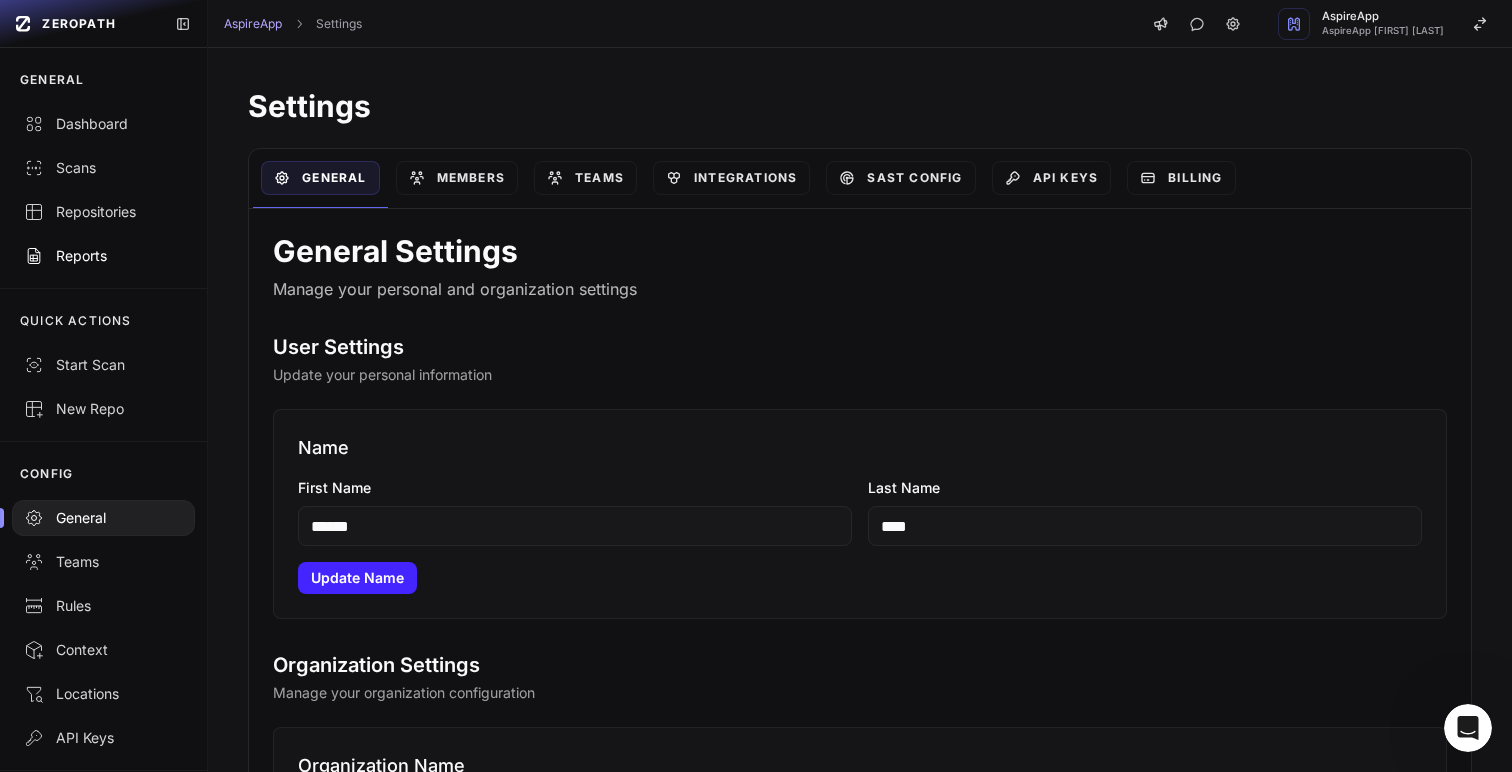 scroll, scrollTop: 0, scrollLeft: 0, axis: both 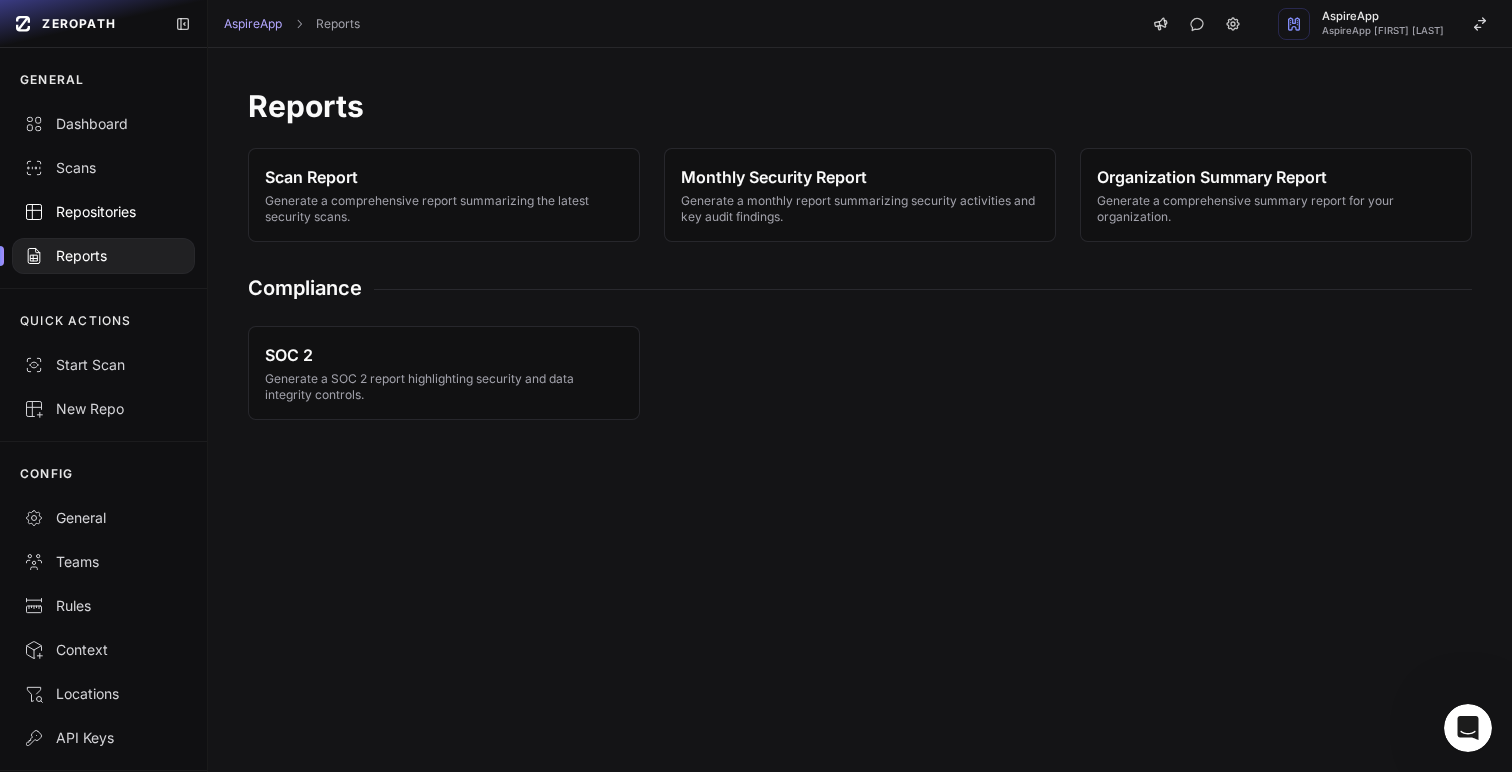 click on "Repositories" at bounding box center (103, 212) 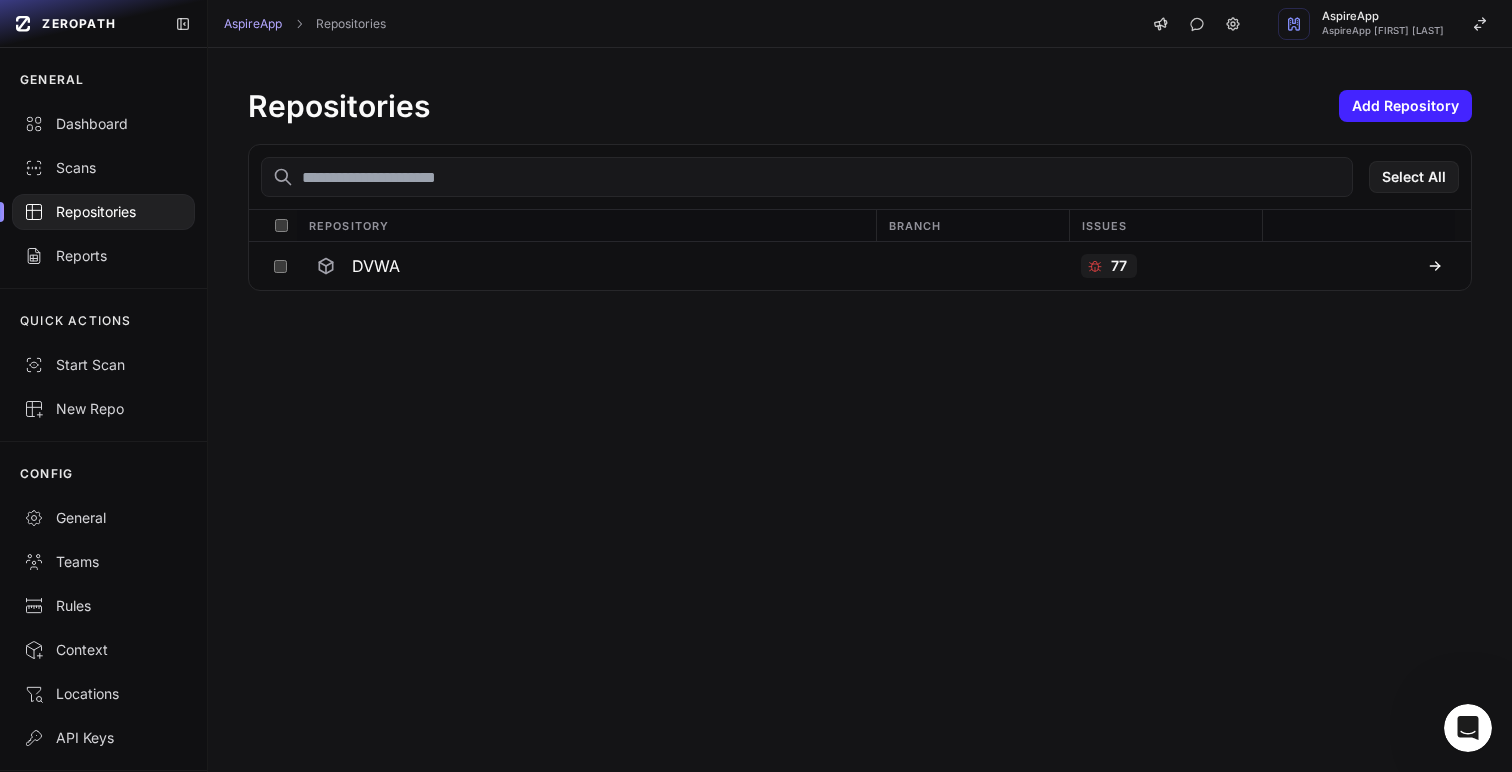 click on "Repositories   Add Repository         Select All         Repository   Branch   Issues             DVWA         77" at bounding box center [860, 410] 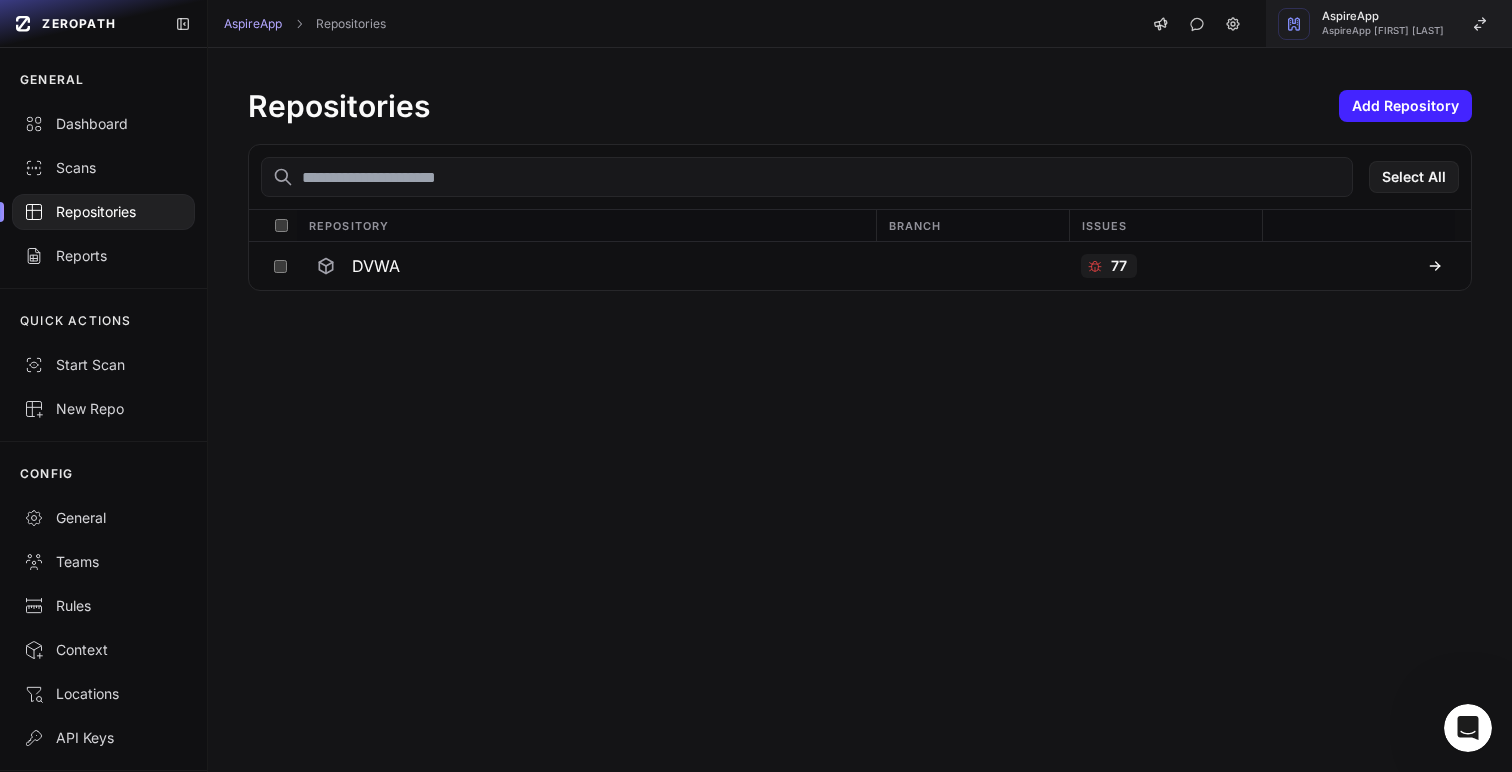 click on "ZEROPATH     GENERAL         Dashboard     Scans     Repositories     Reports   QUICK ACTIONS     Start Scan       New Repo     CONFIG       General     Teams     Rules     Context     Locations     API Keys       API Docs     AspireApp     Dashboard                   AspireApp   [FIRST] [LAST]       Dashboard   Start Manual Scan     New Repository   Scans & Reviews   1   0 PR reviews and 1 full scans in the last 30 days   False Positives   0   Filtered 0 false positives out of 0 total issues.   Potential Issues   0   Found 0 potential issues out of 0 total issues.   Patches generated   0   Generated patches for 0 out of 0 potential issues   Issues By Vulnerability Type       No Issues Found   Great job! Your linkedRepos are currently issue-free.   Issues By Severity       No Issues Found   Great job! Your projects are currently issue-free.   Metrics         Total Time Saved   18 h     Logic   7 h     Traditional   11 h     Nat. Lang.   0 h     Patching   0 h   Most Critical Issues            |" 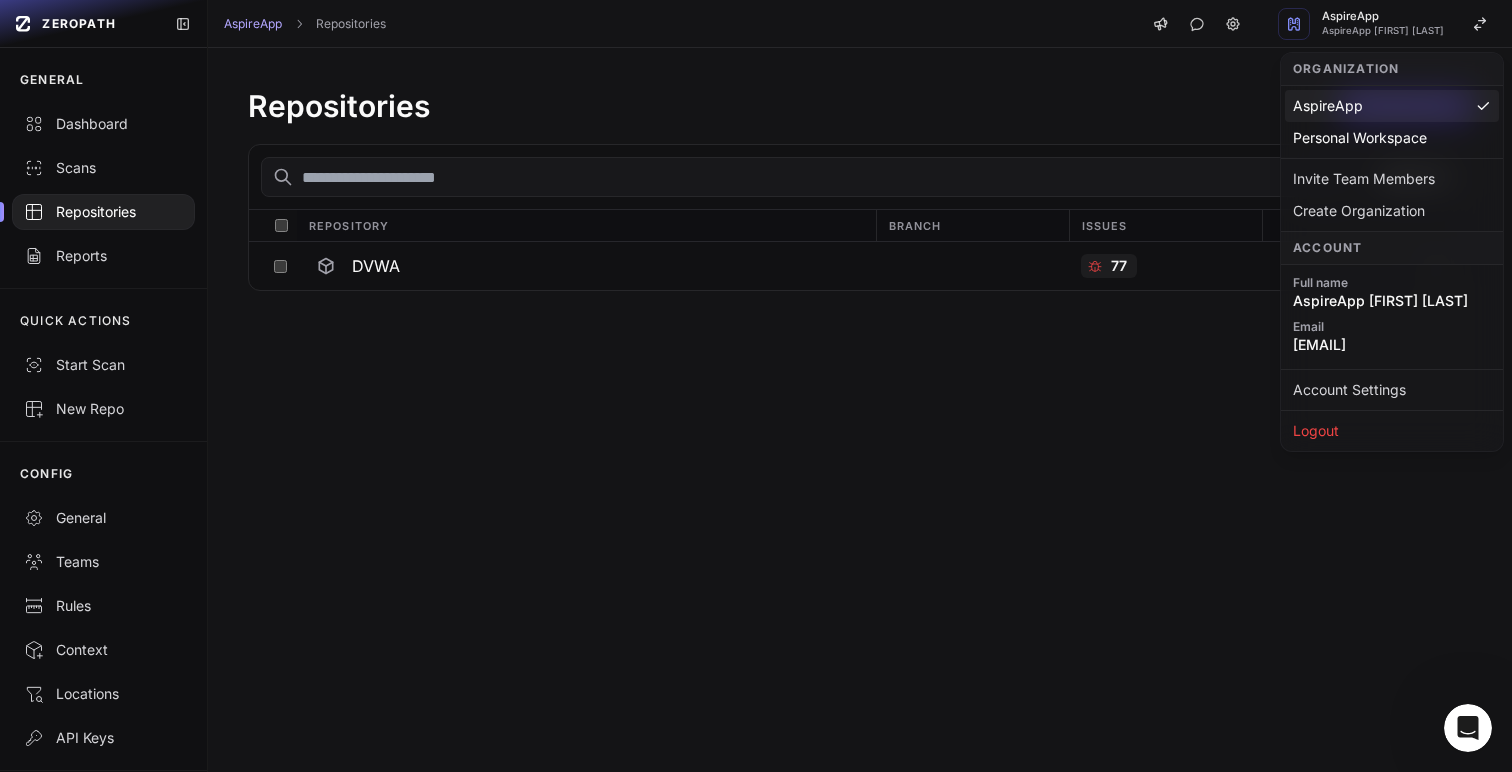 click on "Repositories   Add Repository         Select All         Repository   Branch   Issues             DVWA         77" at bounding box center [860, 410] 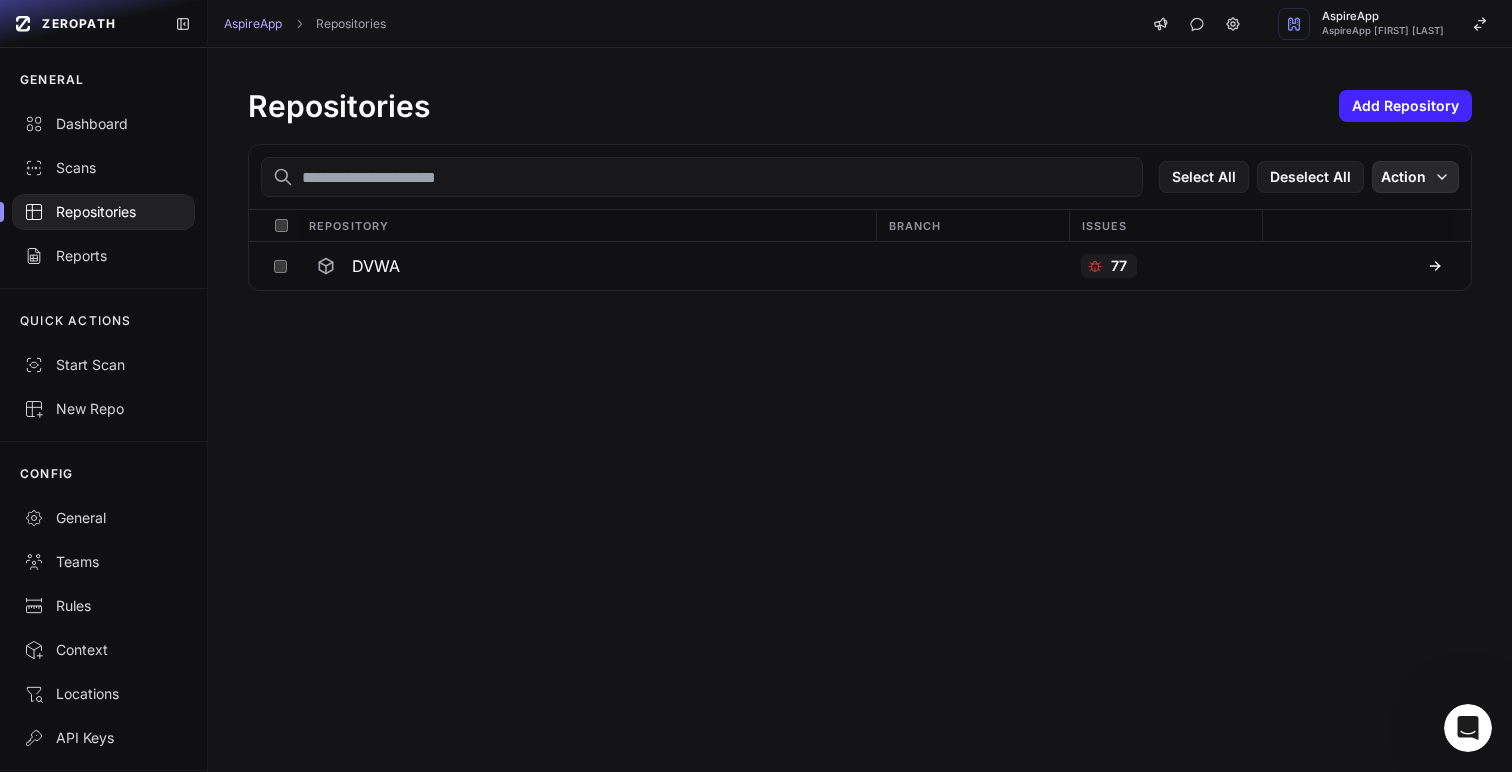 click on "Action" at bounding box center (1415, 177) 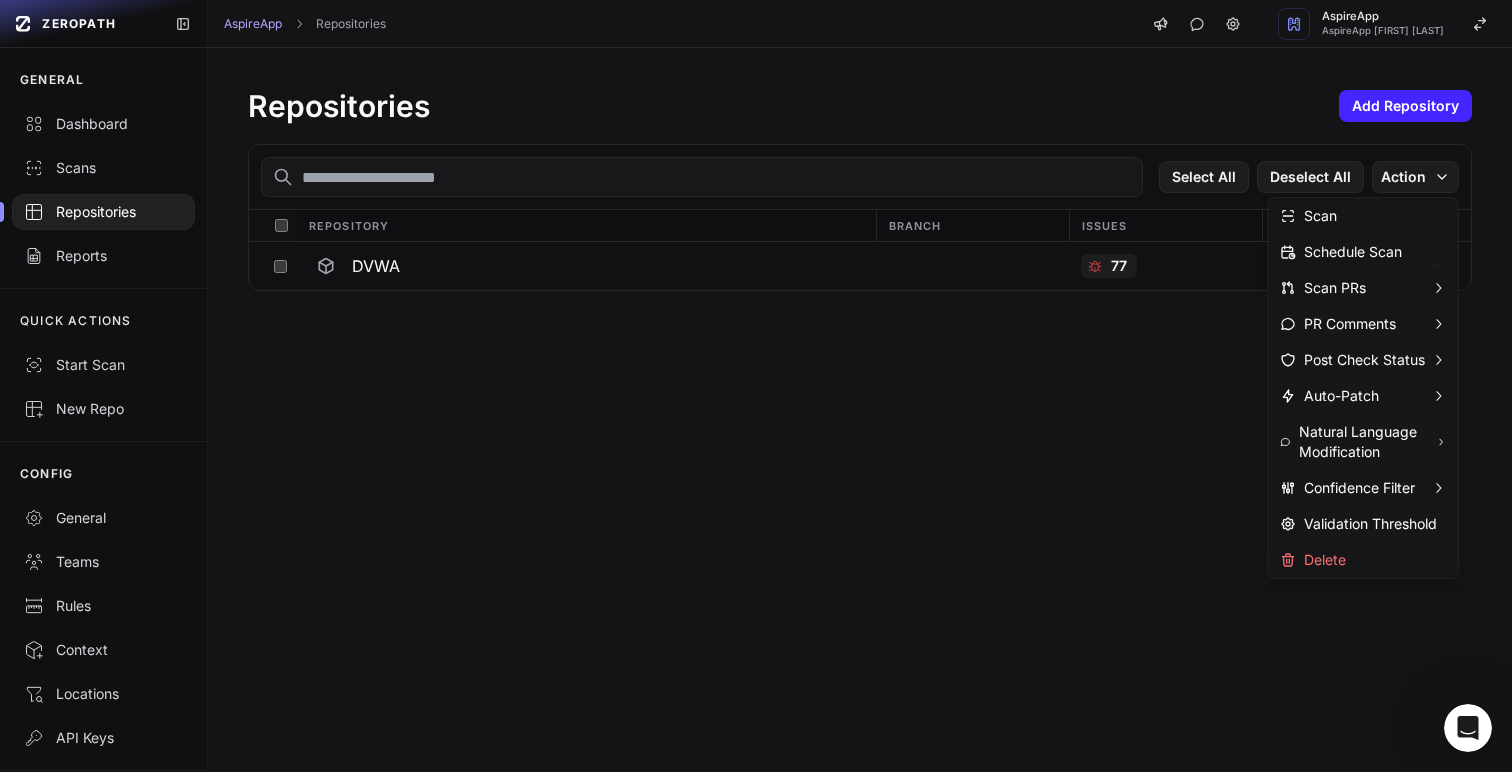 click on "Repositories   Add Repository         Select All   Deselect All   Action
Repository   Branch   Issues             DVWA         77" at bounding box center [860, 410] 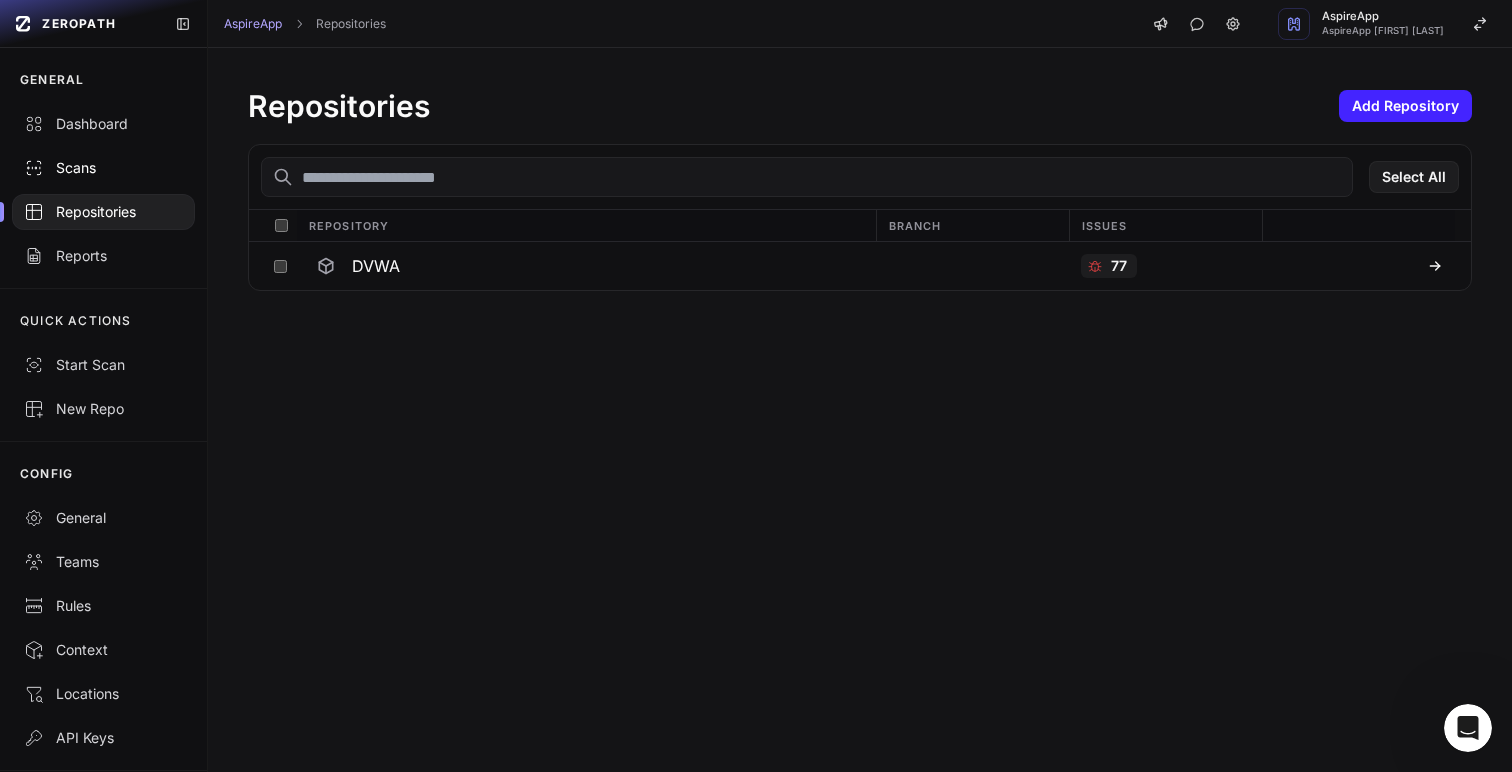 click on "Scans" at bounding box center (103, 168) 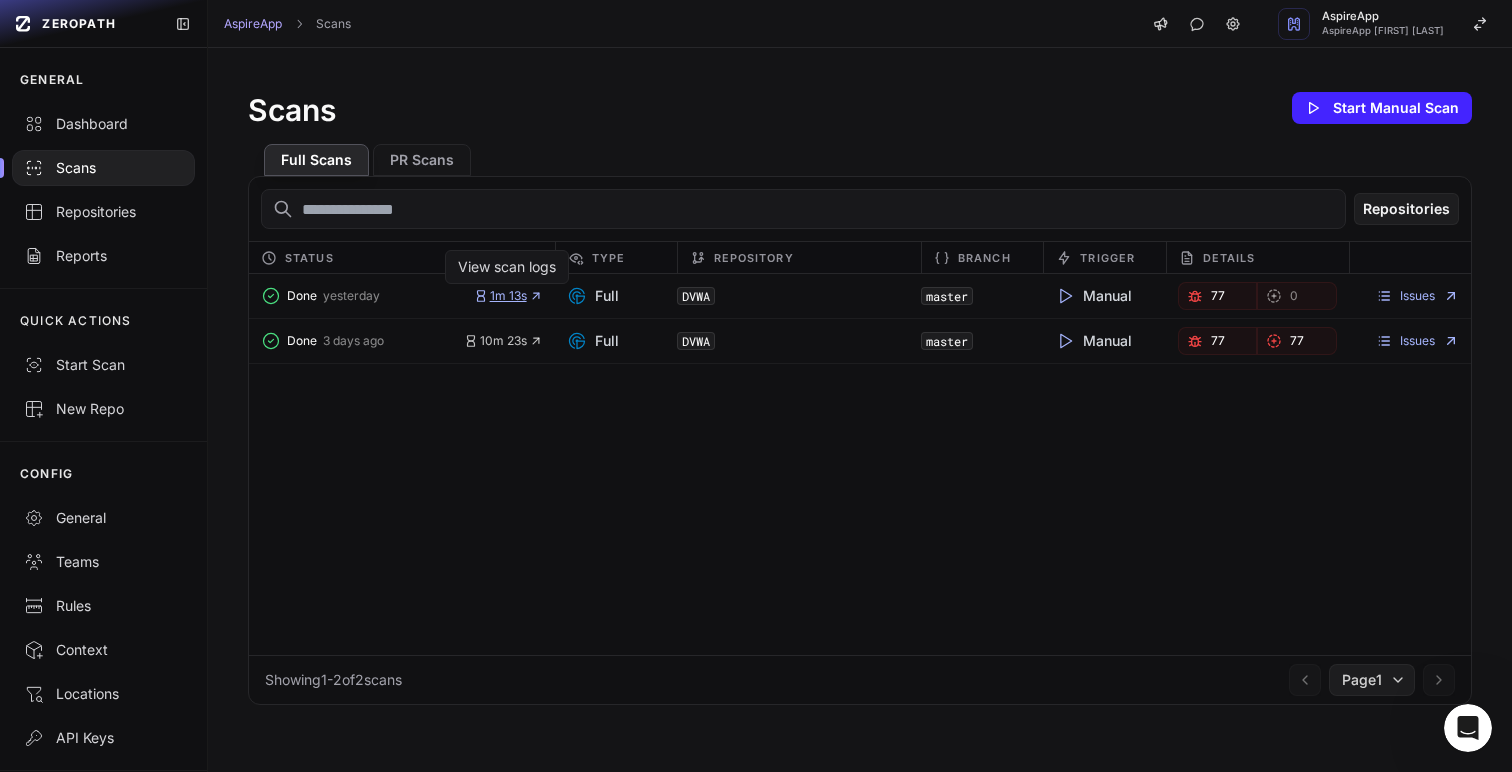 click on "1m 13s" at bounding box center (508, 296) 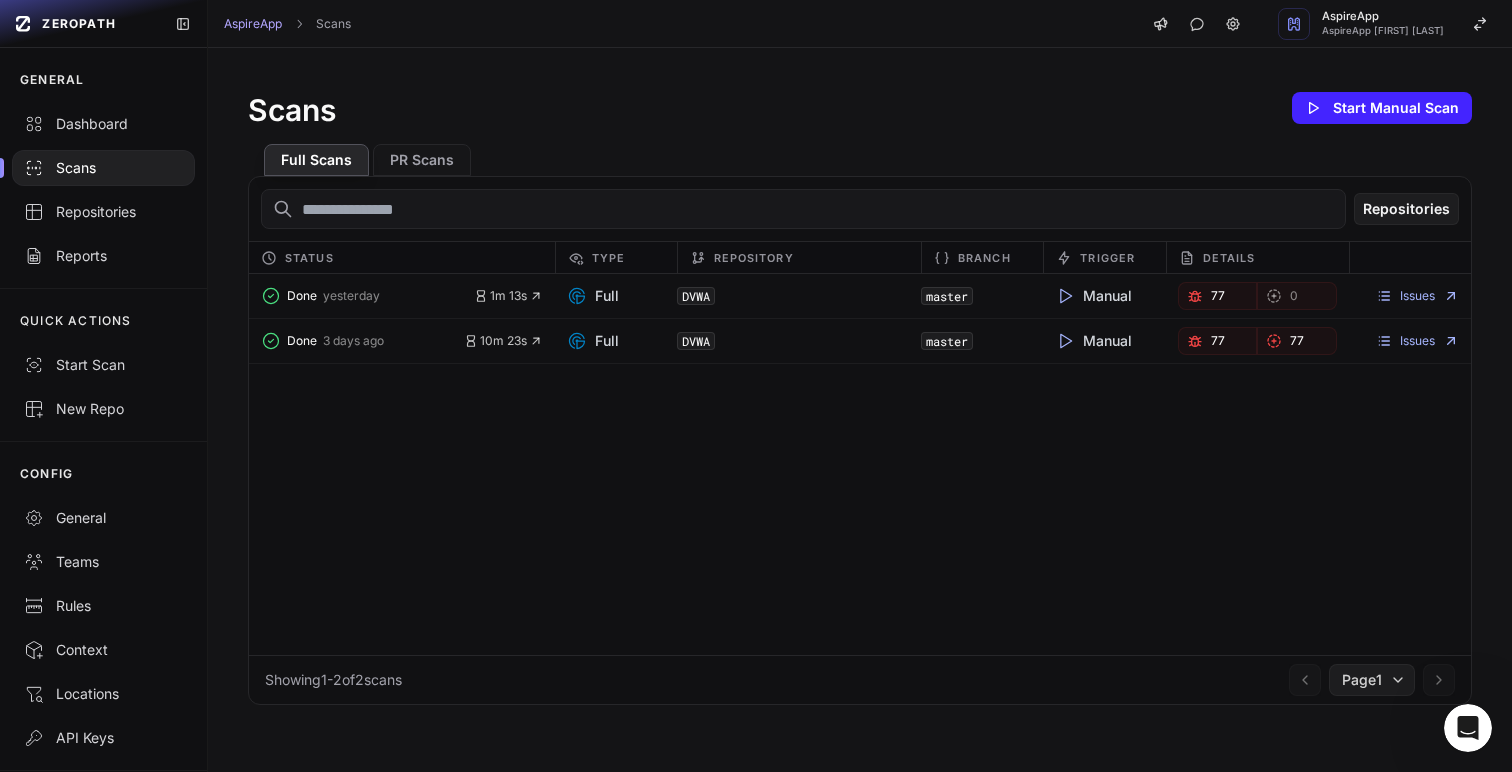 click on "Full" at bounding box center [593, 296] 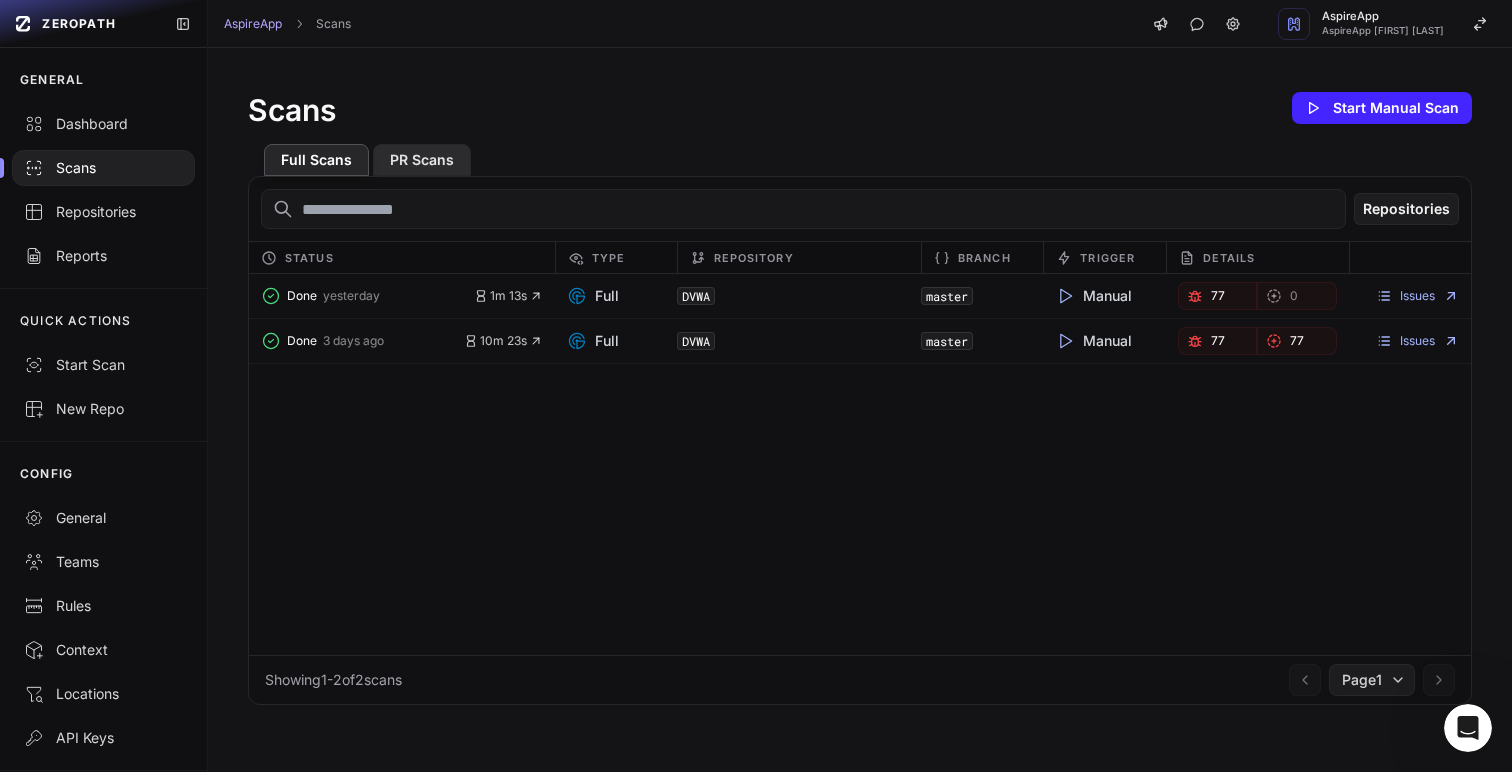 click on "PR Scans" at bounding box center (422, 160) 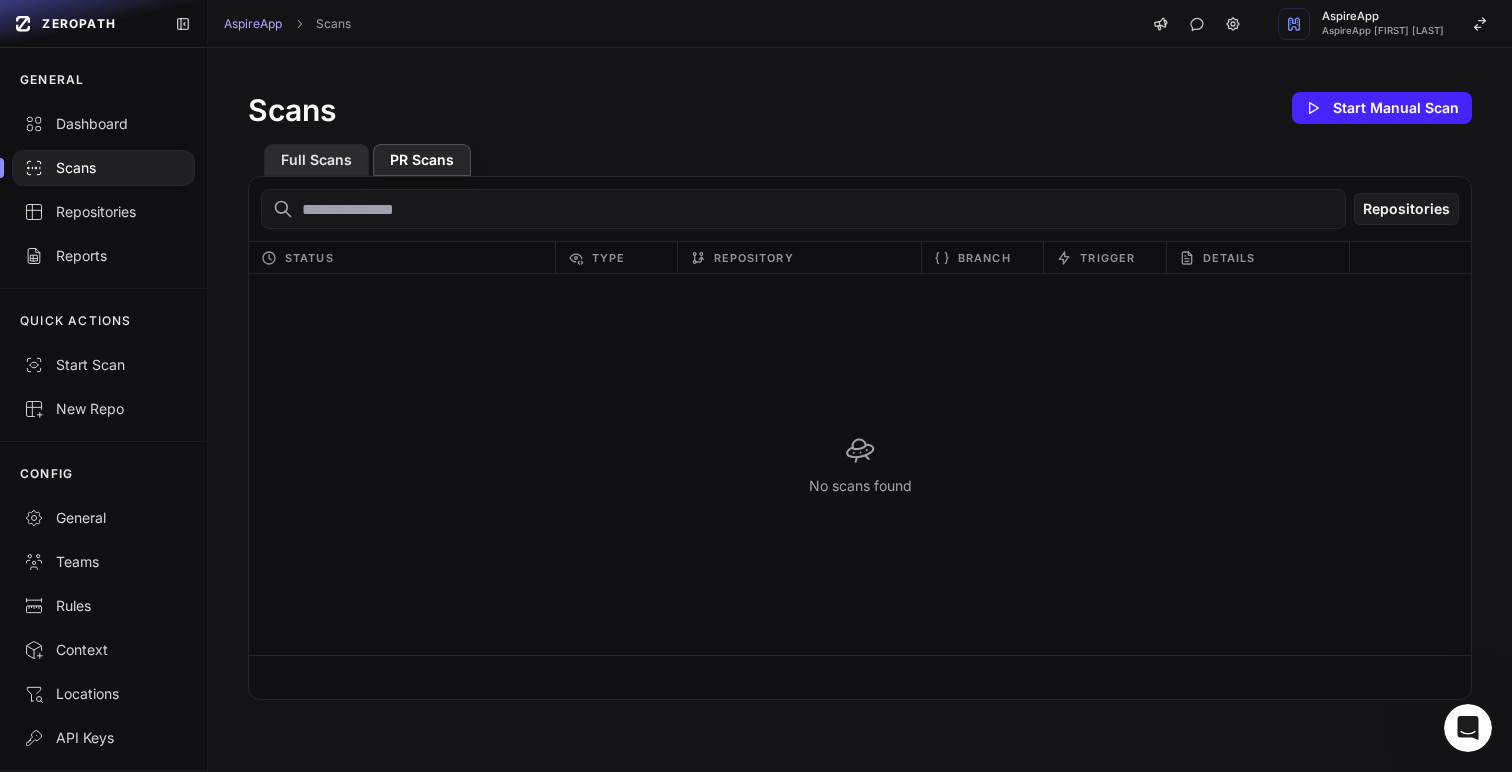 click on "Full Scans" at bounding box center [316, 160] 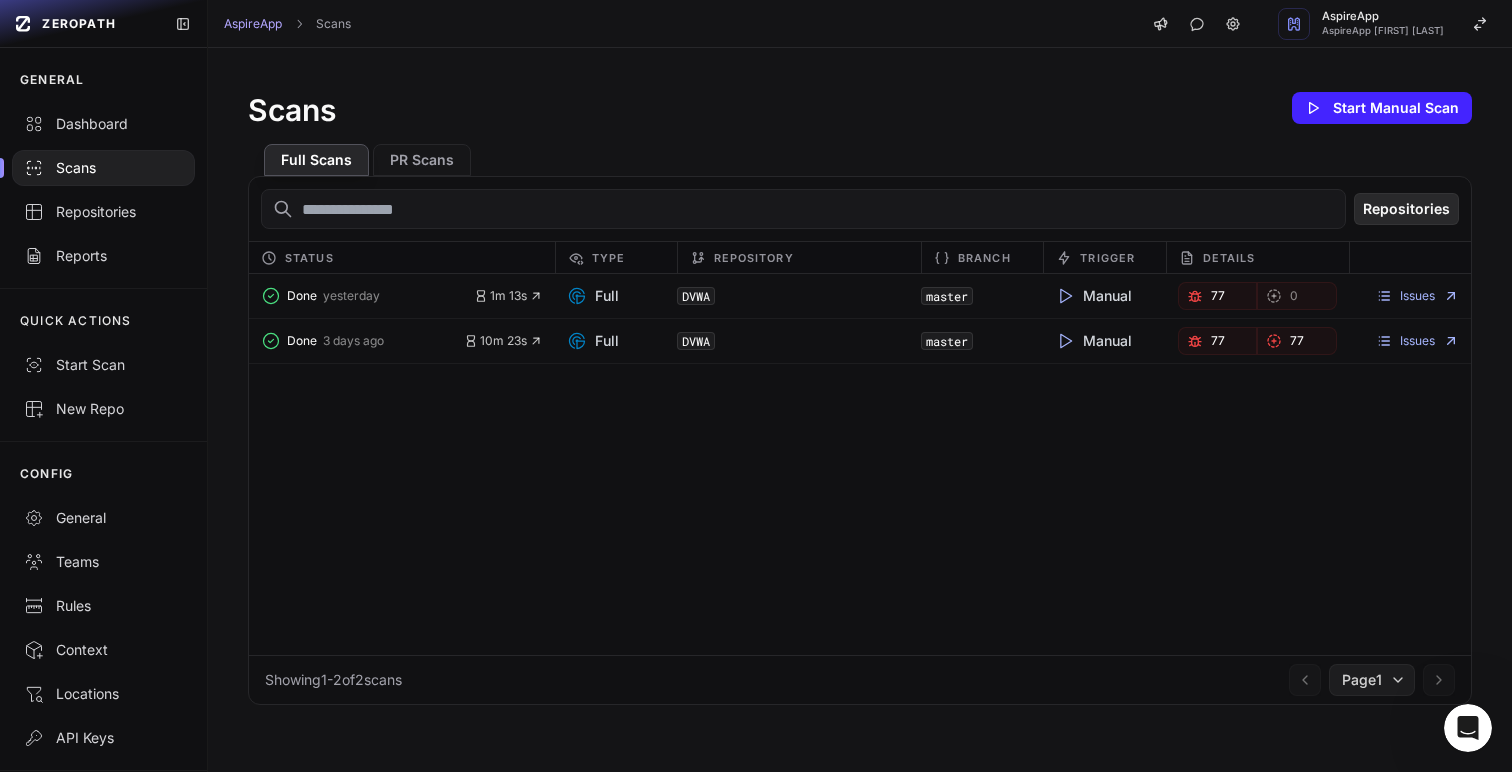 click on "Repositories" at bounding box center (1406, 209) 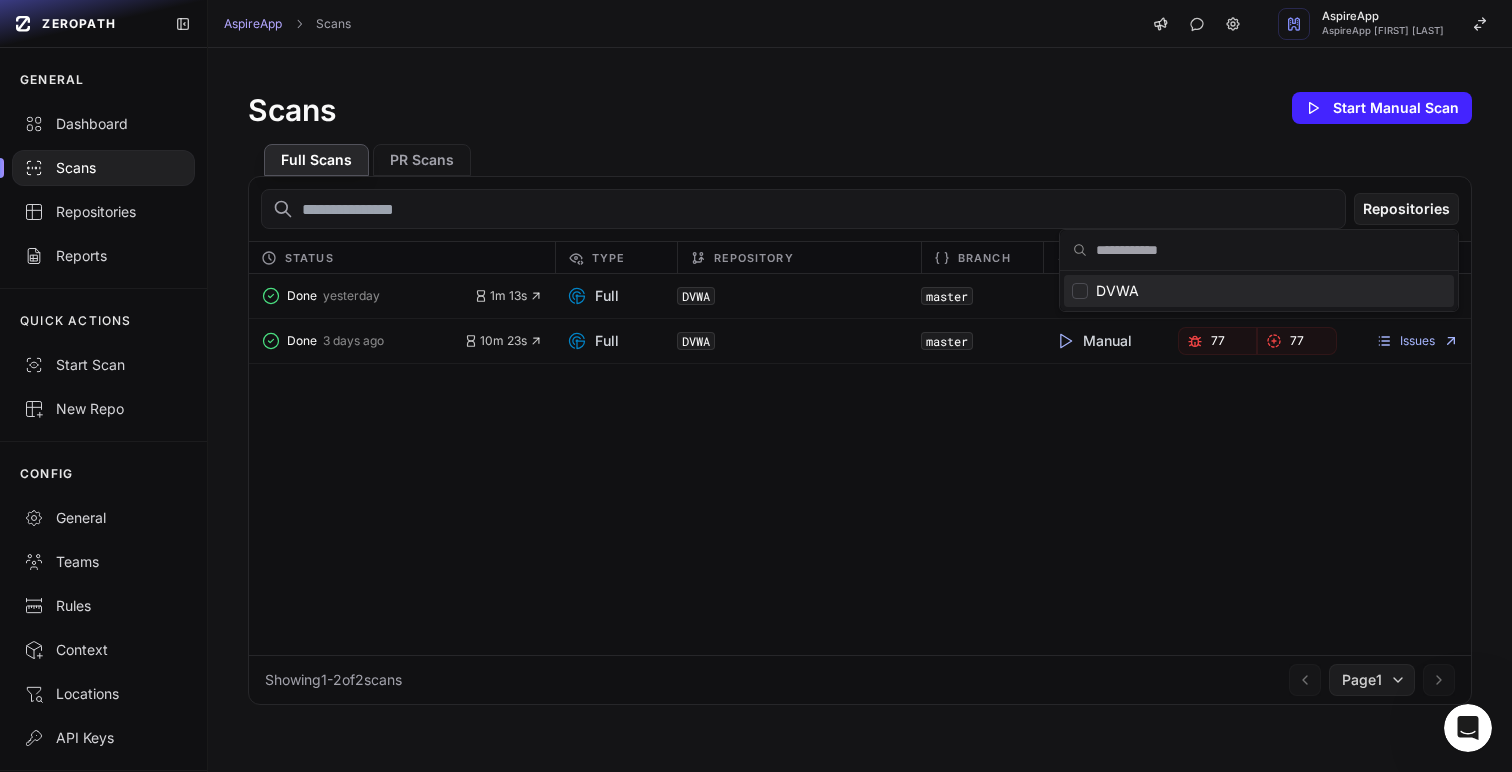 click on "Full Scans   PR Scans" at bounding box center (860, 152) 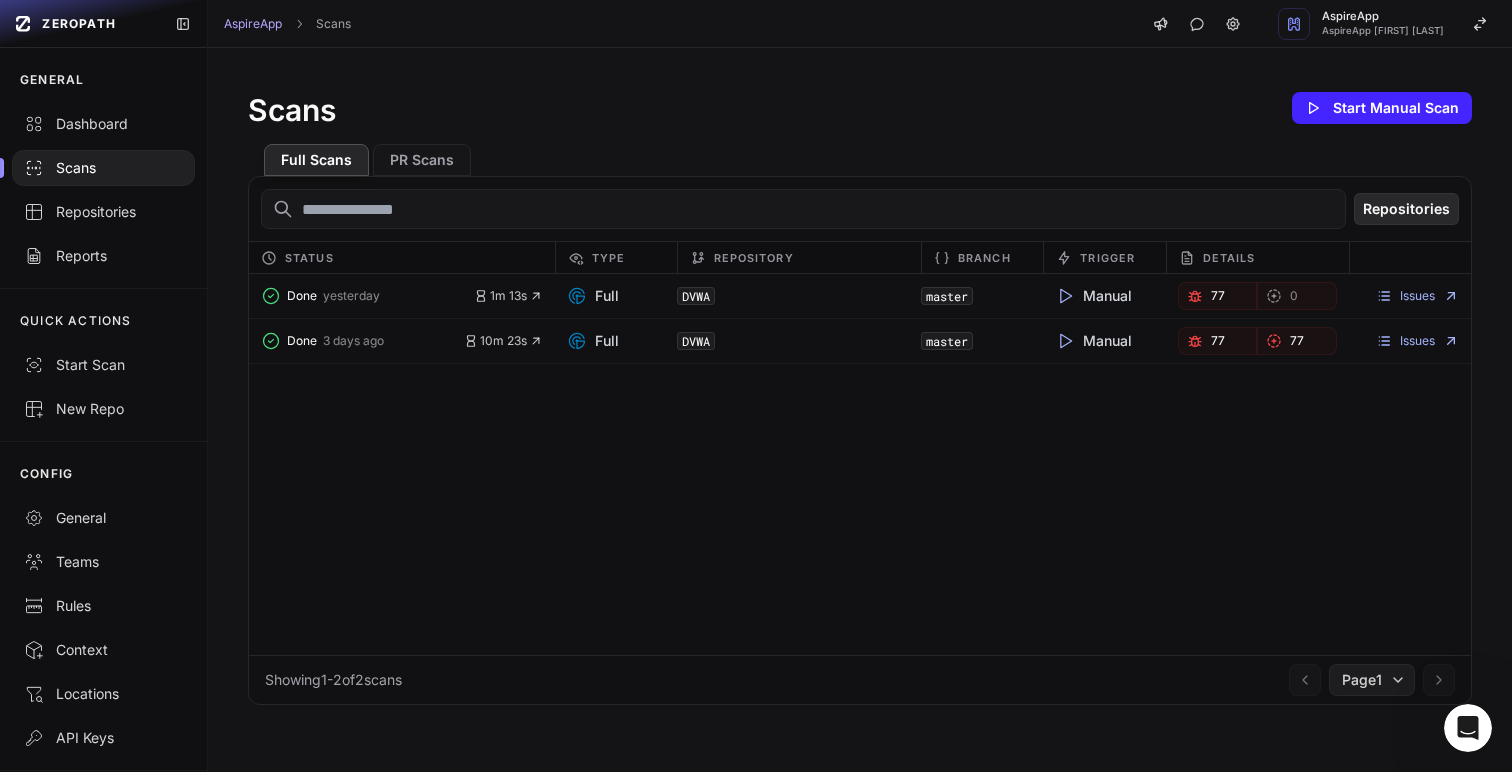 click on "Repositories" at bounding box center [1406, 209] 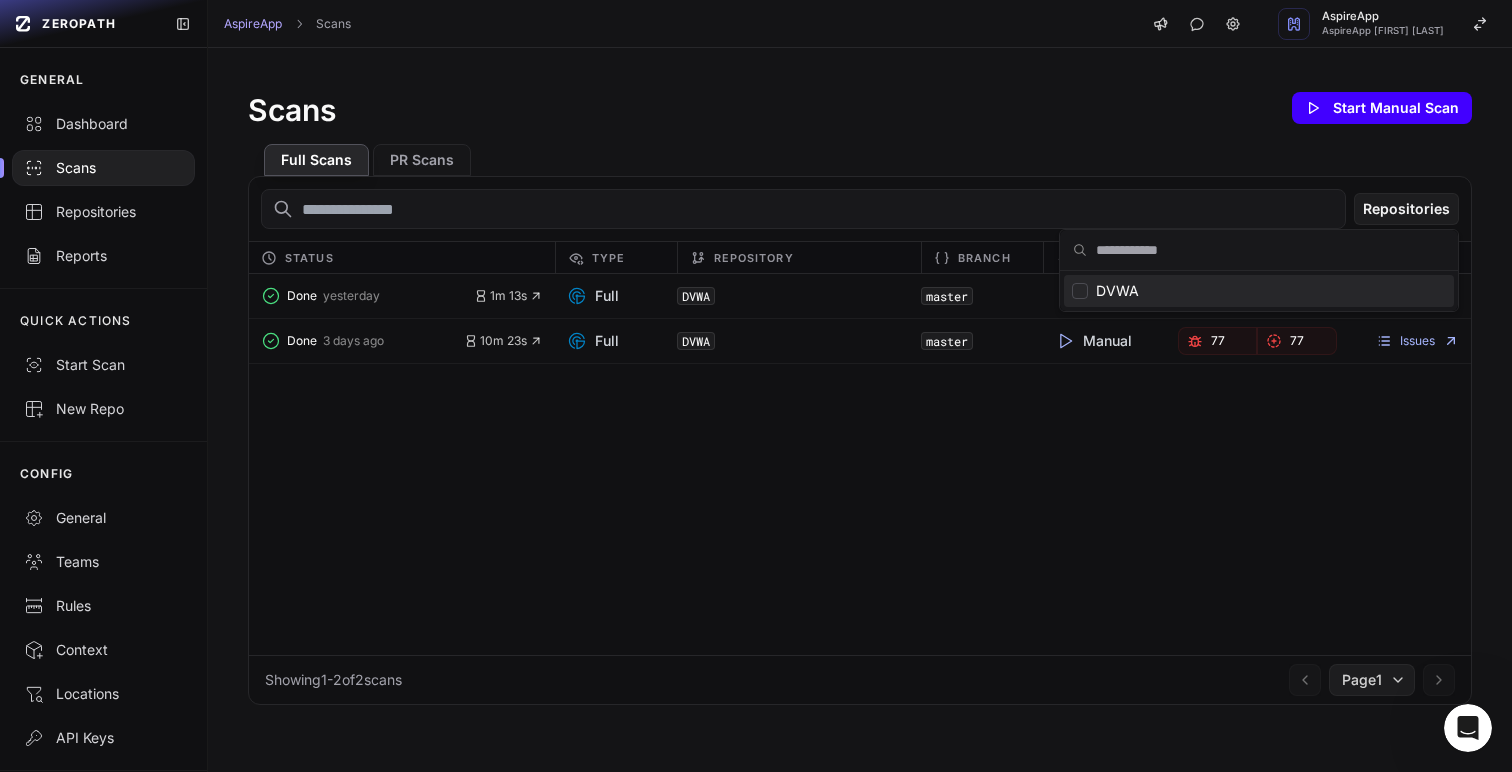 click on "Start Manual Scan" at bounding box center (1382, 108) 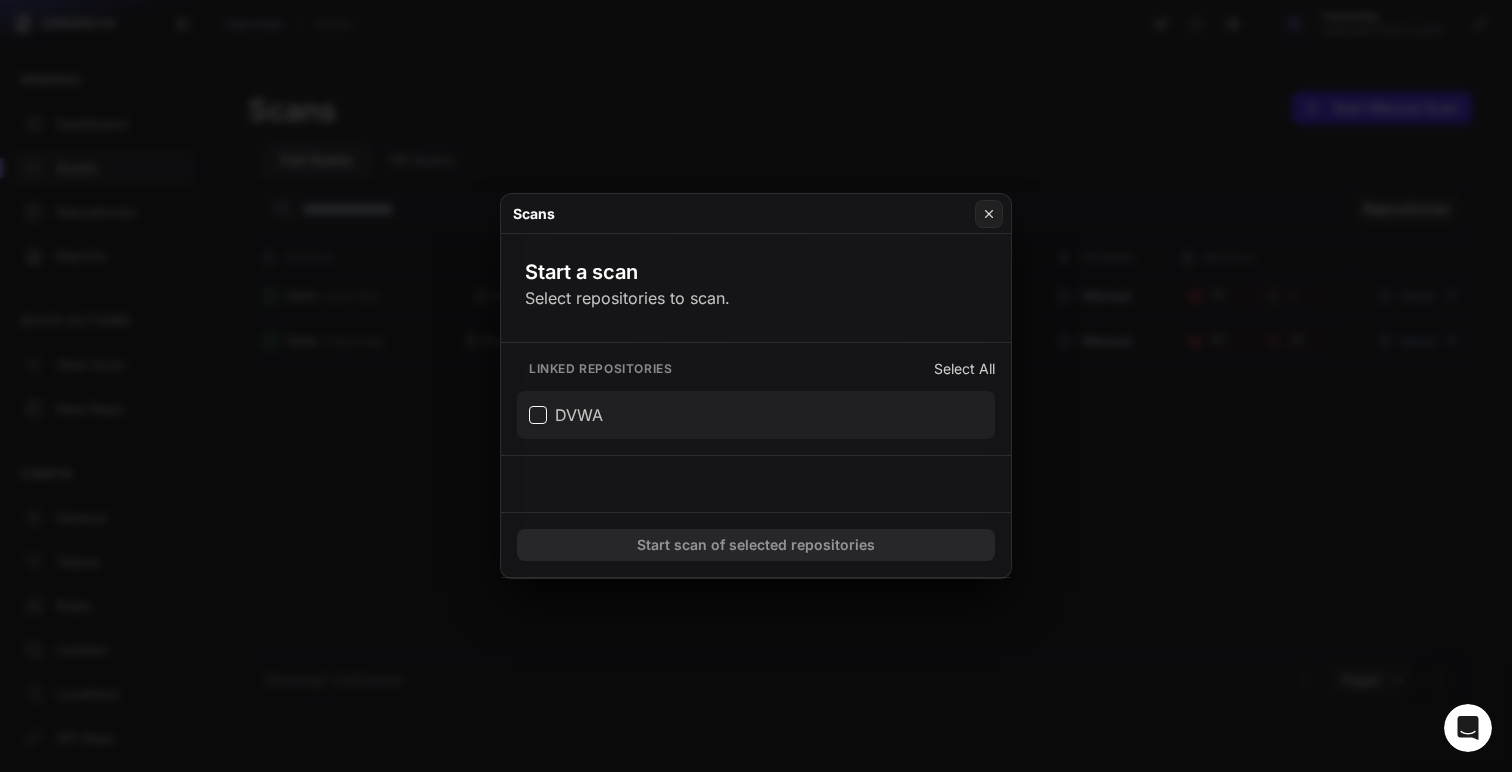 drag, startPoint x: 778, startPoint y: 394, endPoint x: 750, endPoint y: 394, distance: 28 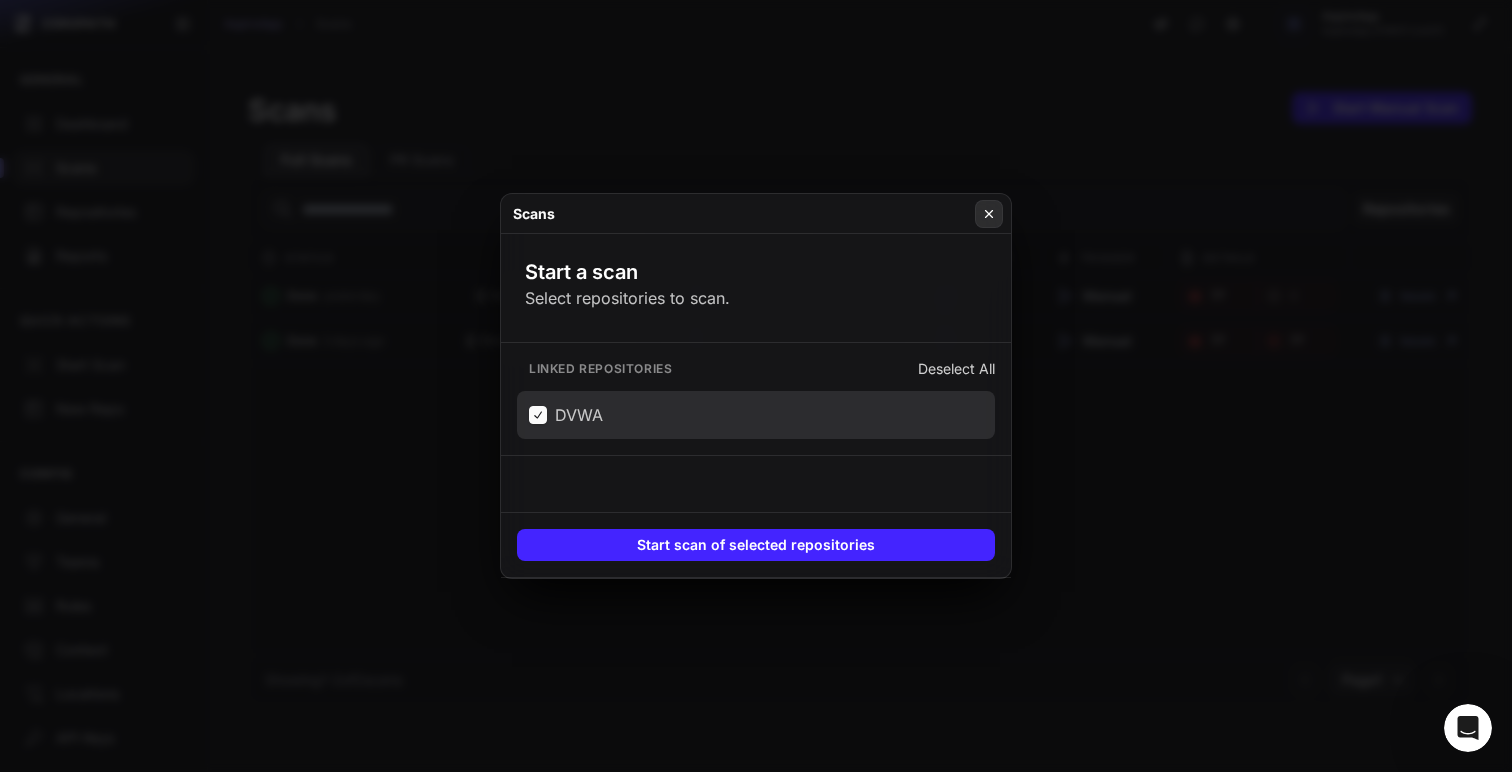 click 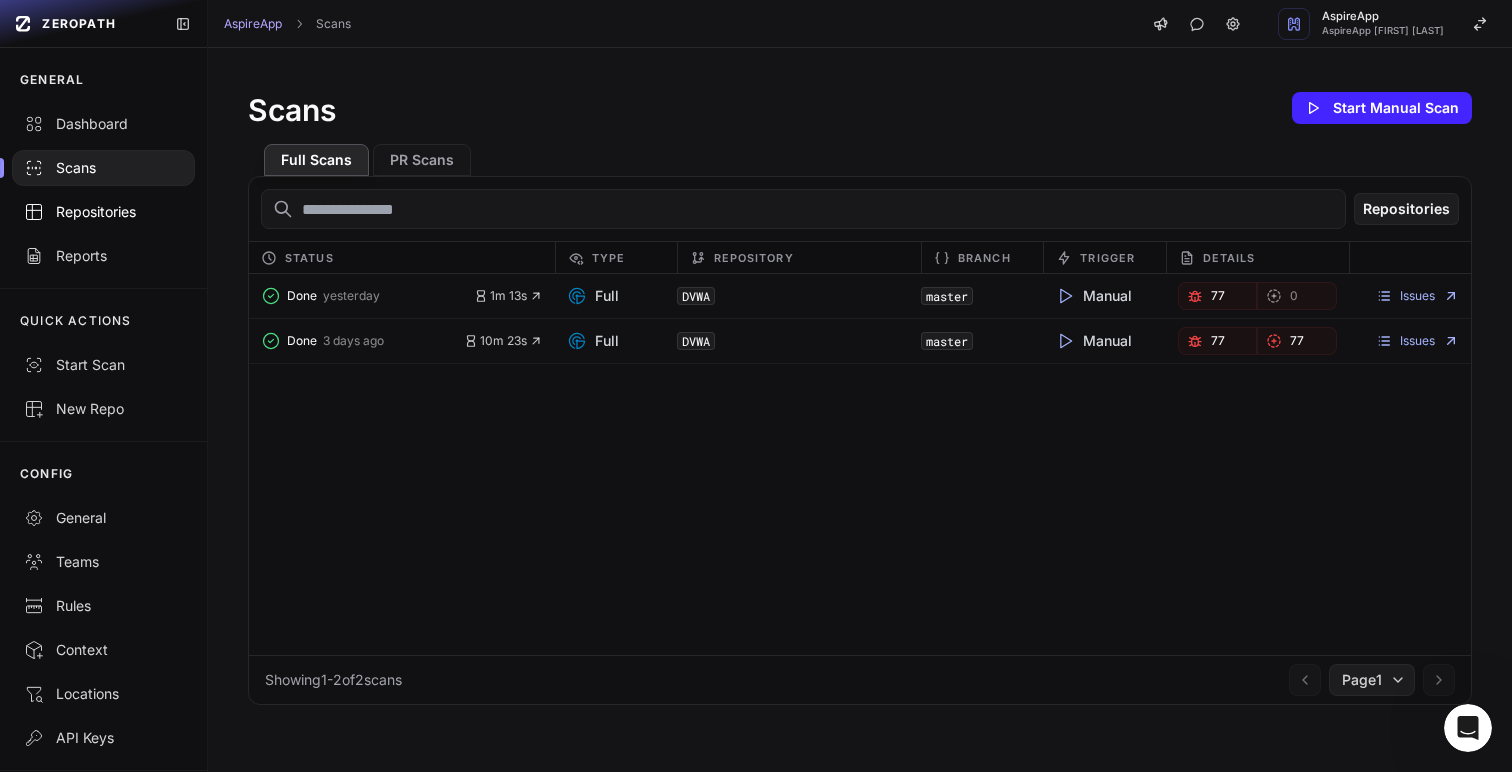 click on "Repositories" at bounding box center [103, 212] 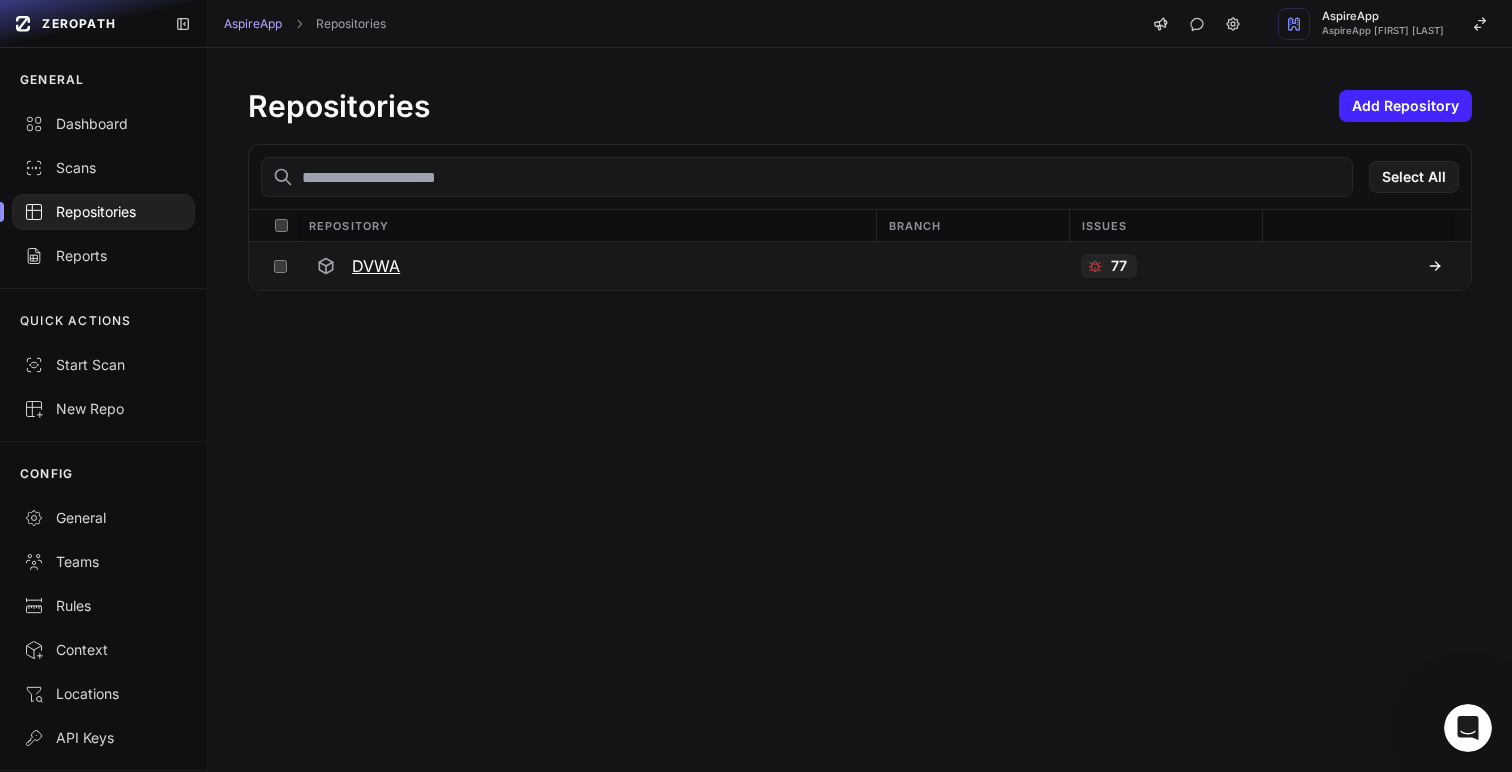 click at bounding box center (1358, 266) 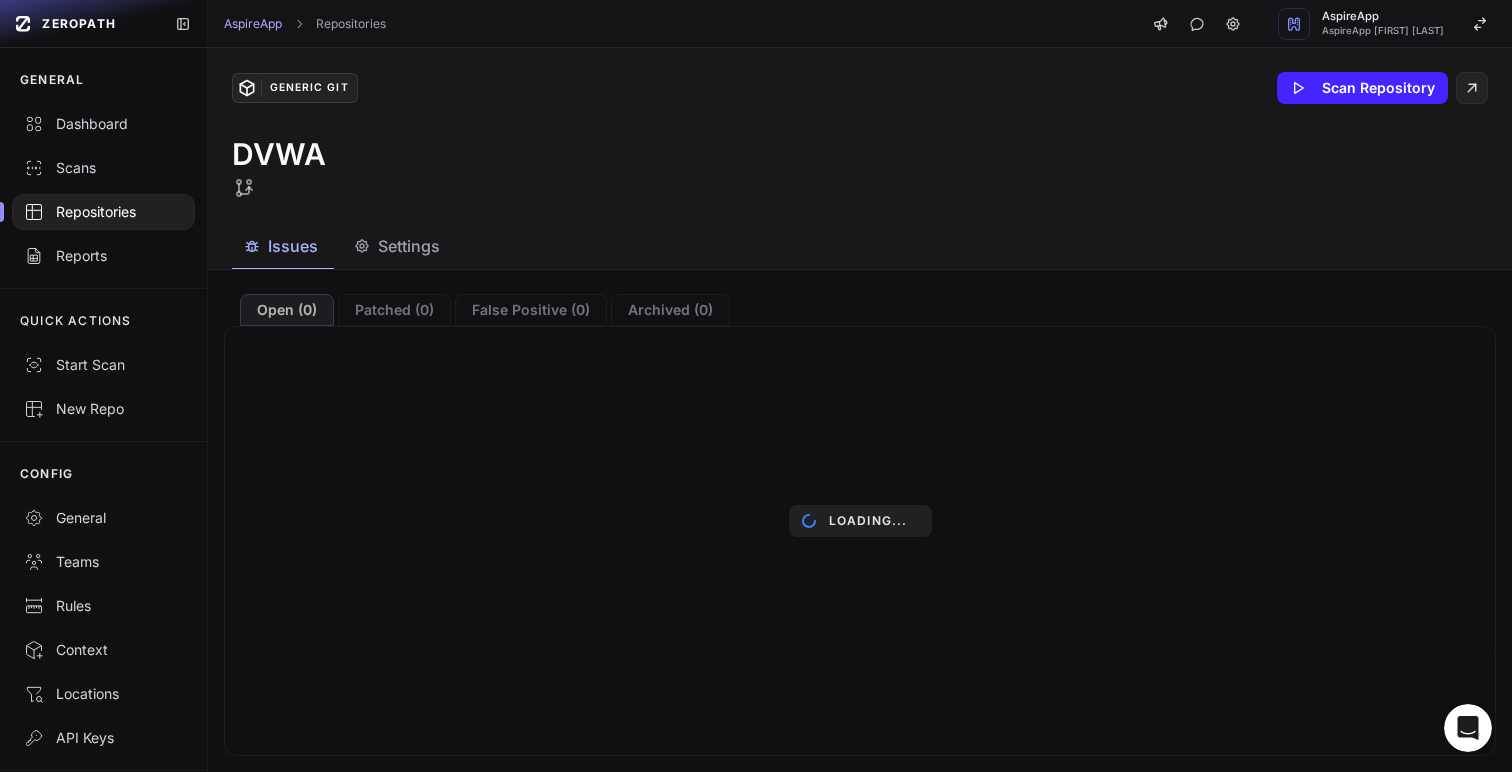 click on "Settings" at bounding box center (409, 246) 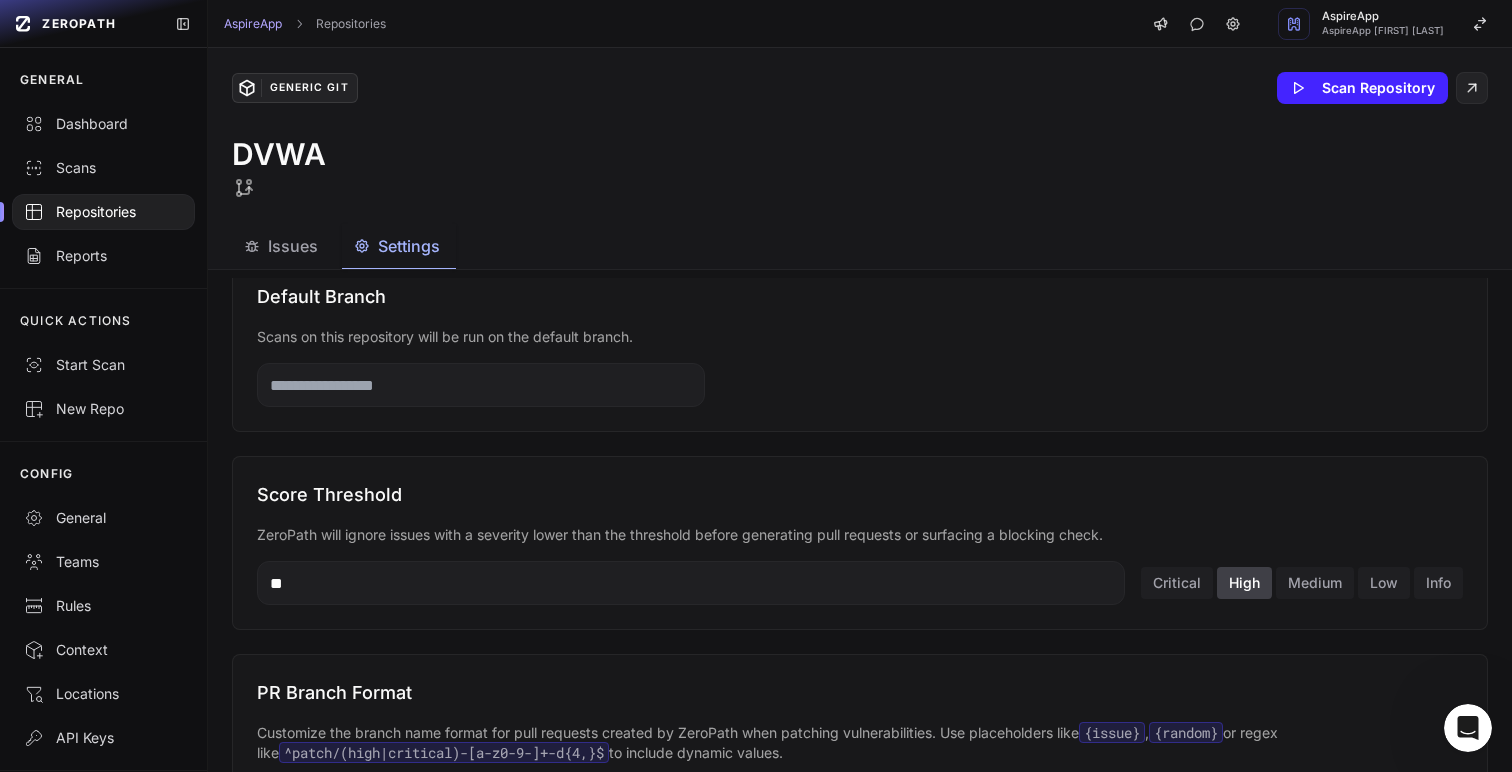 scroll, scrollTop: 203, scrollLeft: 0, axis: vertical 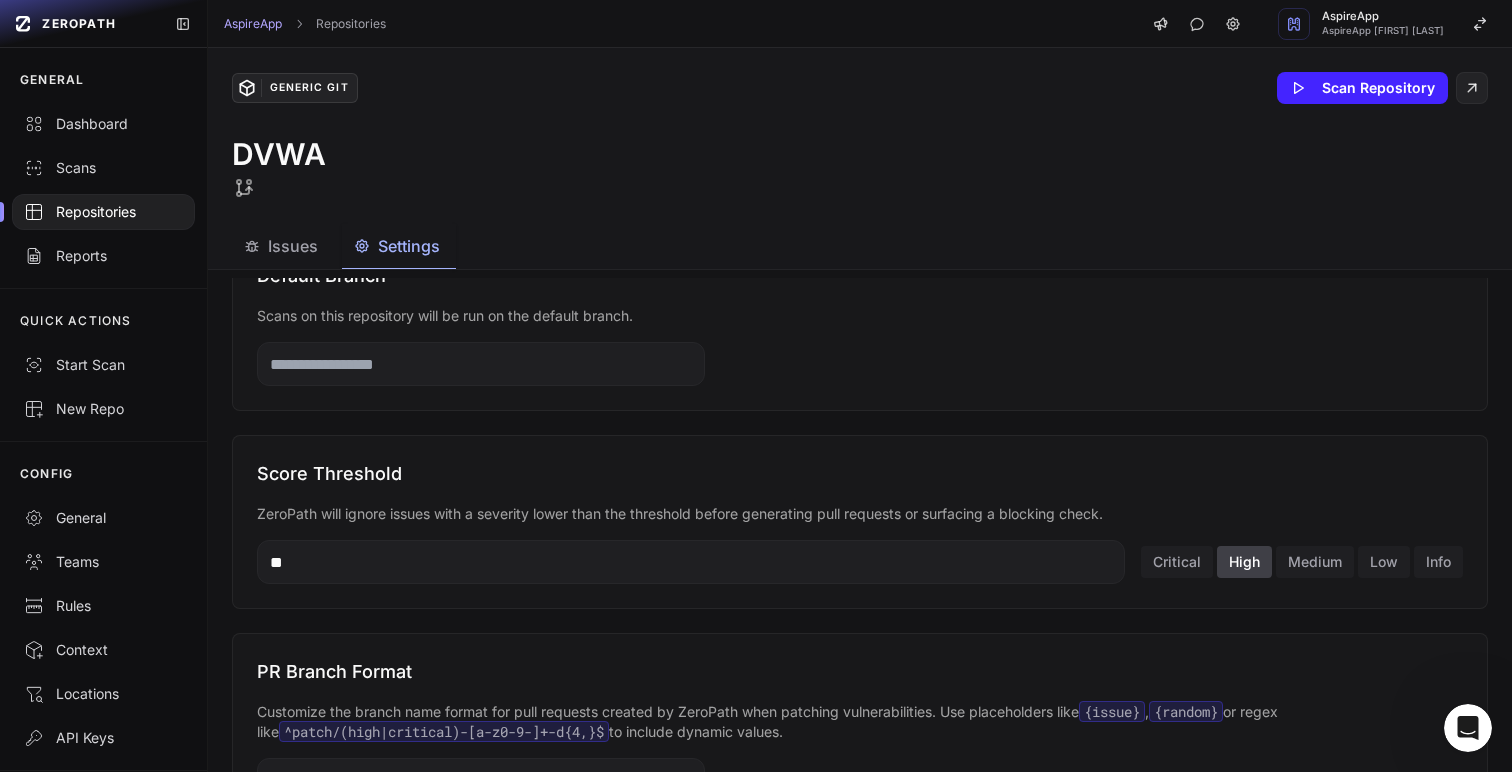 click at bounding box center (481, 364) 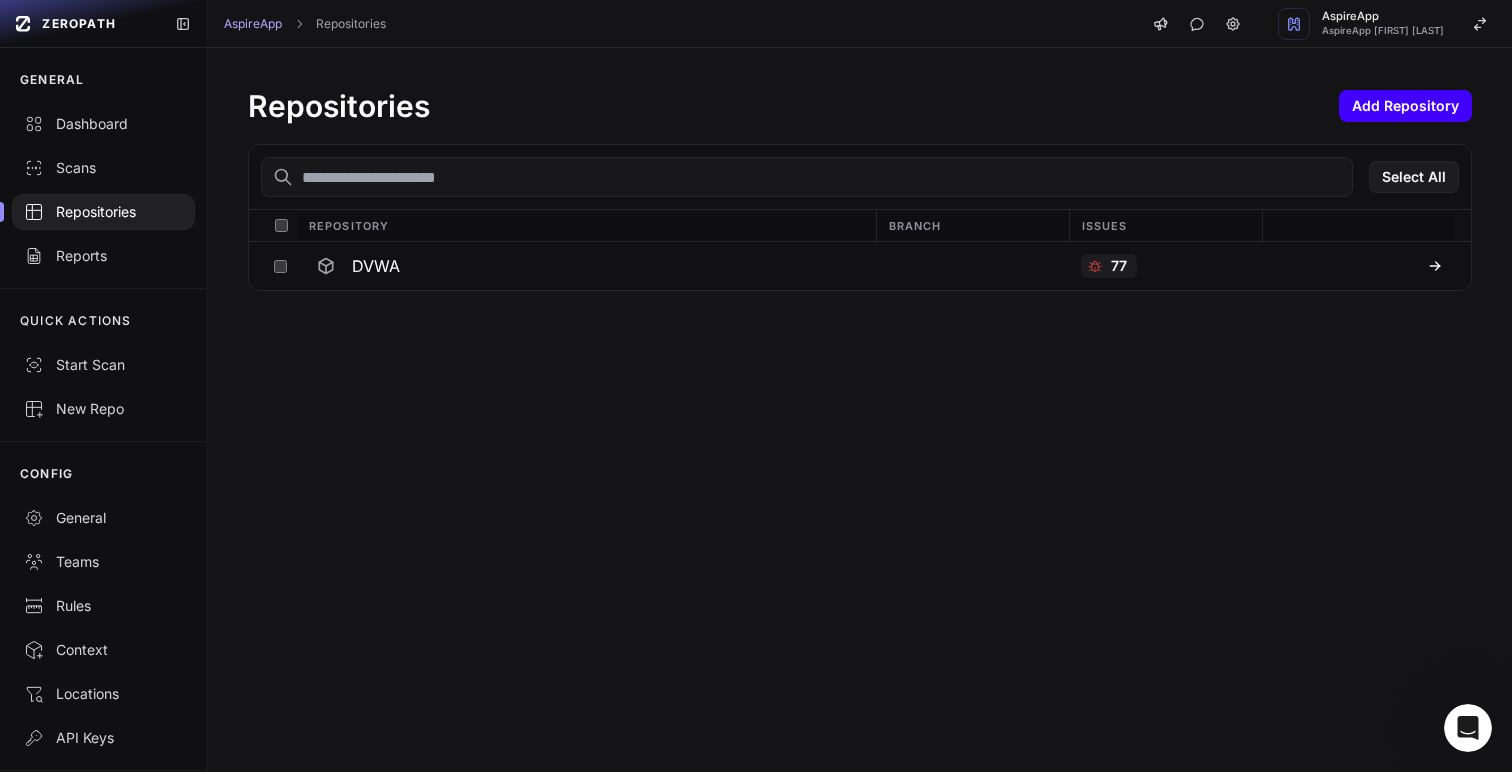 click on "Add Repository" at bounding box center [1405, 106] 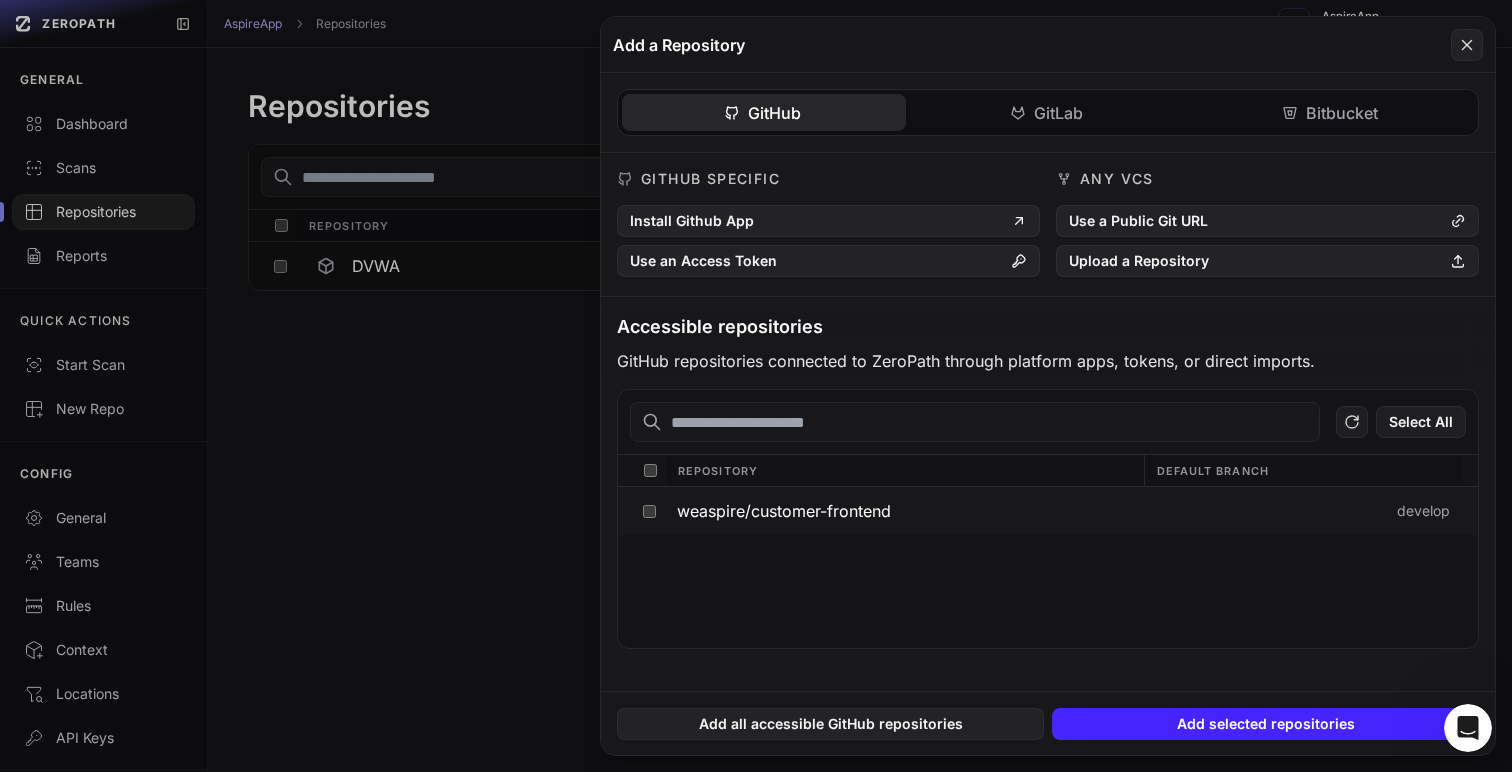 click on "weaspire/customer-frontend" at bounding box center (904, 511) 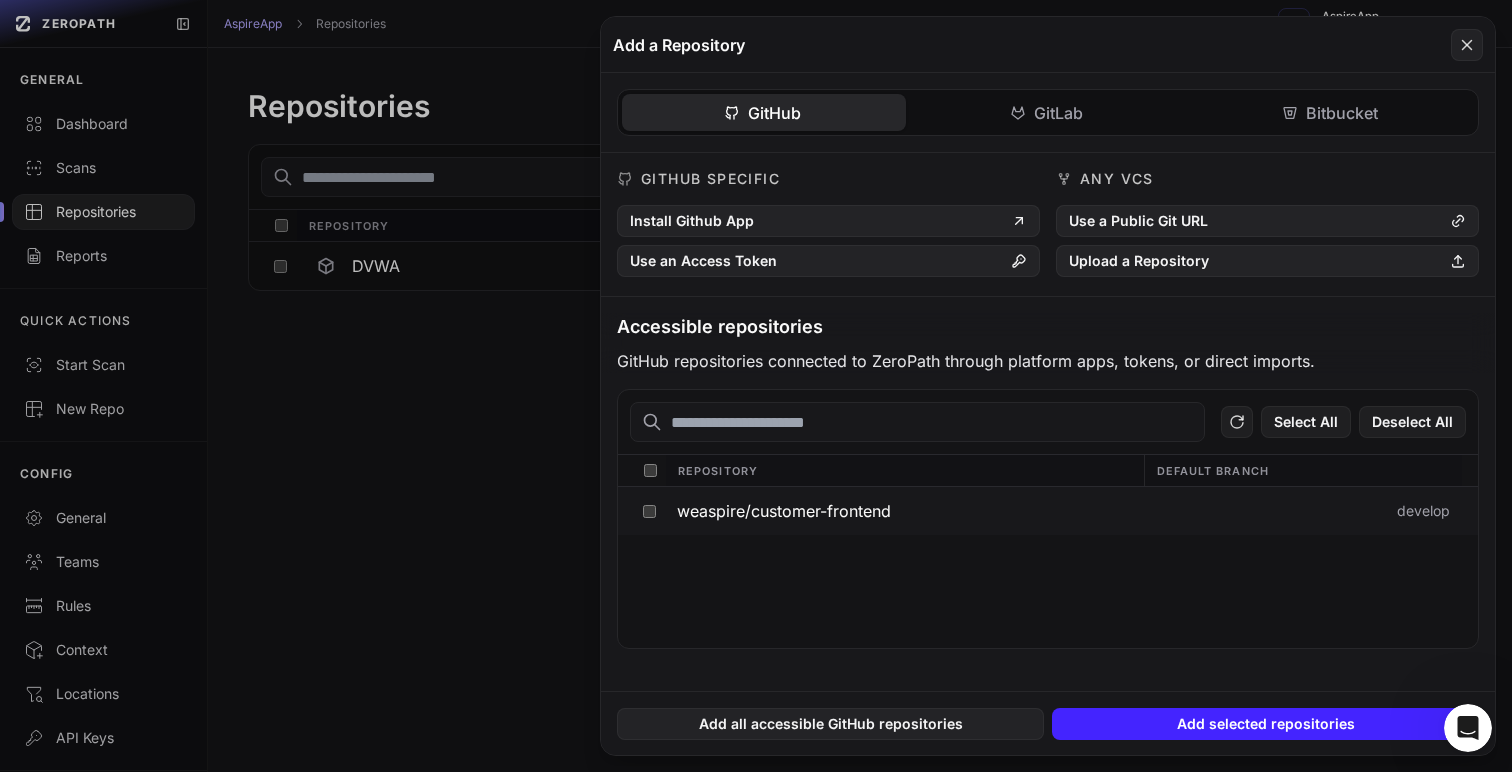 click on "develop" at bounding box center [1302, 511] 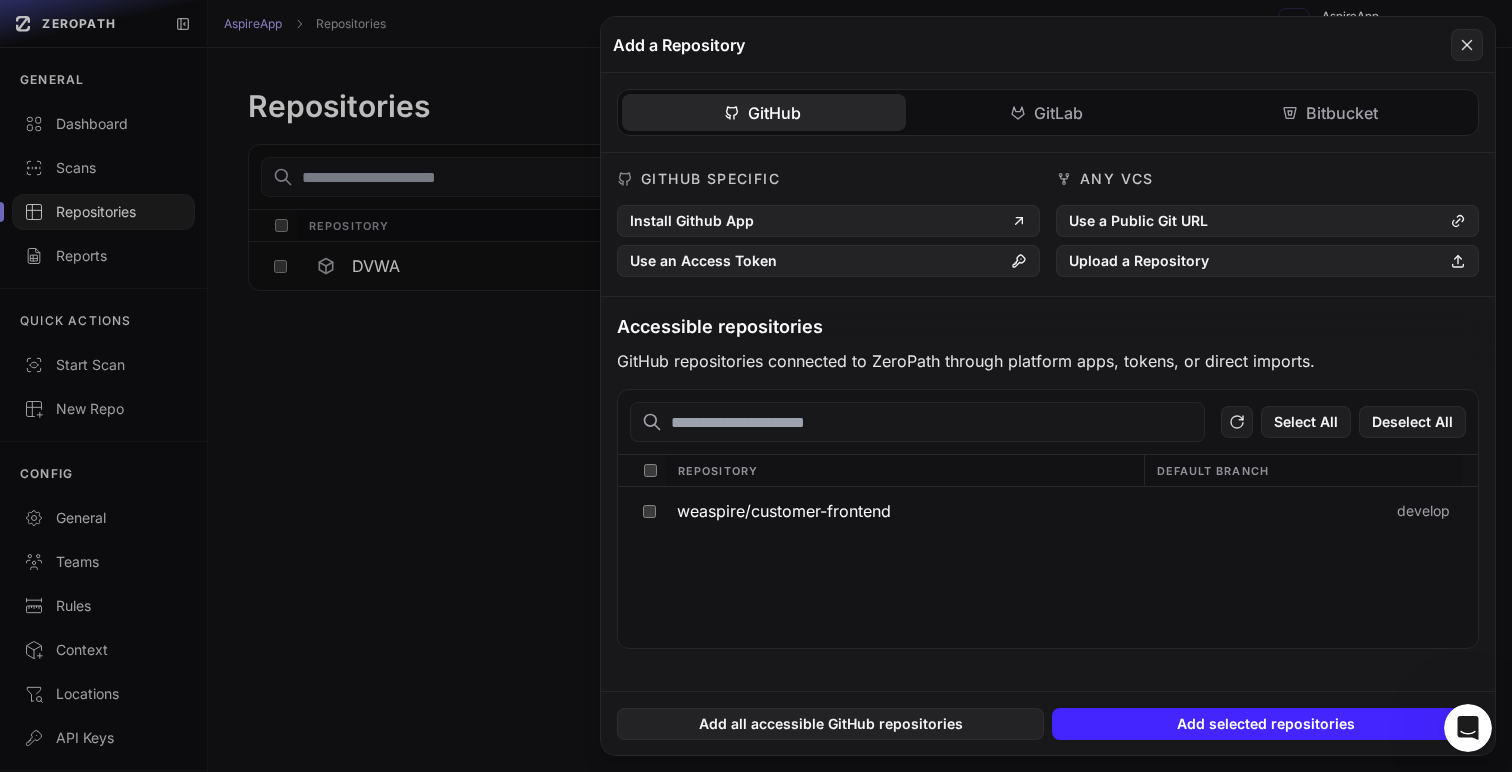click 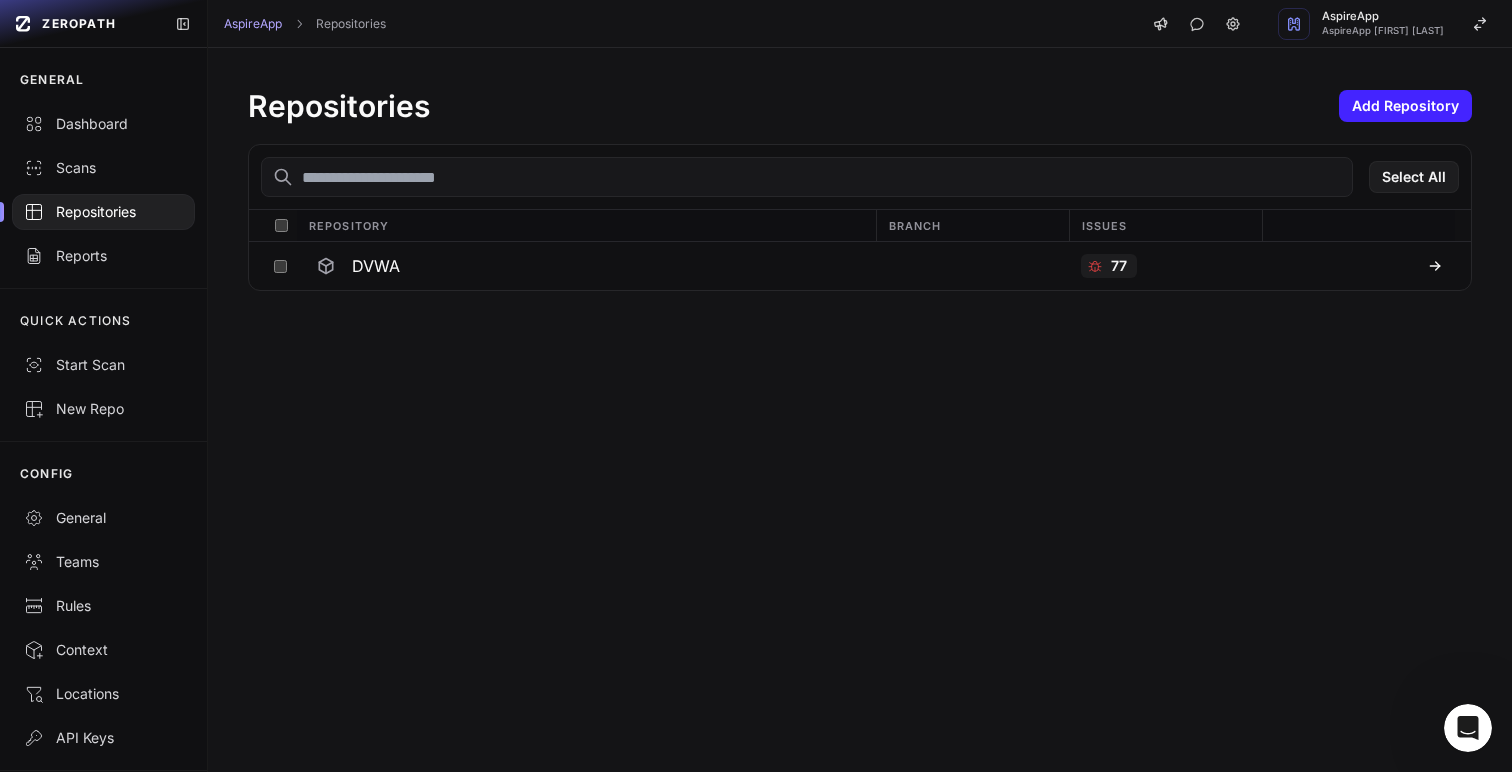 click on "Repositories" at bounding box center [103, 212] 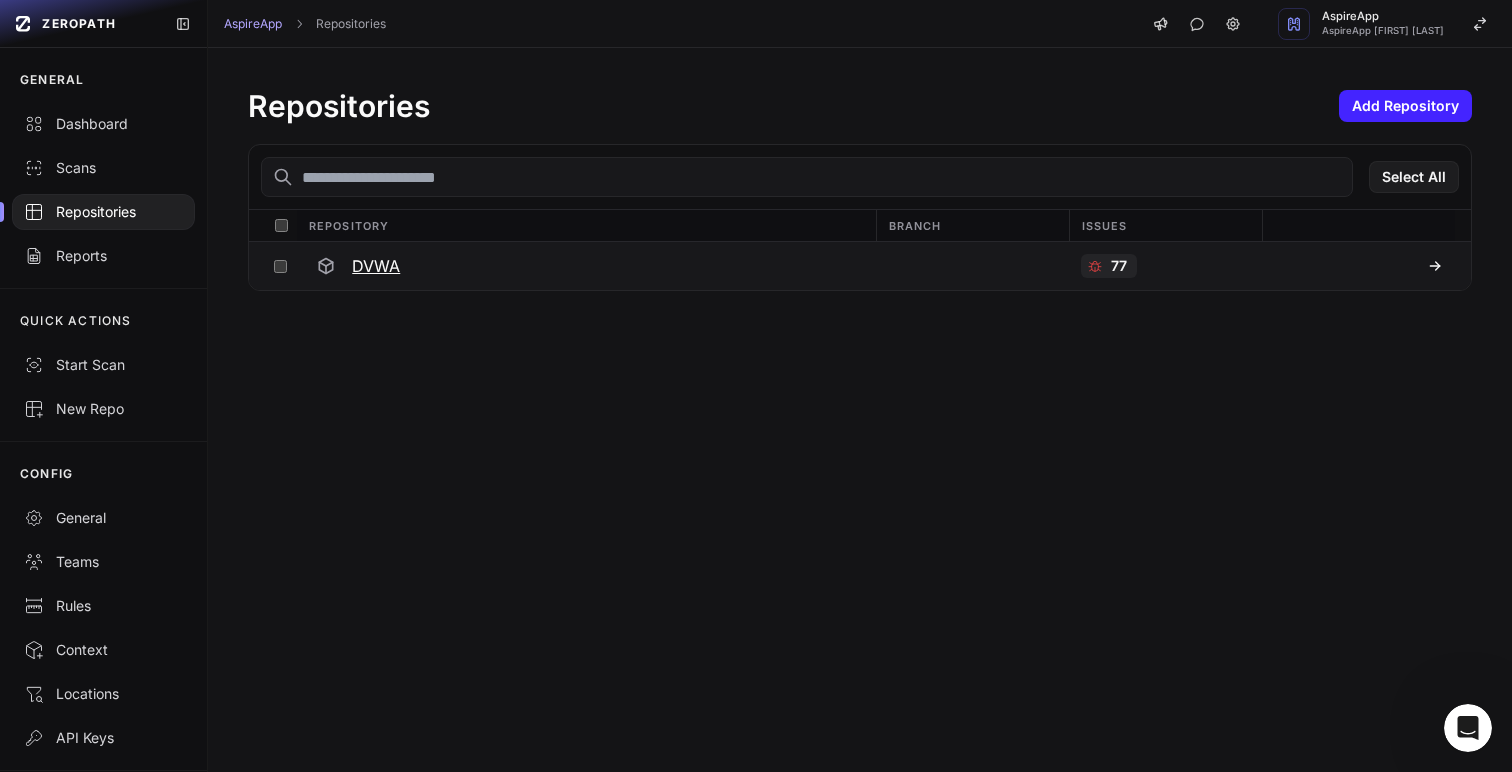 click on "DVWA" at bounding box center (585, 266) 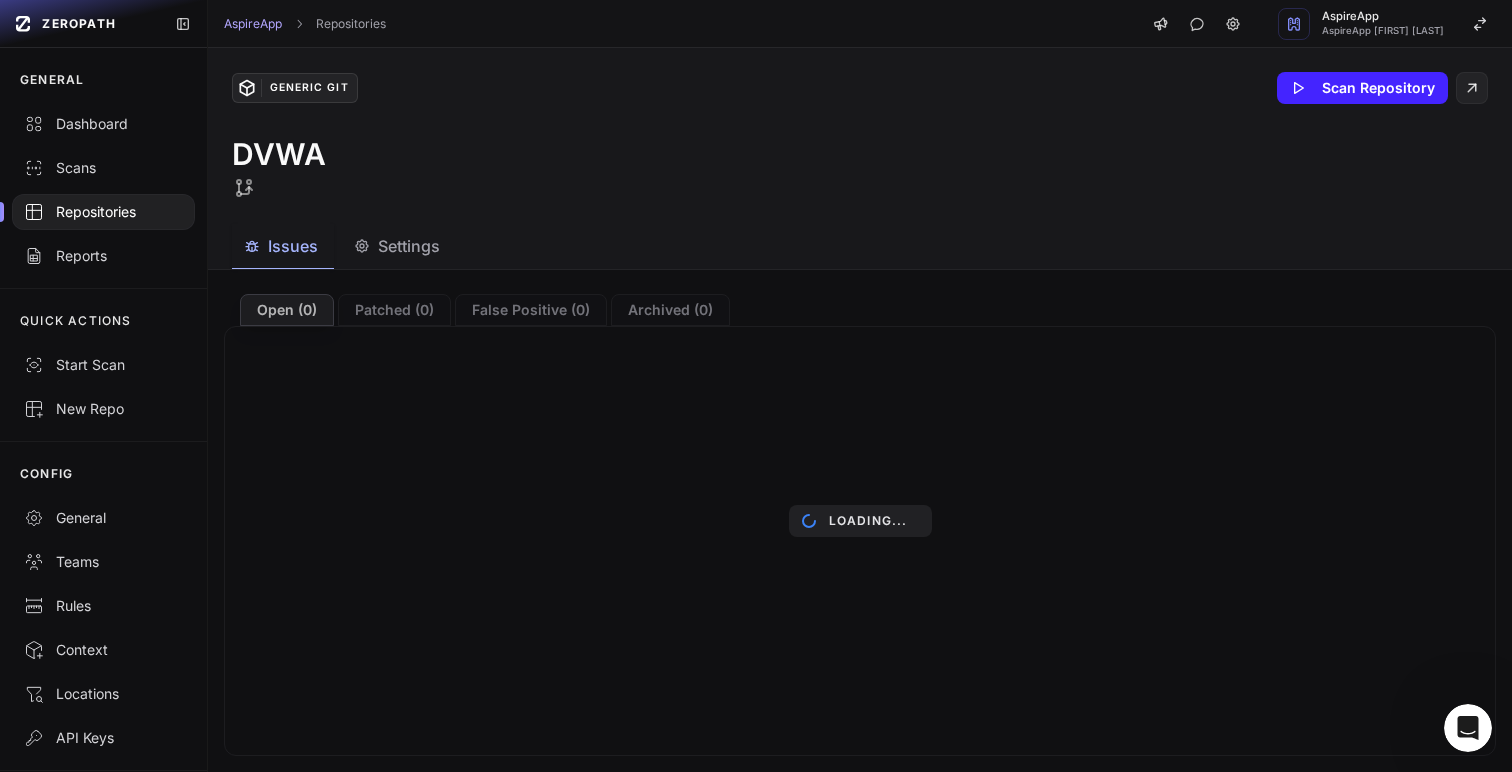 click at bounding box center [103, 212] 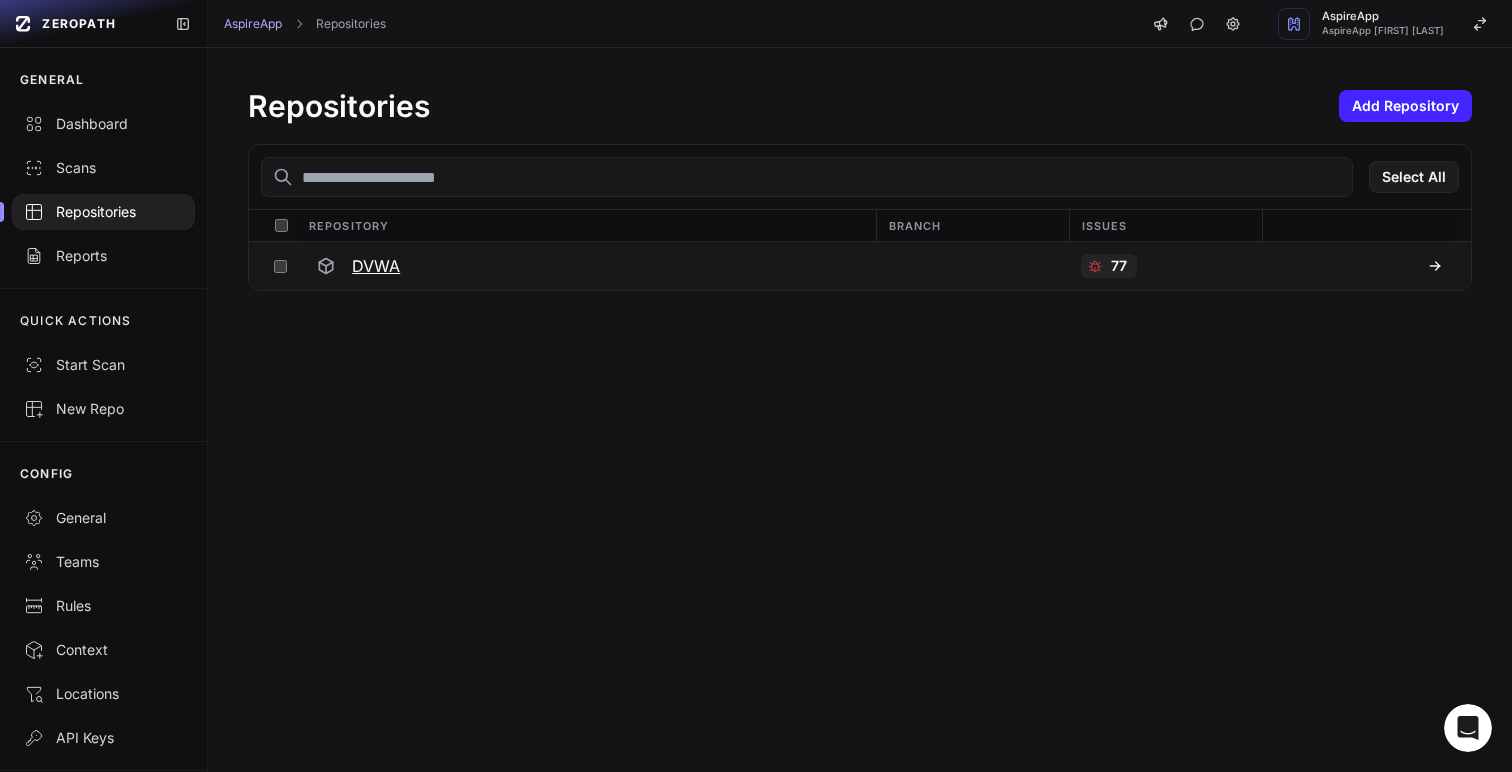 click on "DVWA" at bounding box center (585, 266) 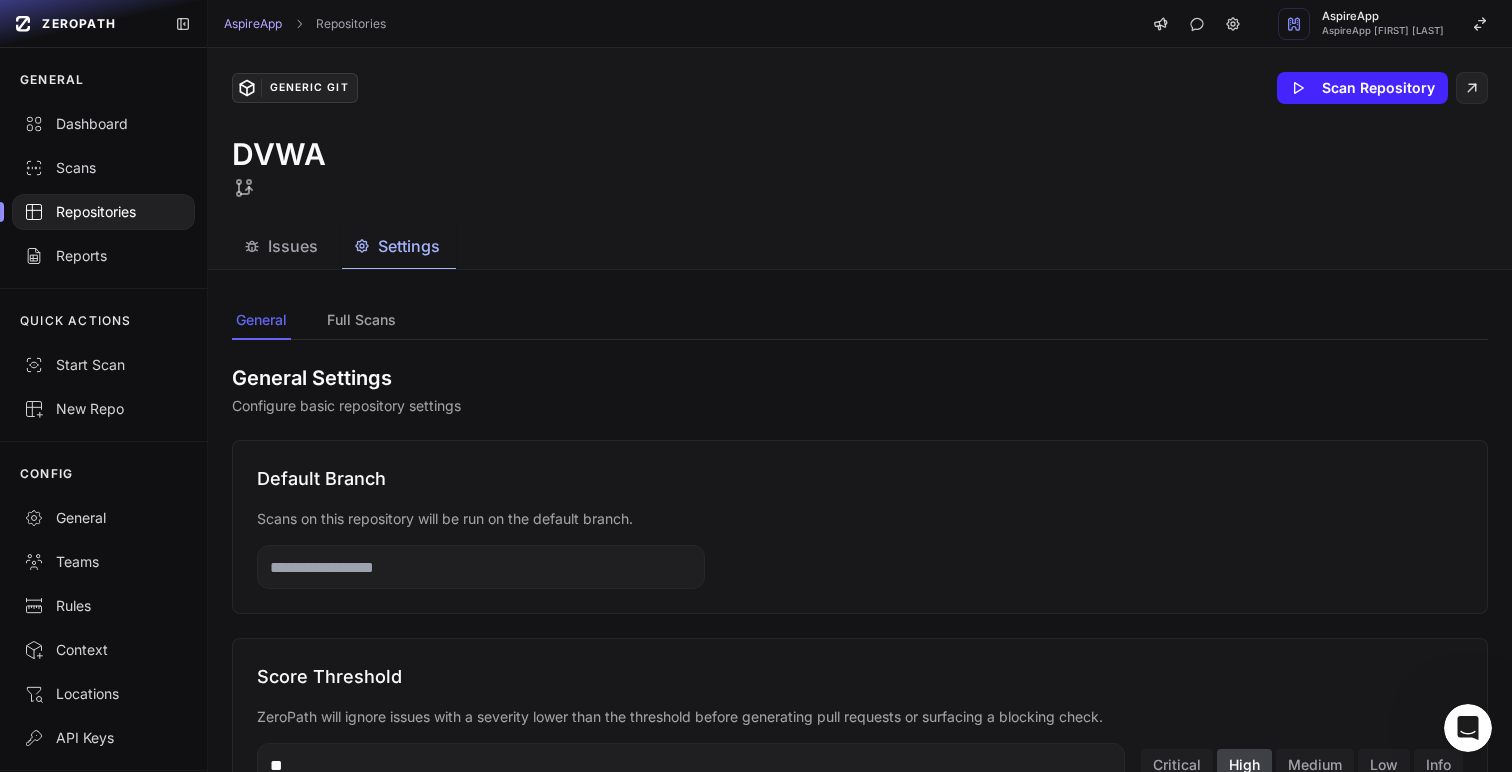 click on "Settings" at bounding box center [409, 246] 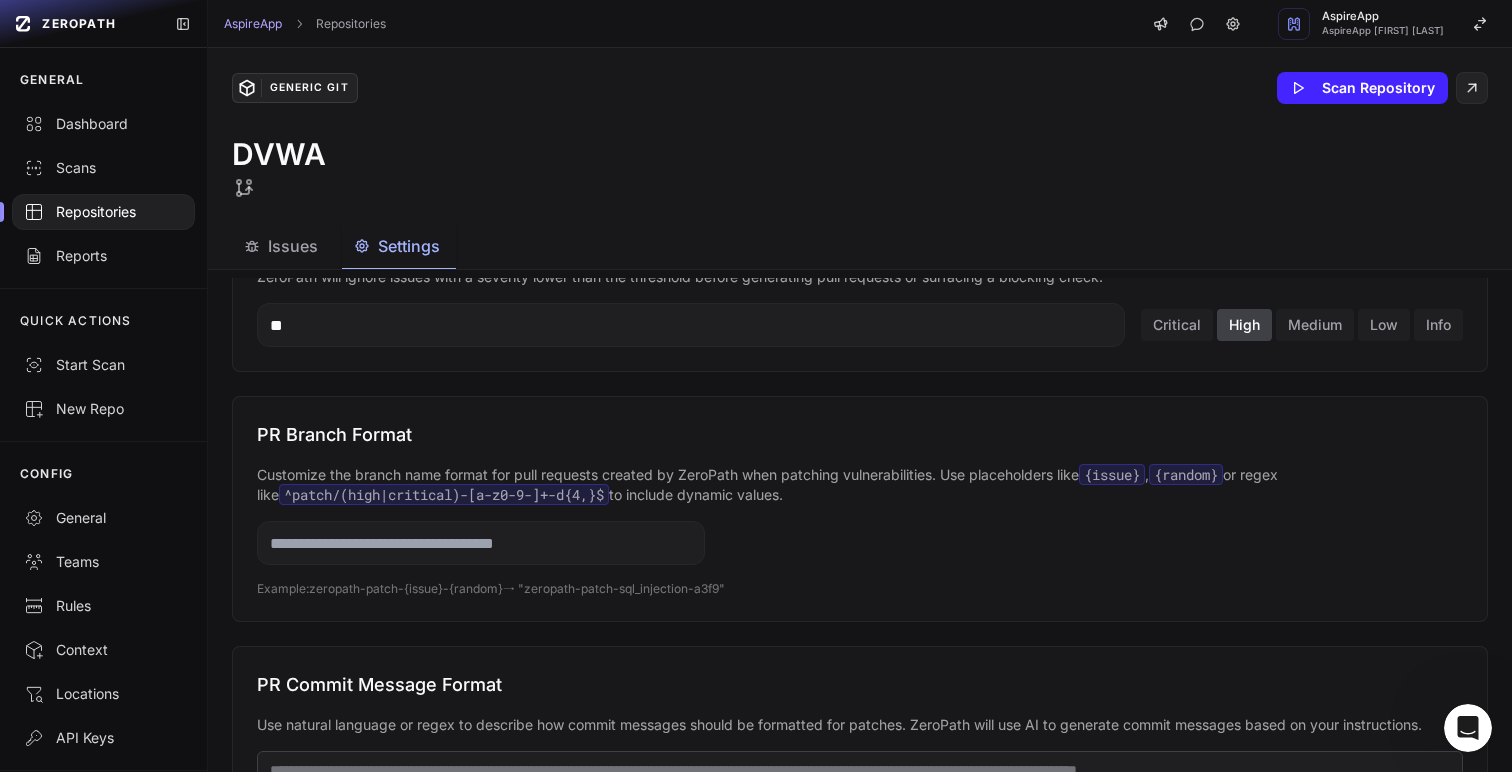 scroll, scrollTop: 444, scrollLeft: 0, axis: vertical 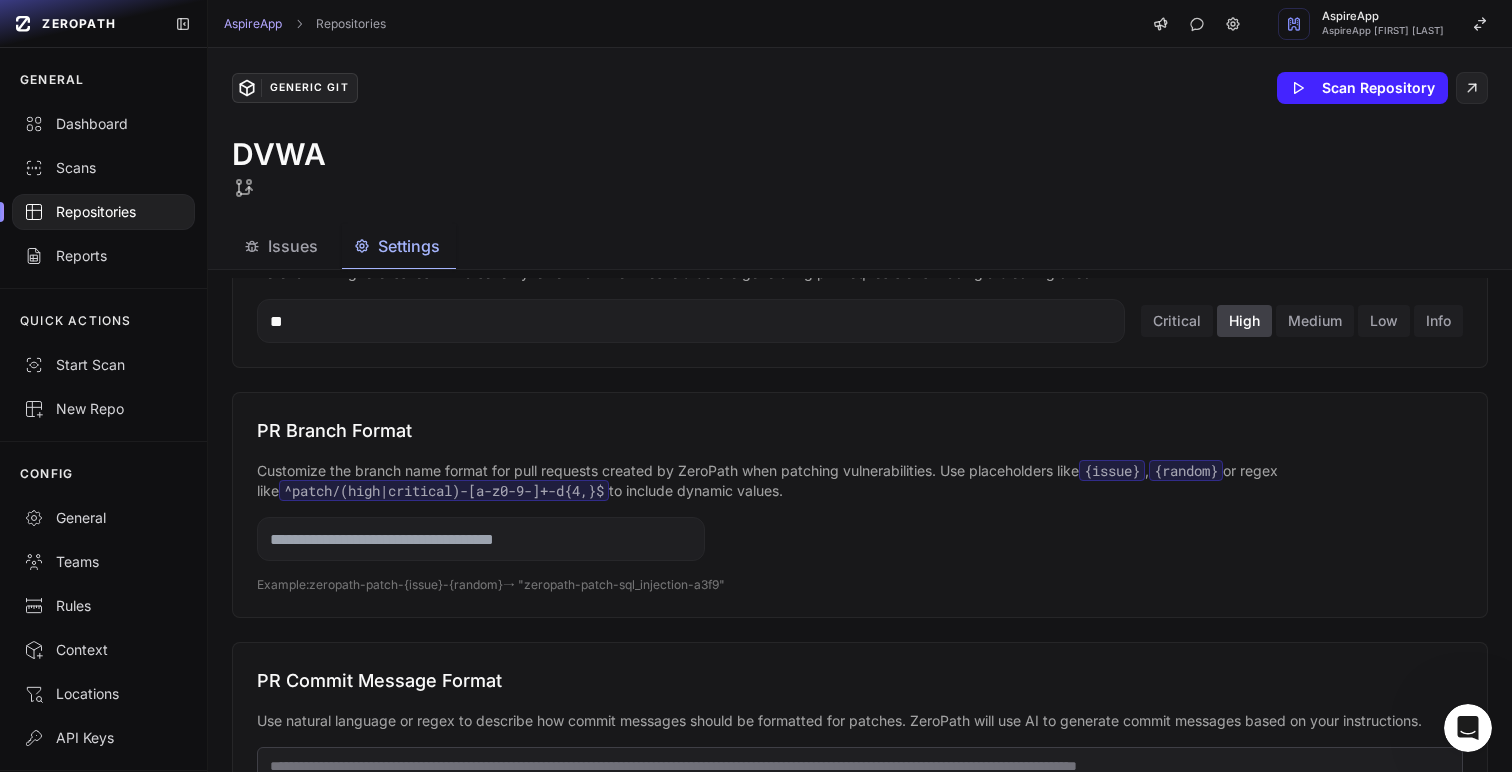 click on "Repositories" at bounding box center (103, 212) 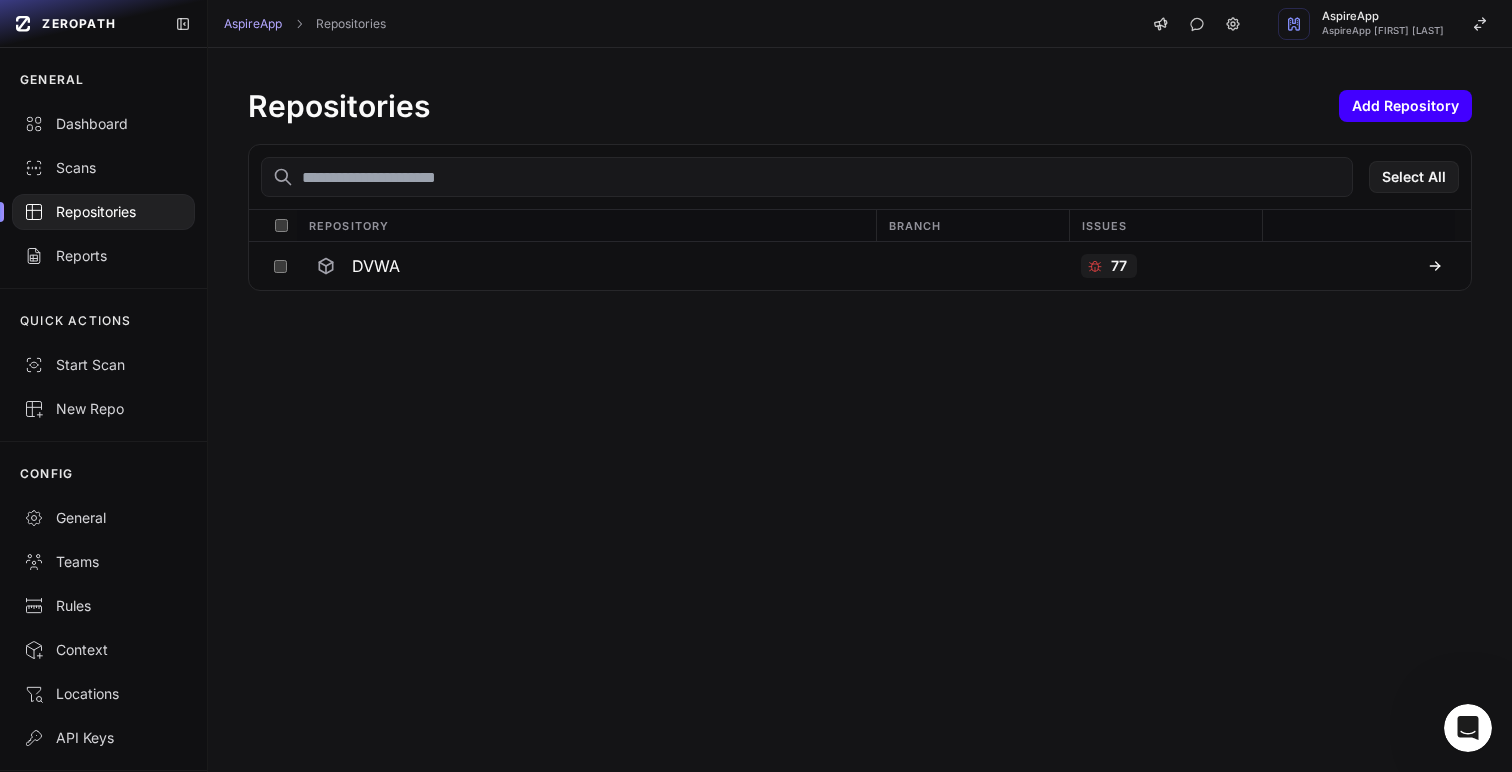 click on "Add Repository" at bounding box center [1405, 106] 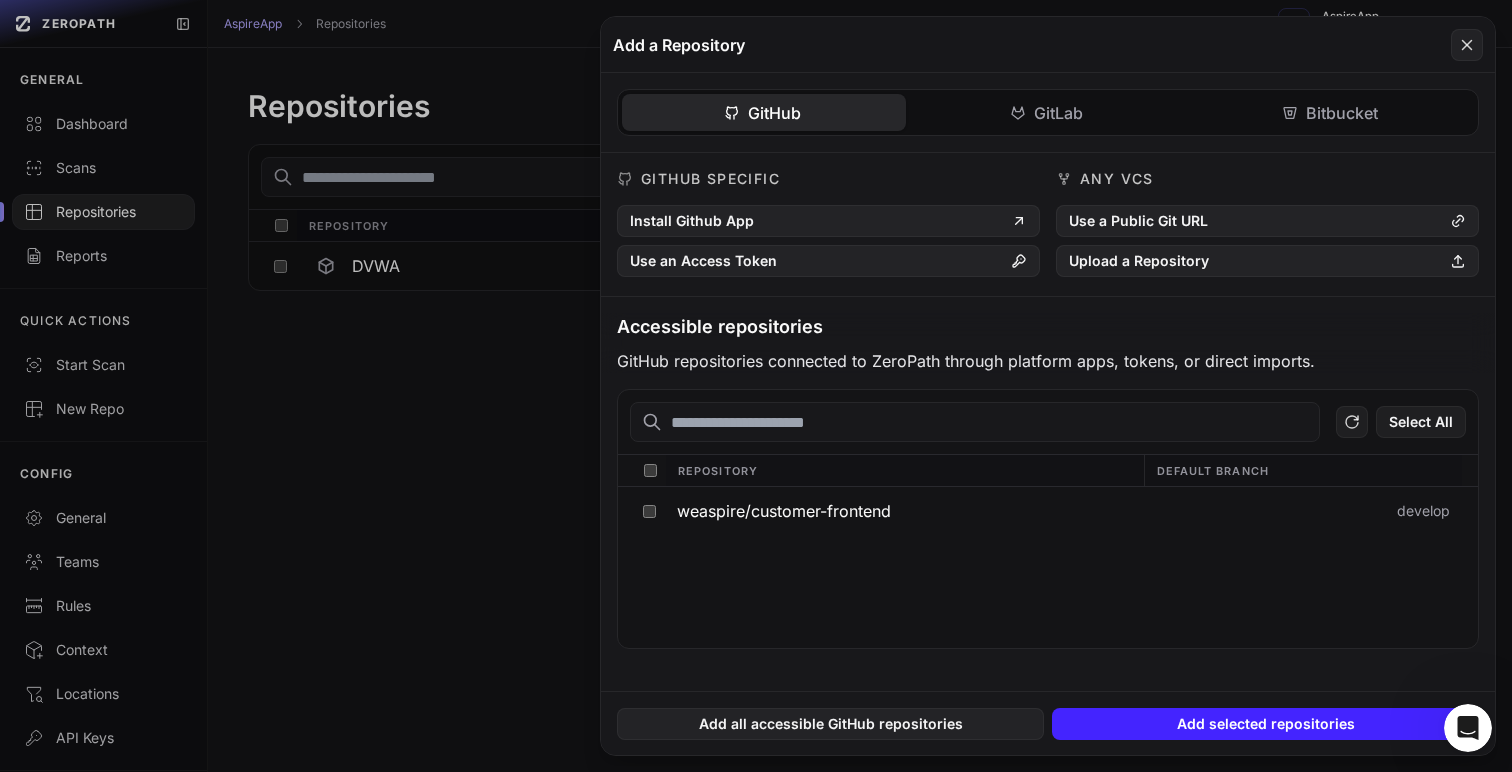 click 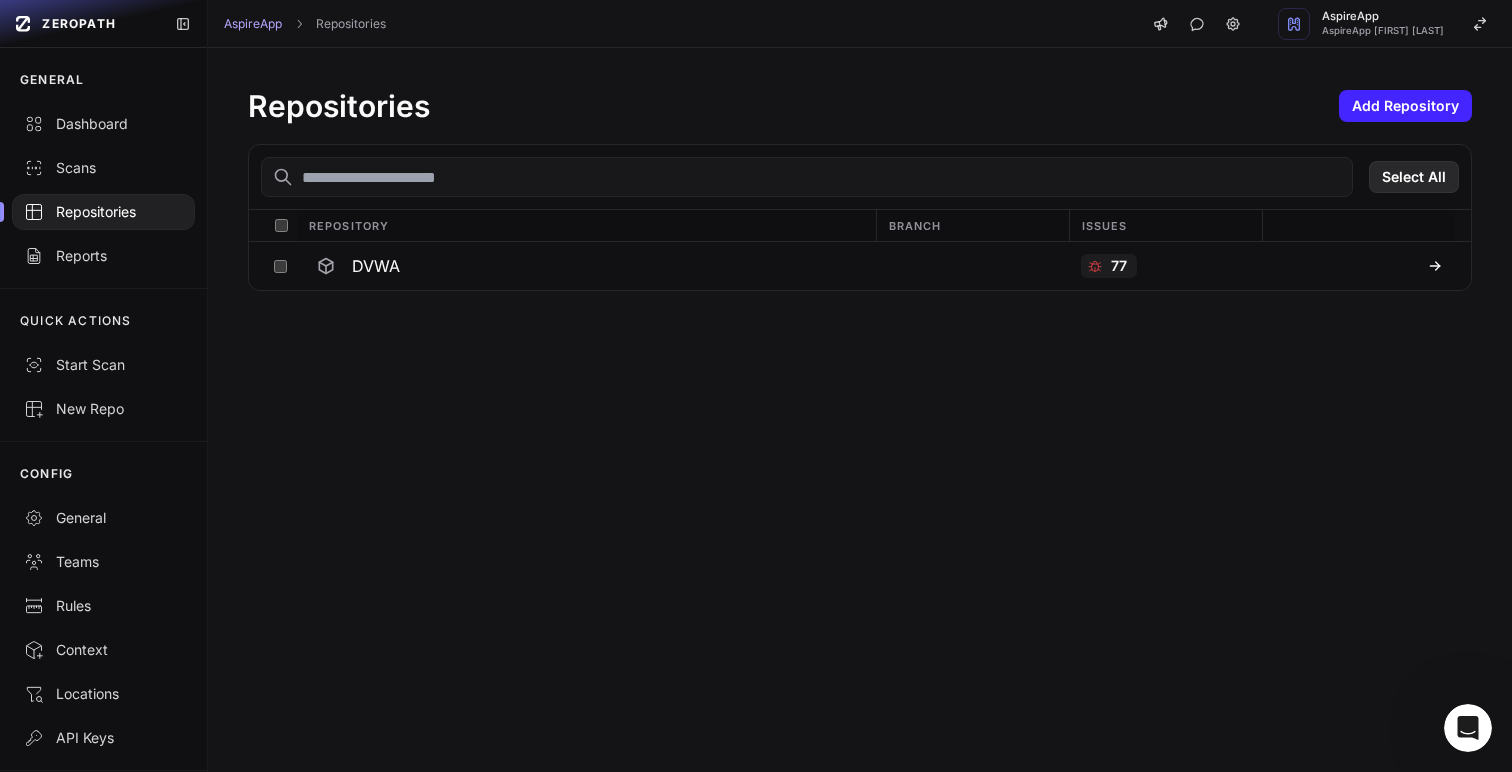 click on "Select All" at bounding box center (1414, 177) 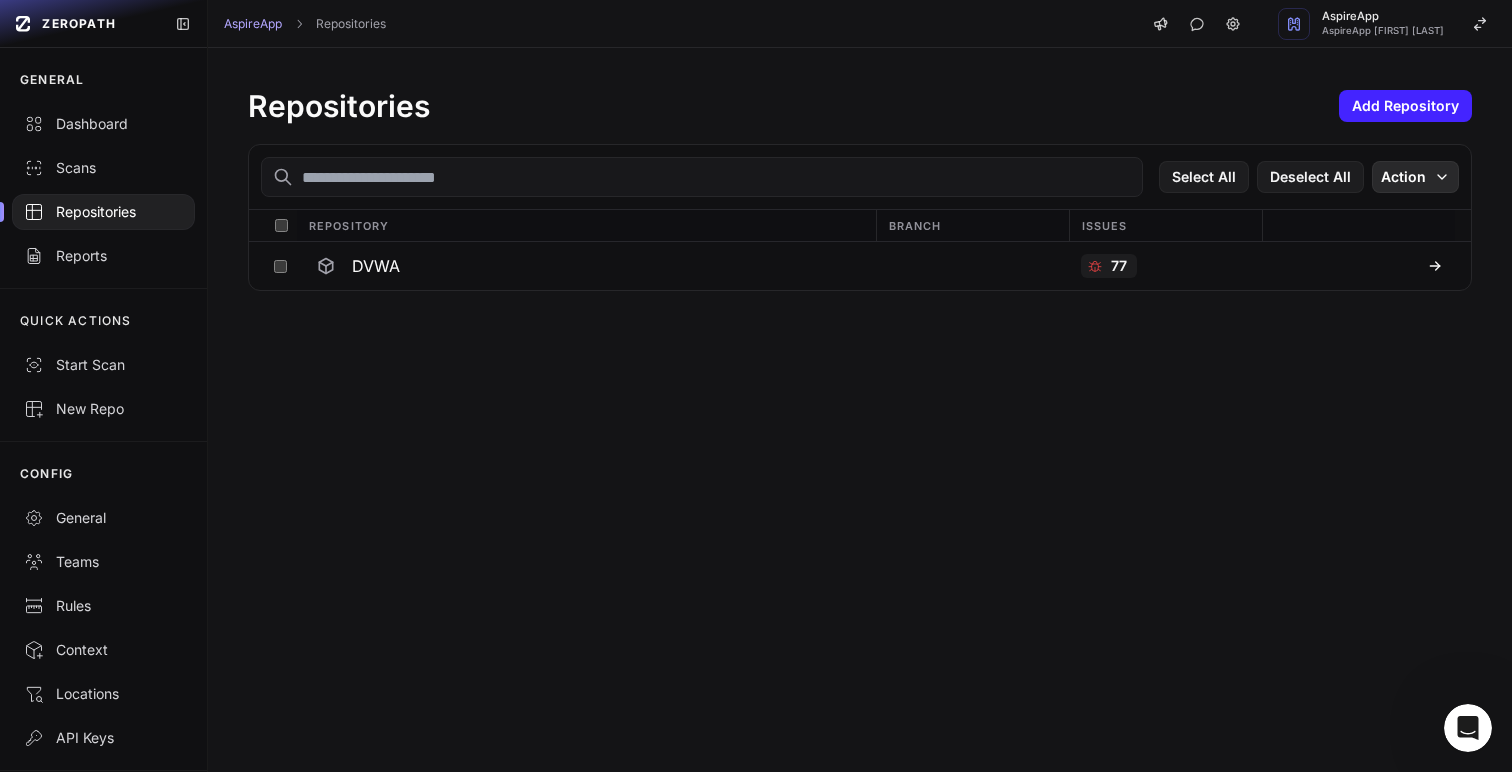 click on "Action" at bounding box center [1415, 177] 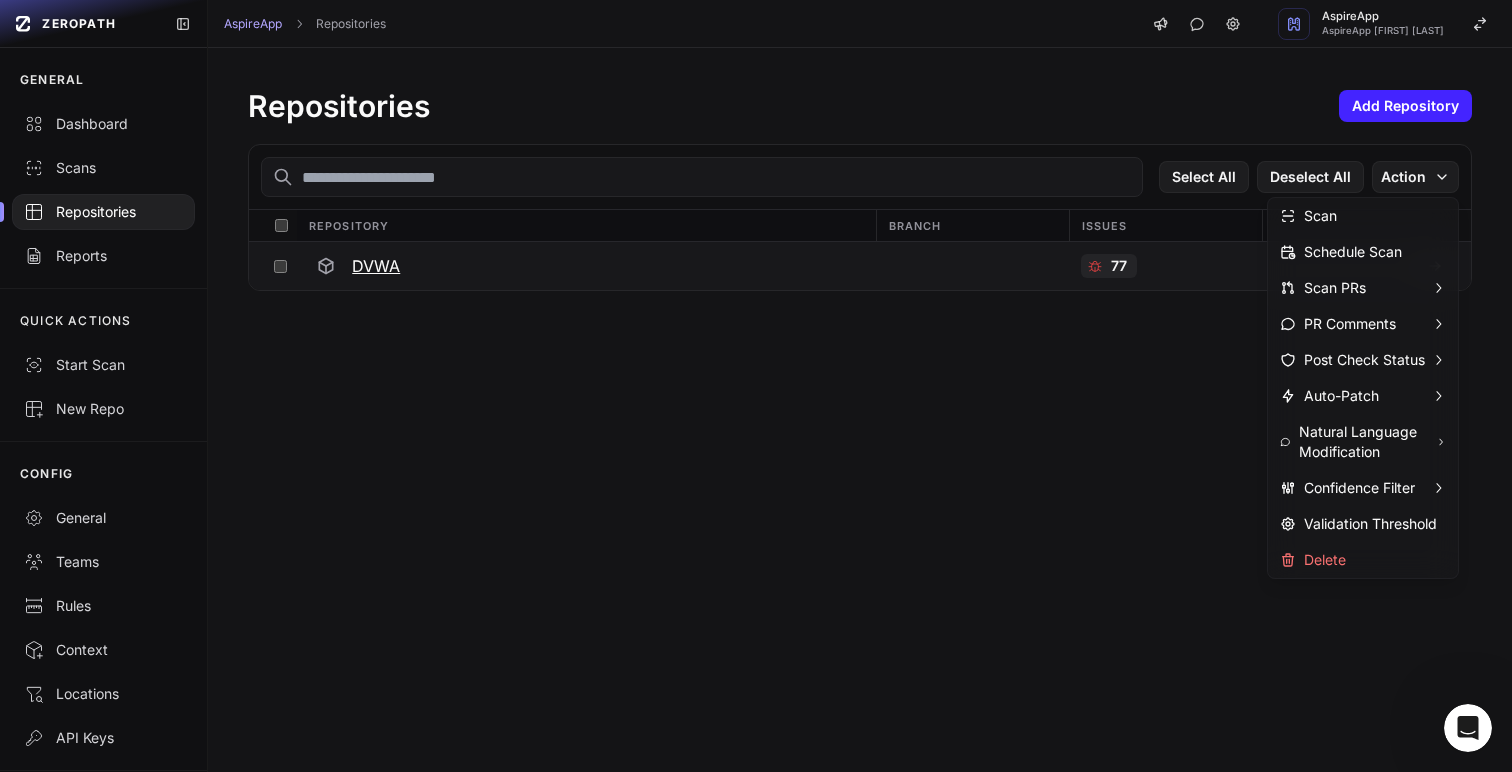 click 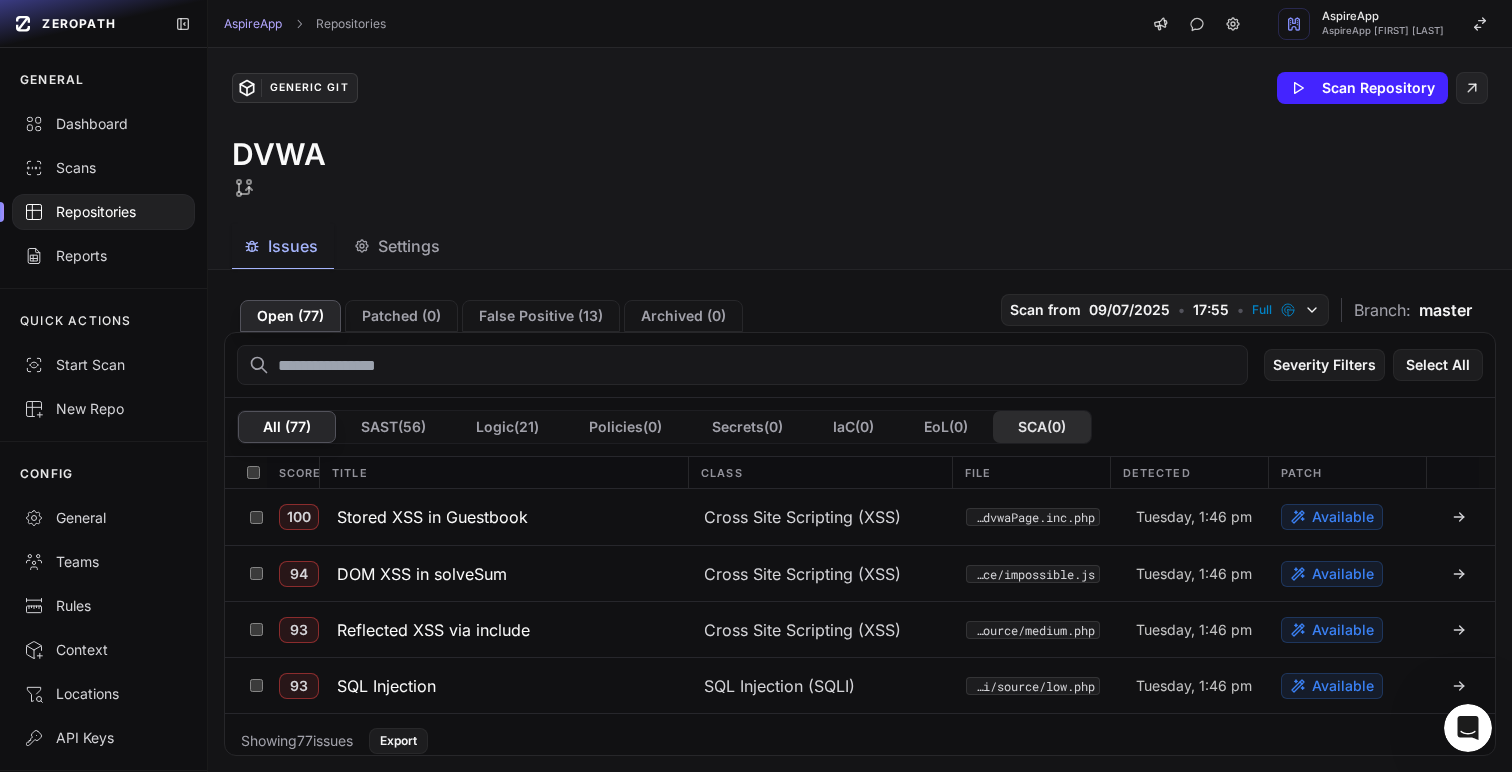 click on "SCA  ( 0 )" at bounding box center (1042, 427) 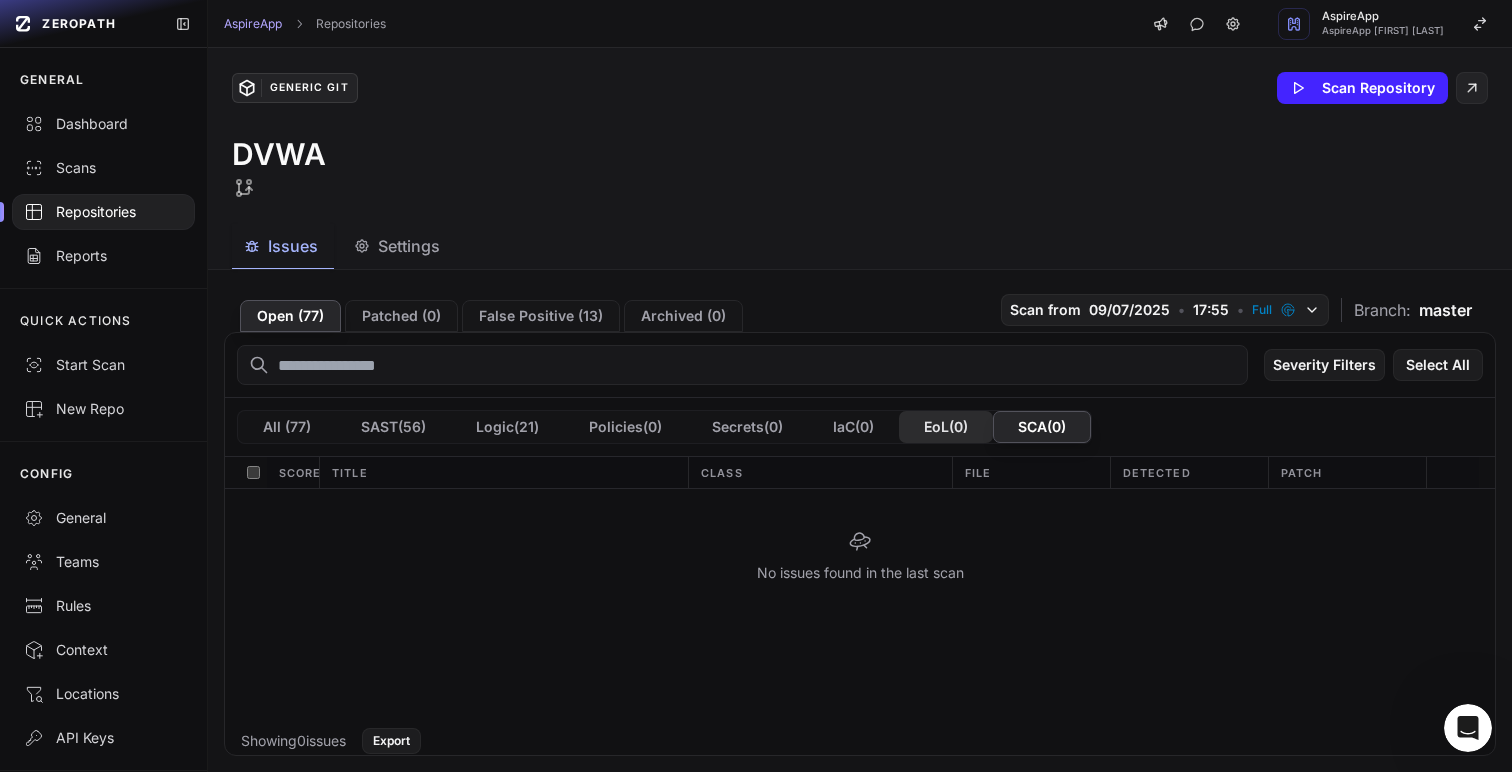 click on "EoL  ( 0 )" at bounding box center [946, 427] 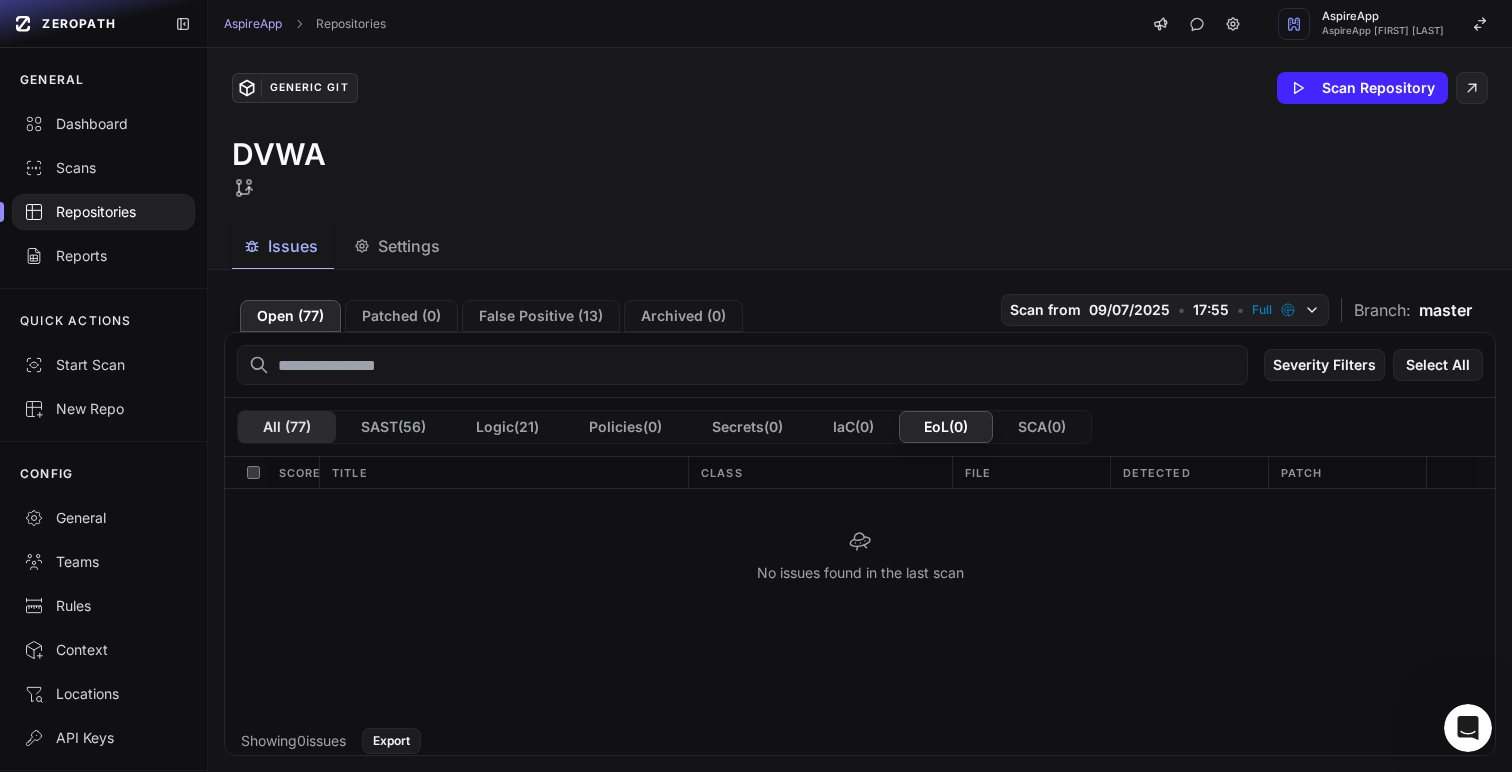 click on "All ( 77 )" at bounding box center [287, 427] 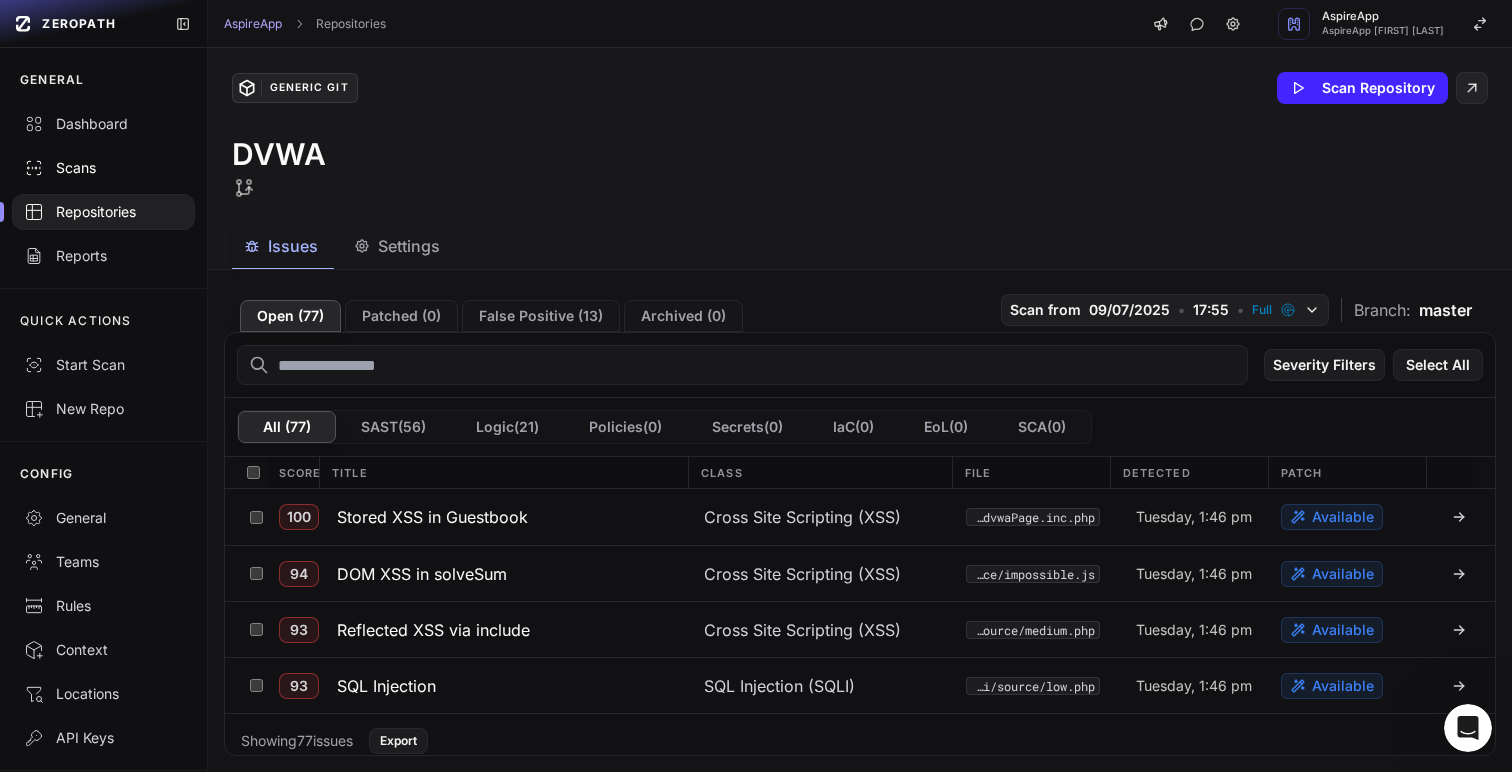 click on "Scans" at bounding box center (103, 168) 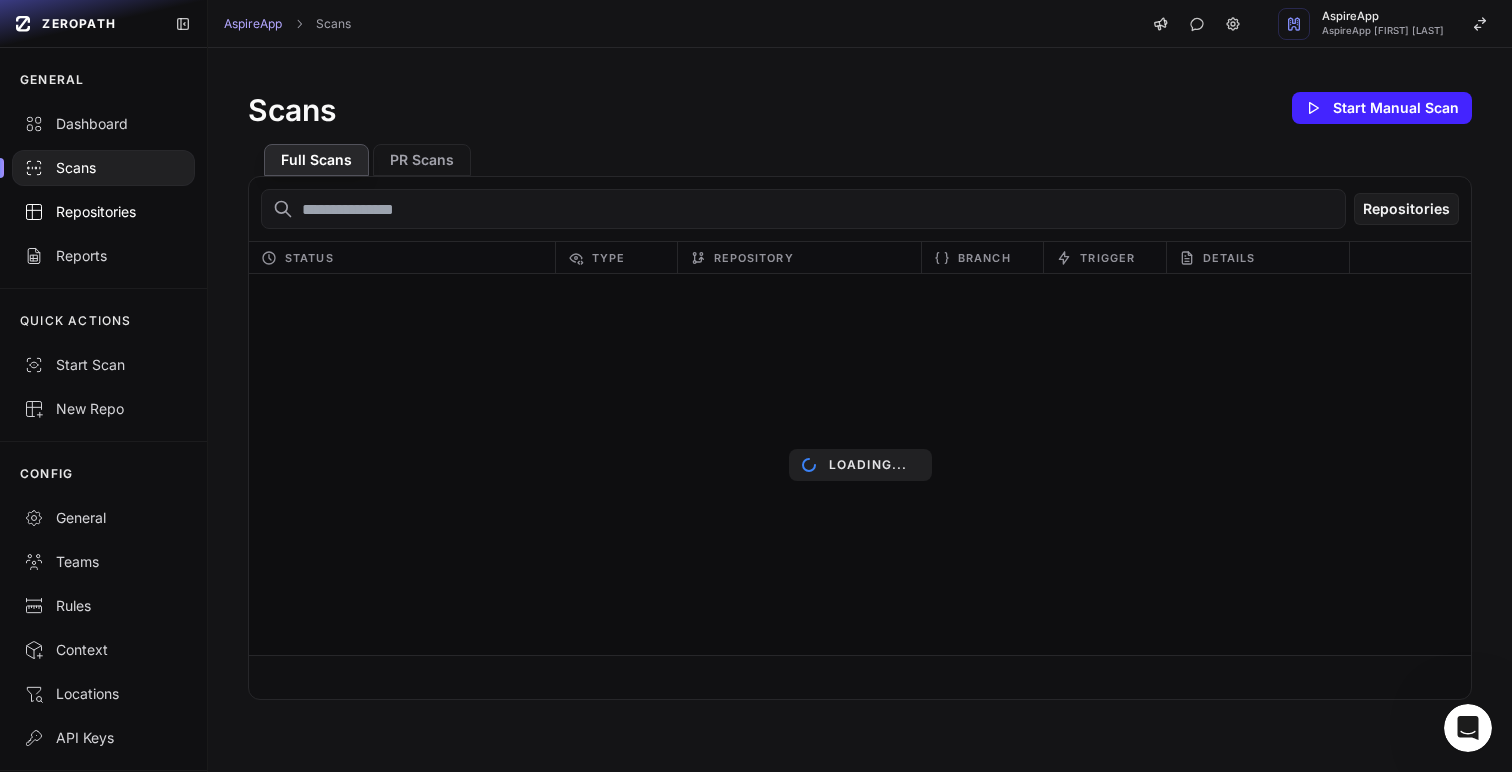 click on "Repositories" at bounding box center [103, 212] 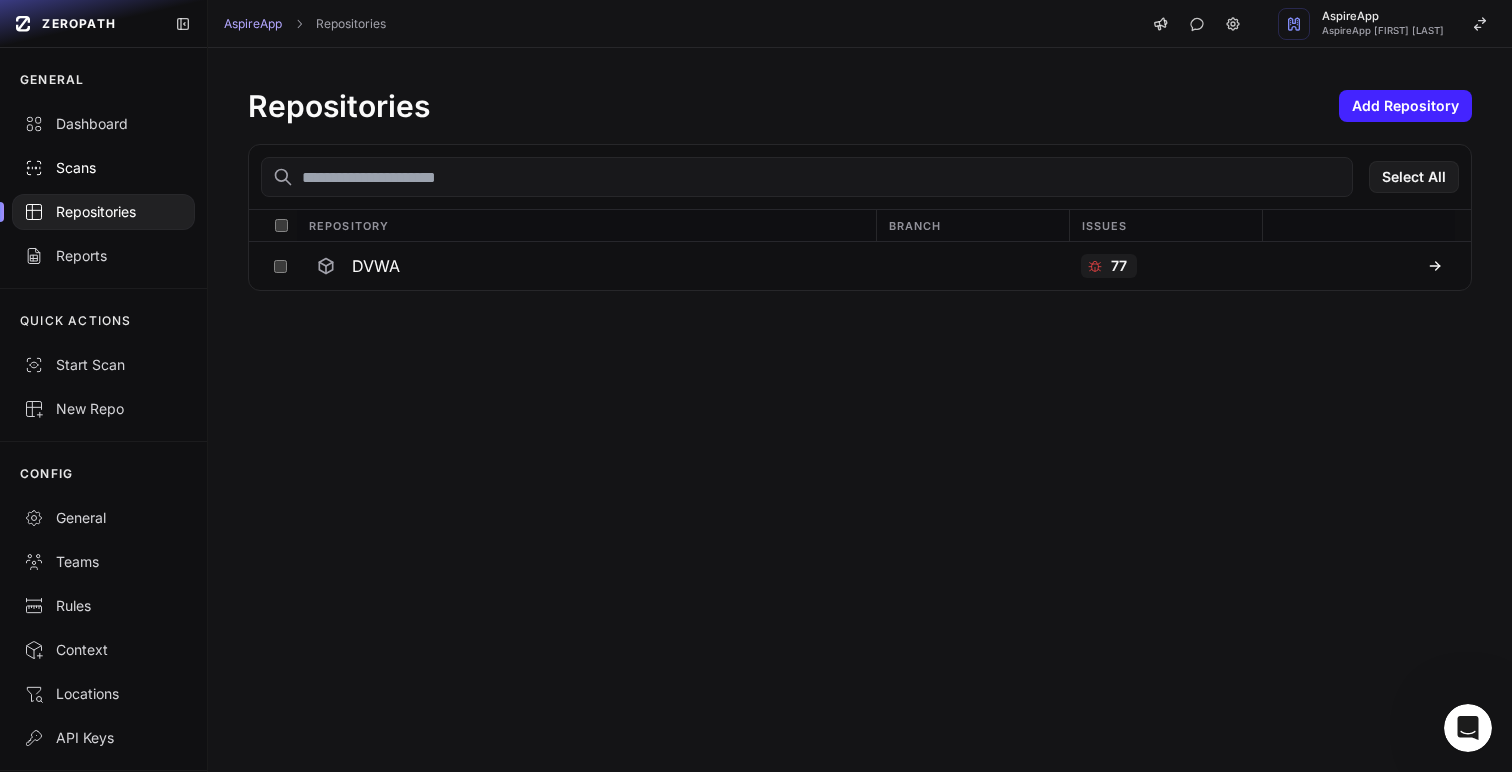 click on "Scans" at bounding box center [103, 168] 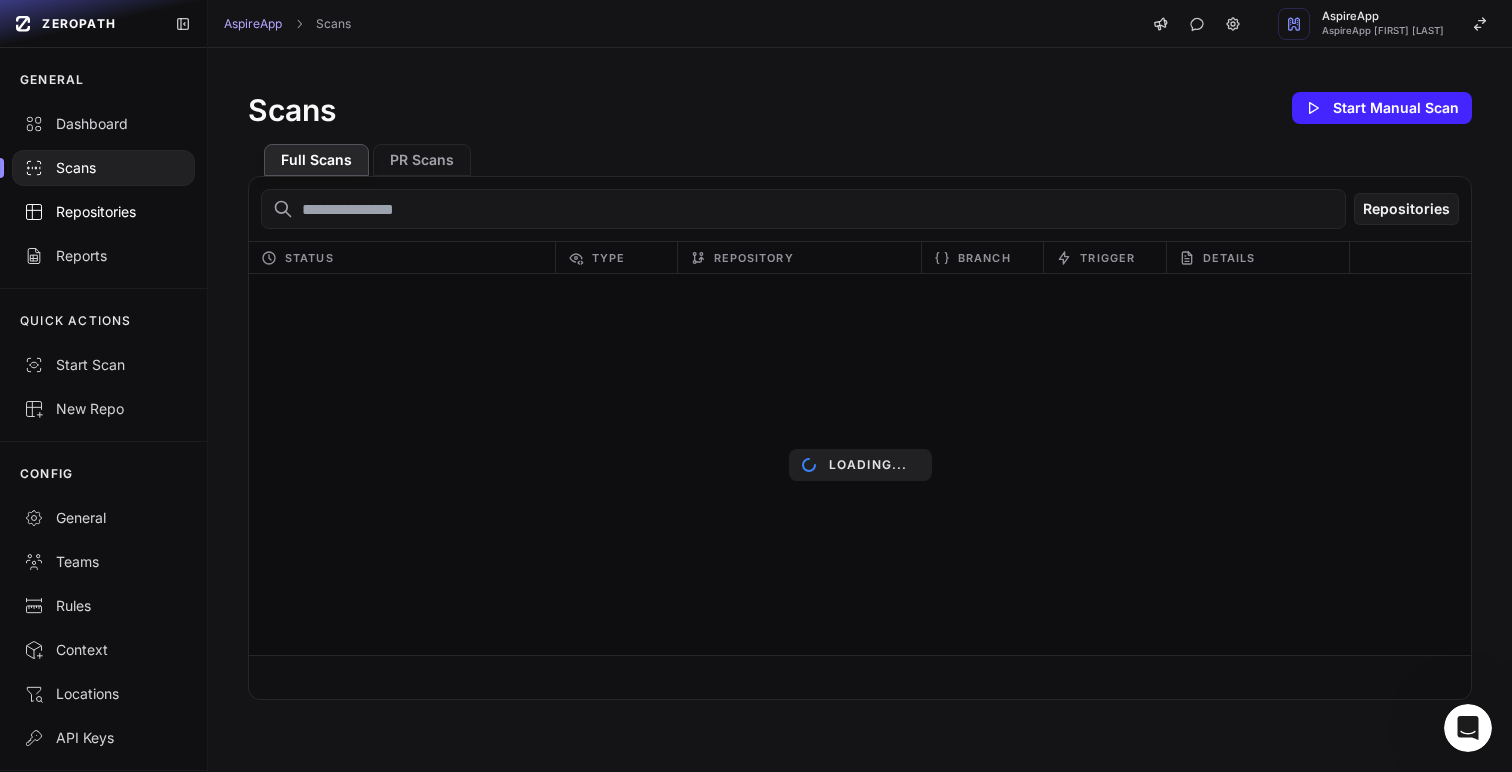 click on "Repositories" at bounding box center [103, 212] 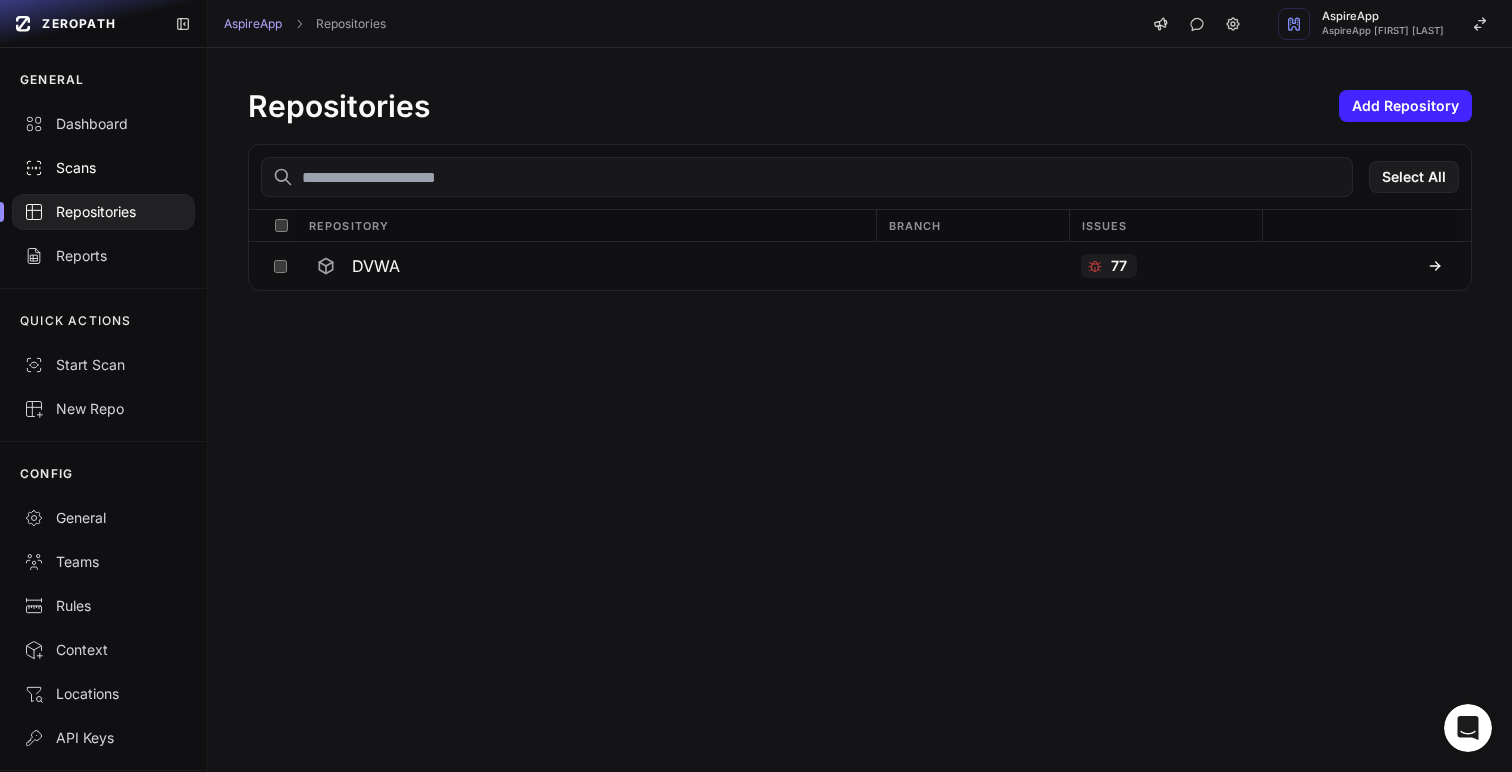 click on "Scans" at bounding box center [103, 168] 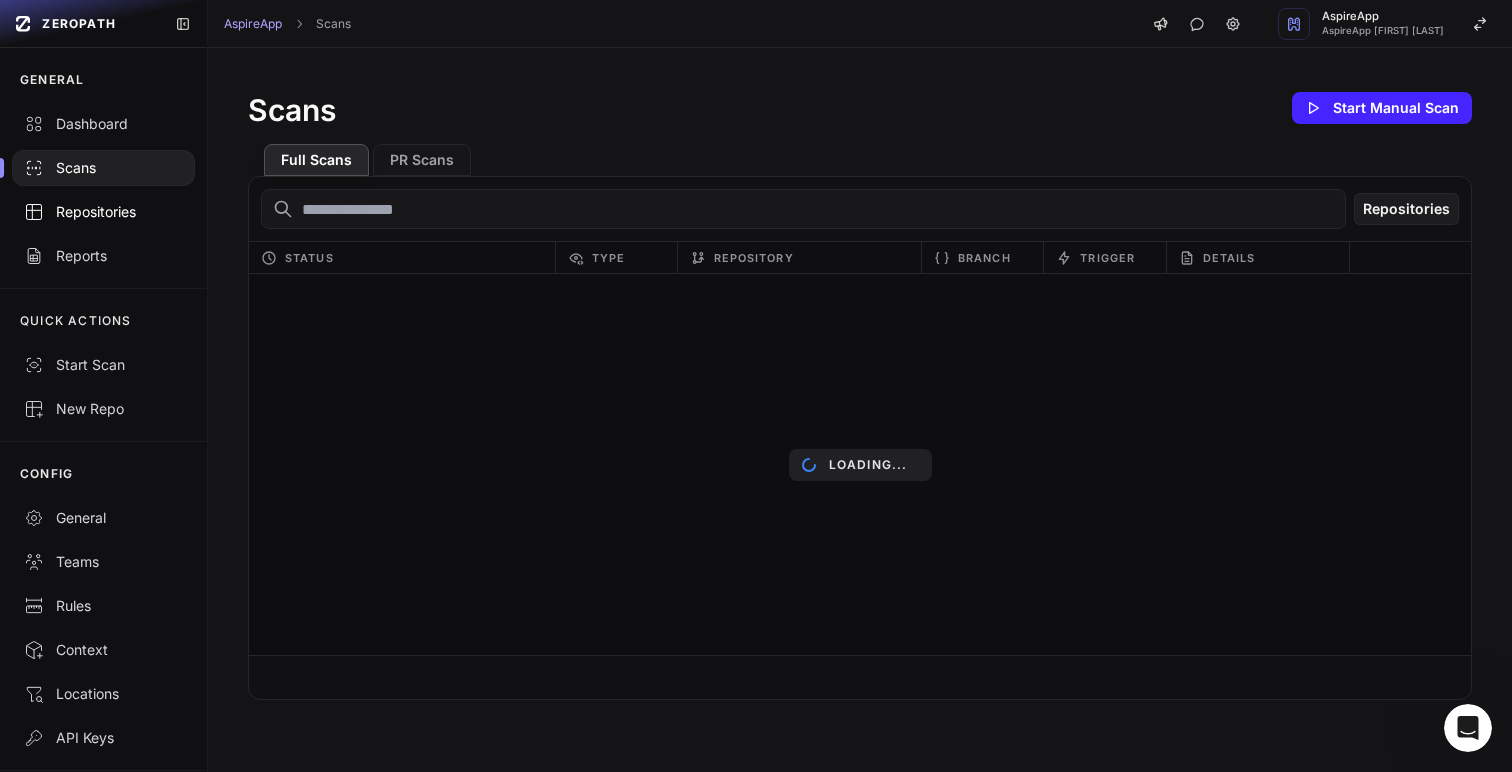 click on "Repositories" at bounding box center (103, 212) 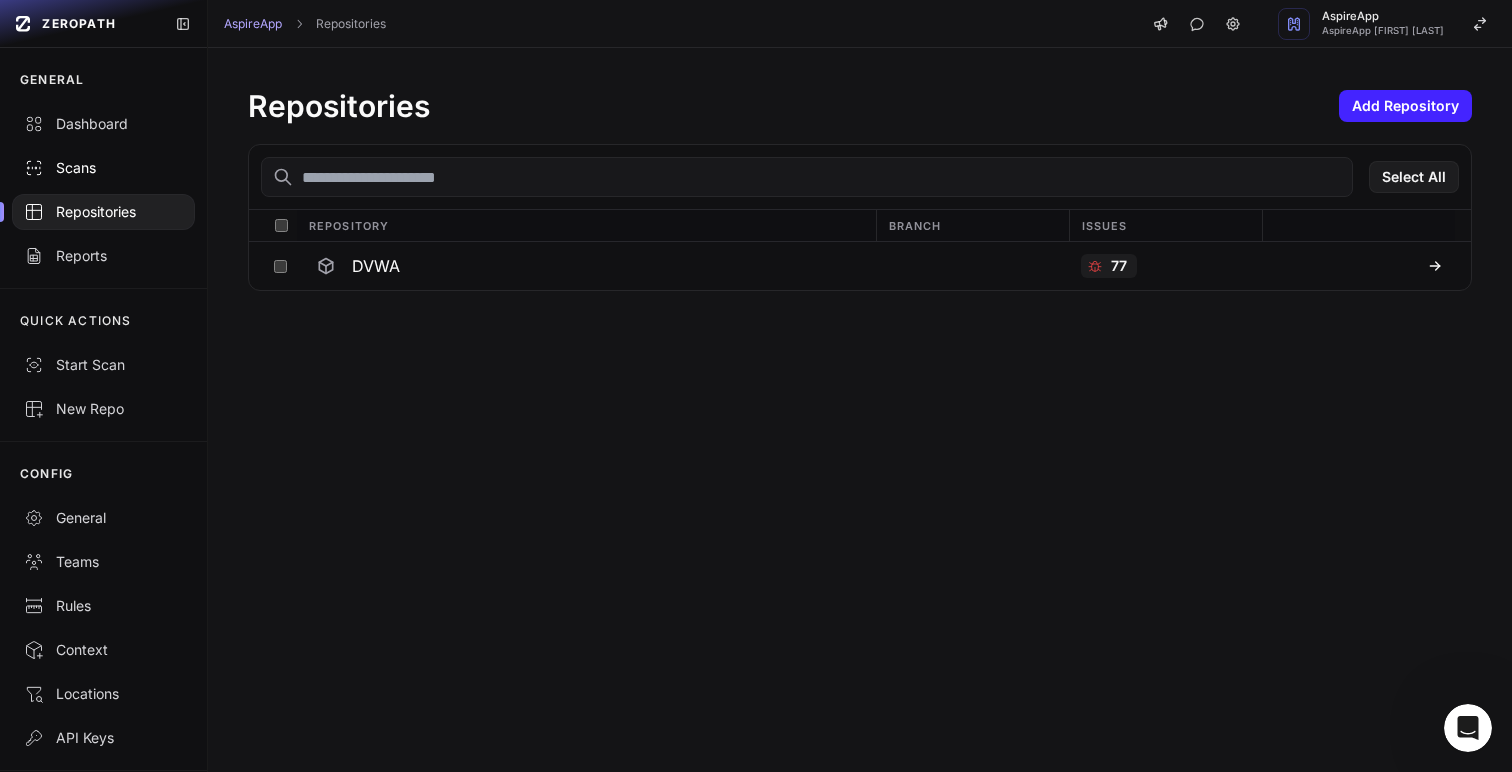 click on "Scans" at bounding box center [103, 168] 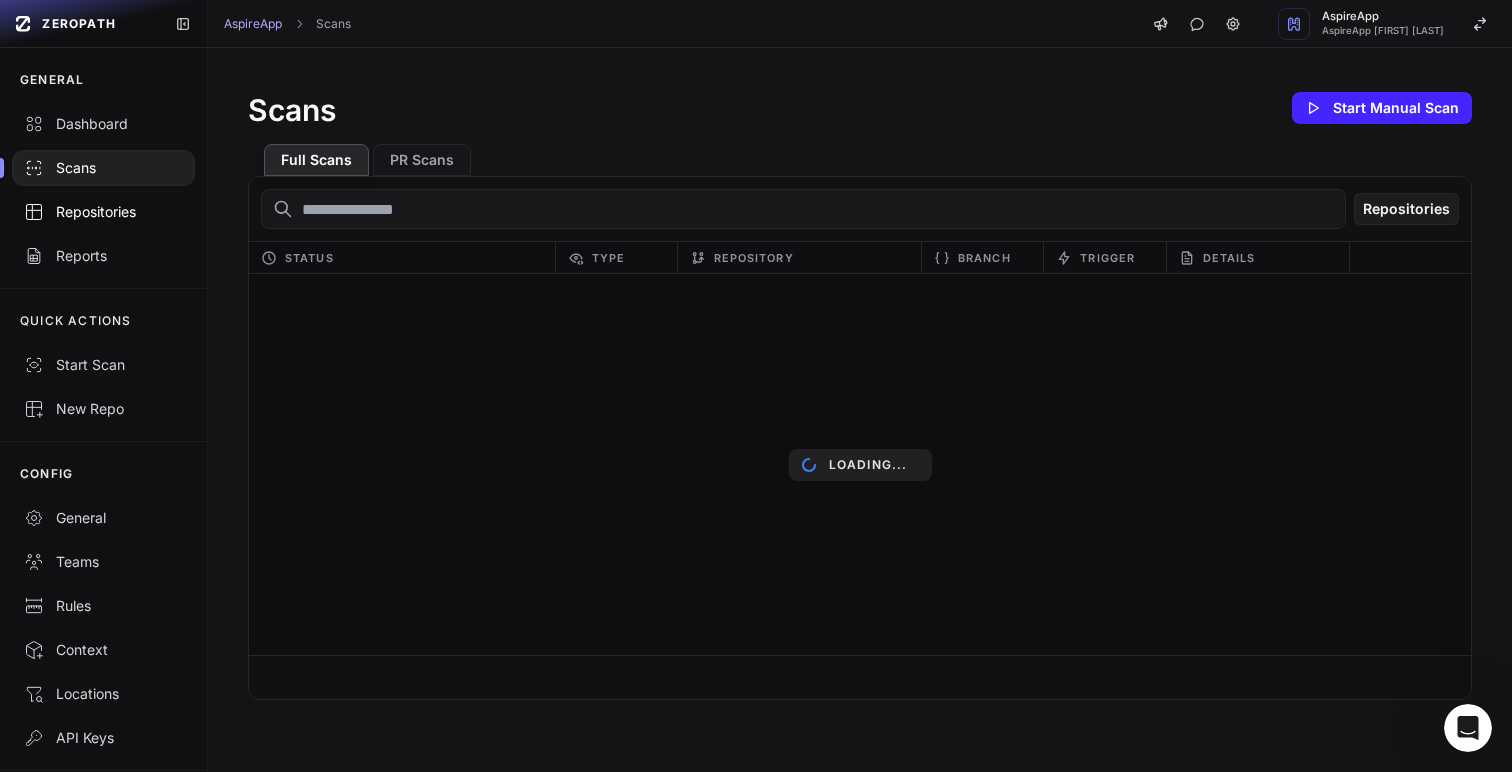 click on "Repositories" at bounding box center (103, 212) 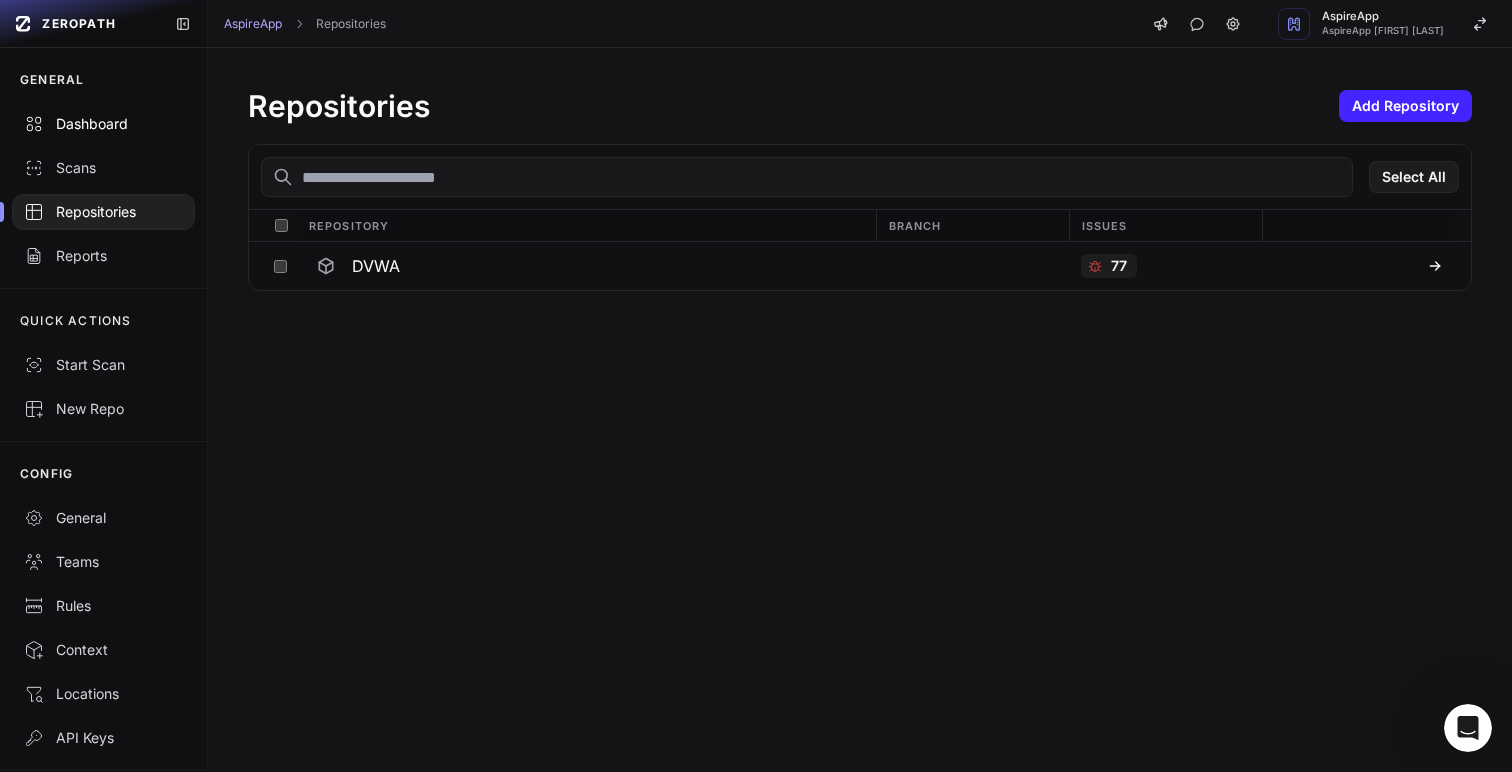 click on "Dashboard" at bounding box center (103, 124) 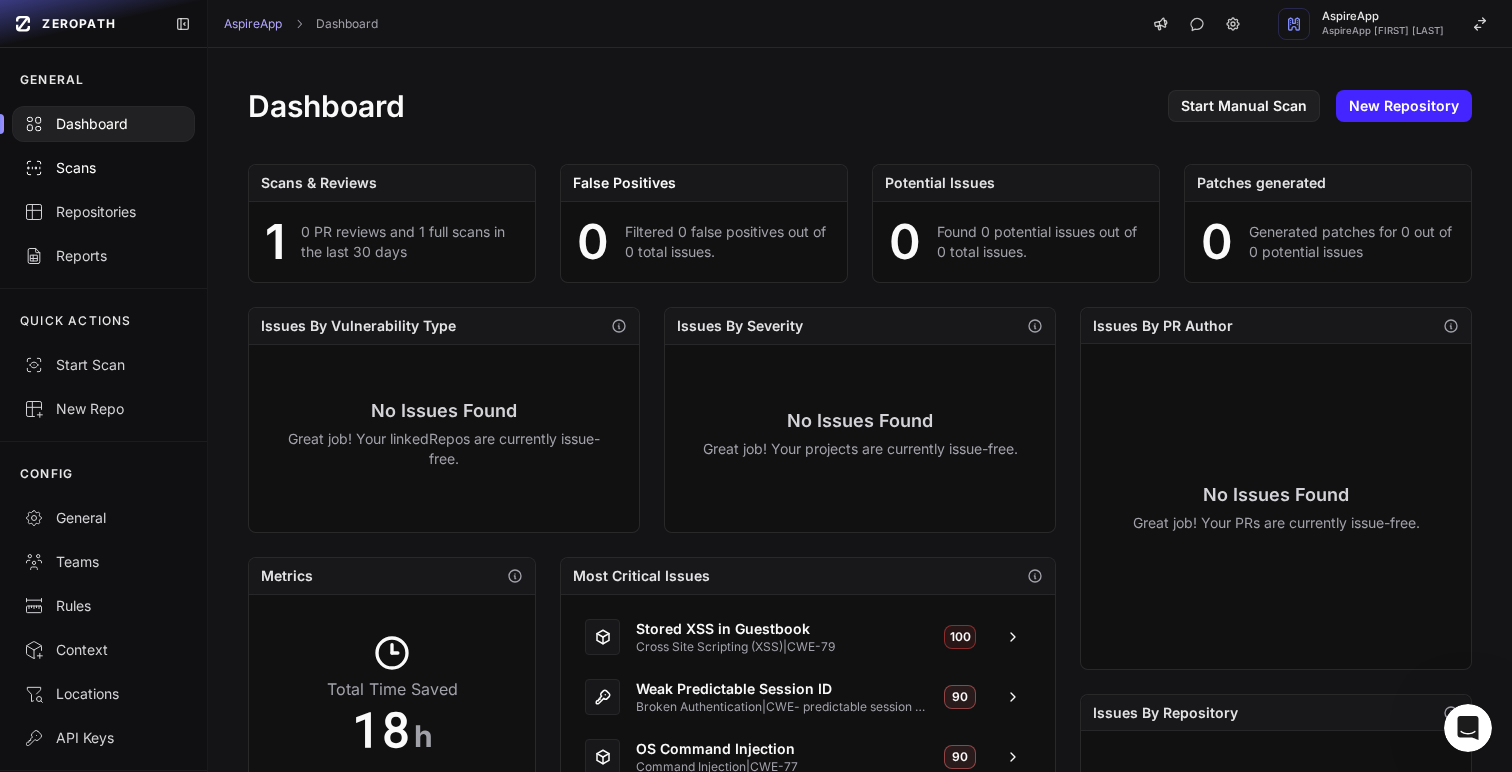 click on "Scans" at bounding box center [103, 168] 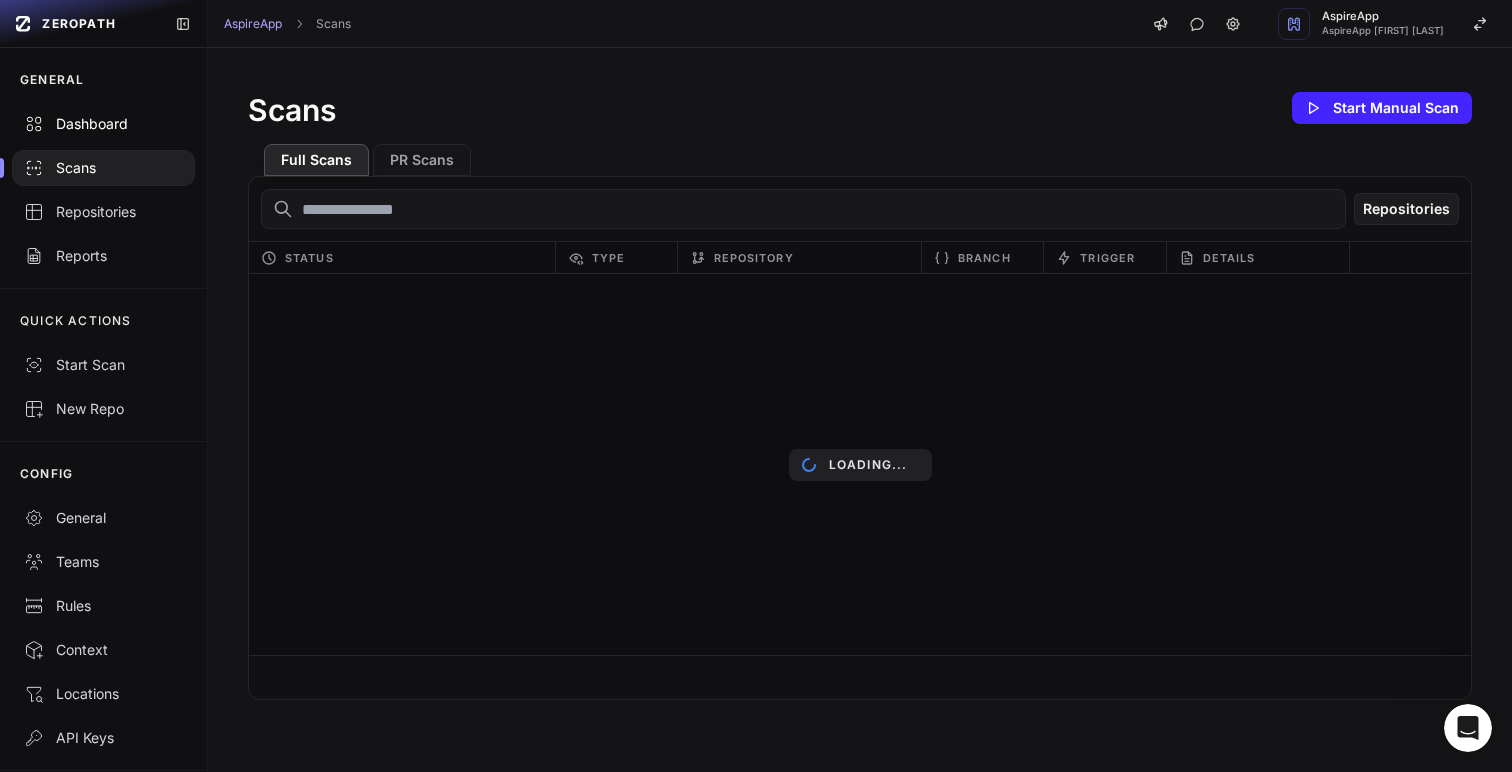 click on "Dashboard" at bounding box center (103, 124) 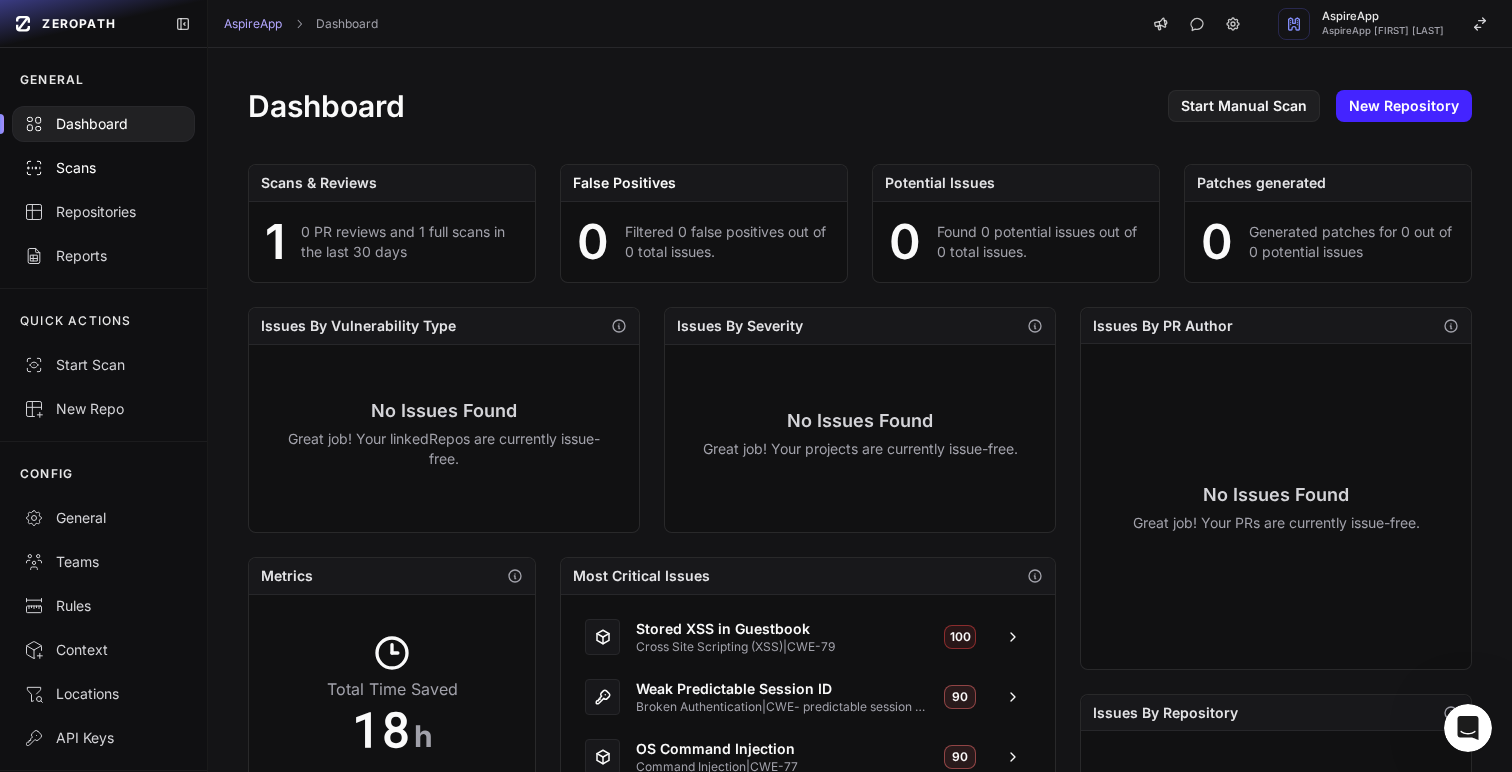 click on "Scans" at bounding box center (103, 168) 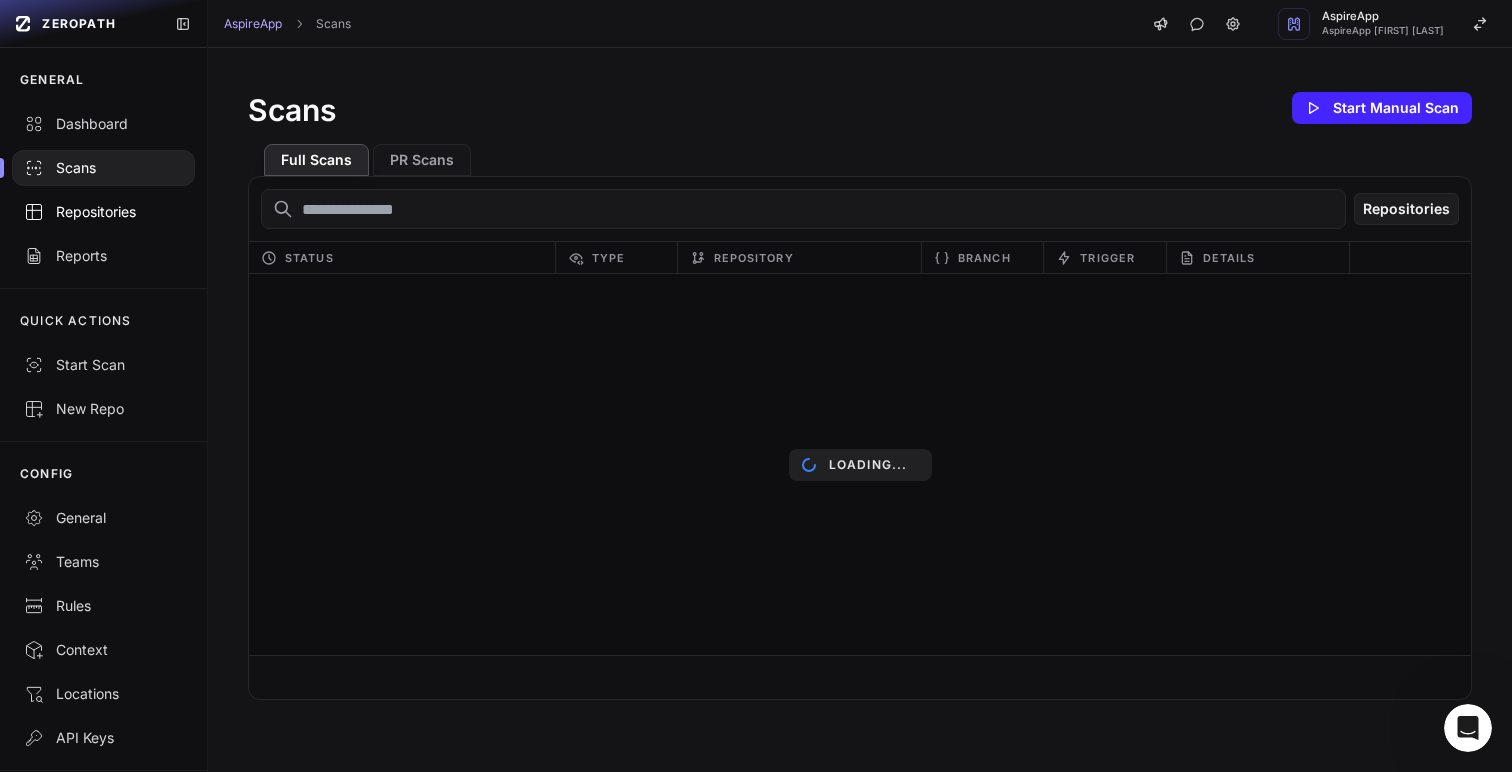 click on "Repositories" at bounding box center [103, 212] 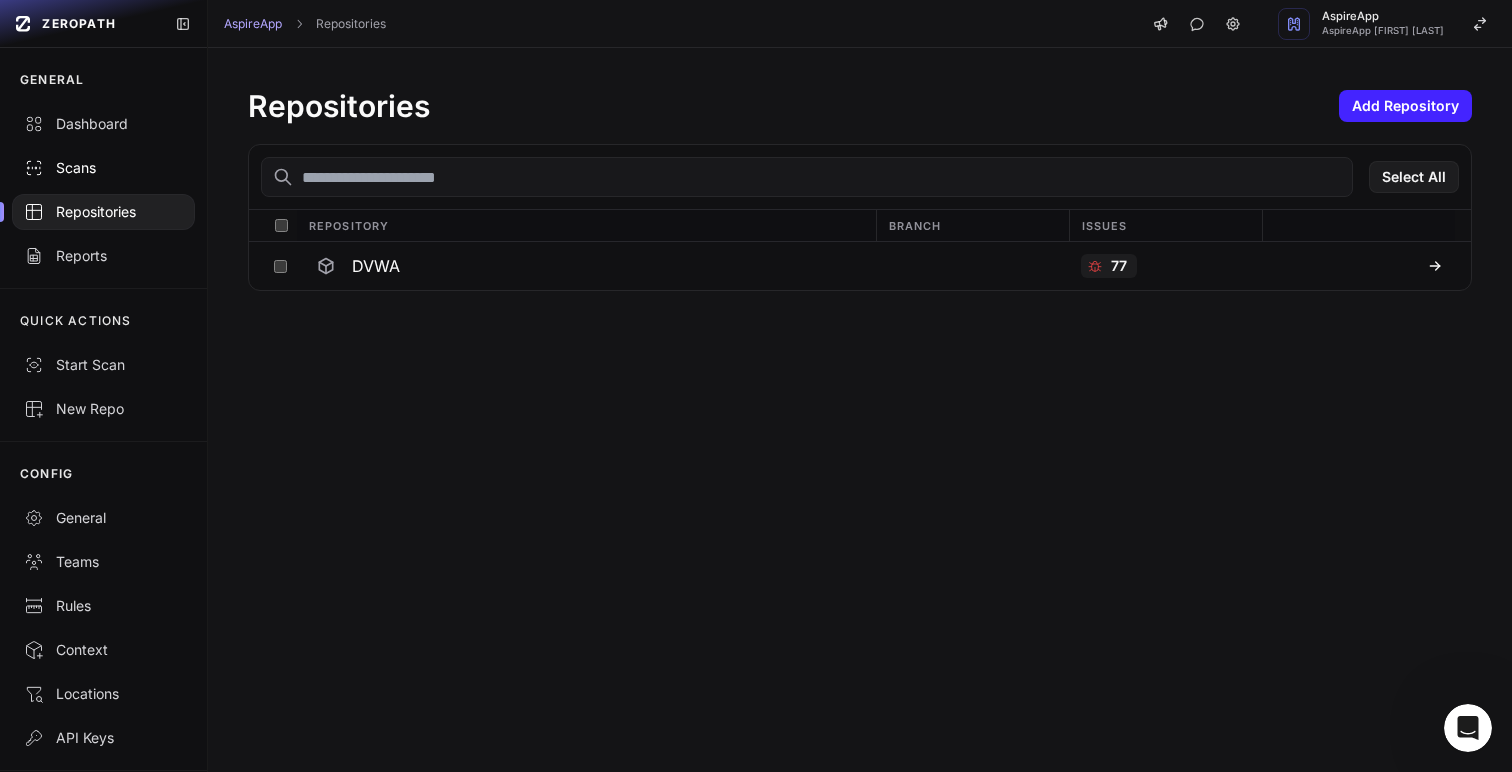 click on "Scans" at bounding box center (103, 168) 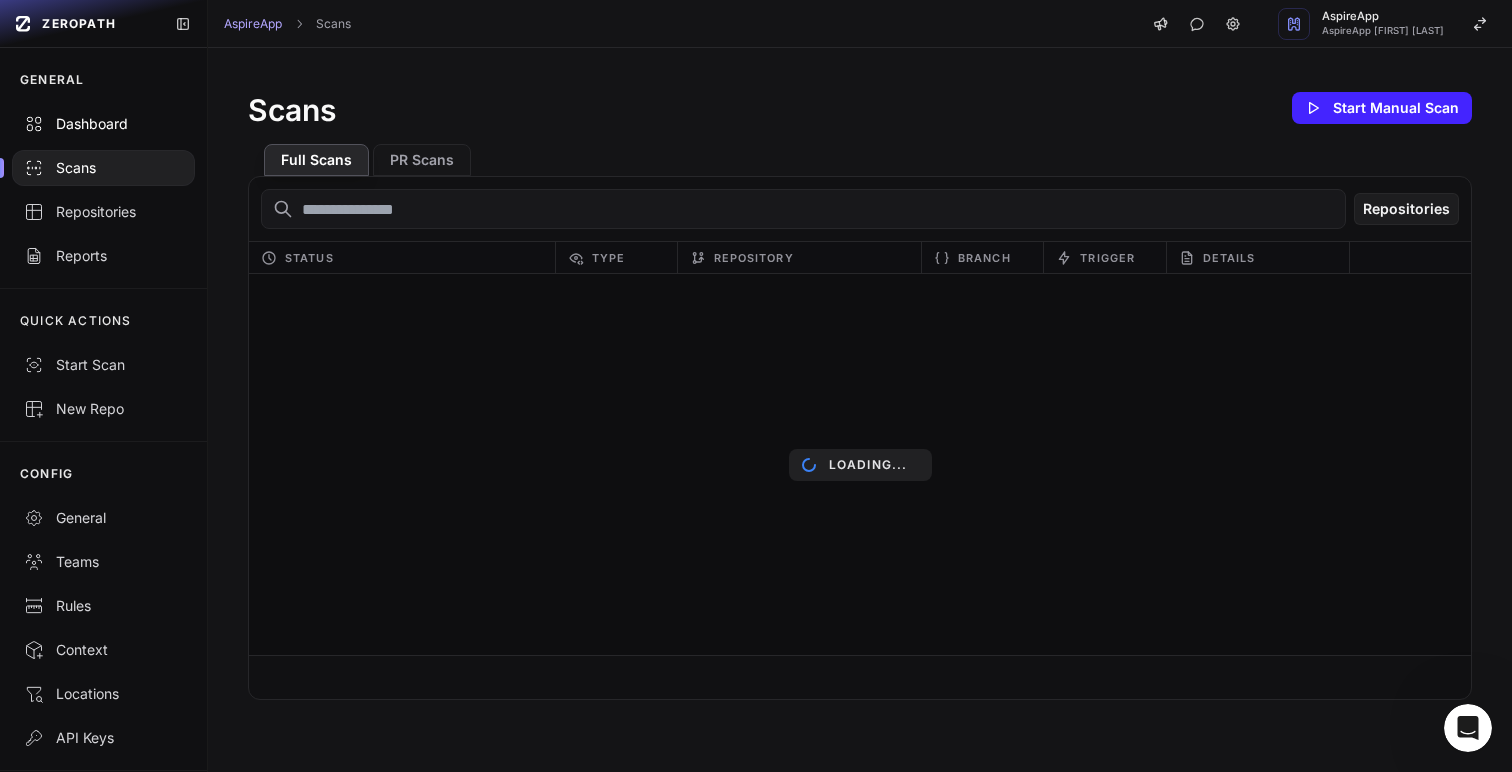 click on "Dashboard" at bounding box center [103, 124] 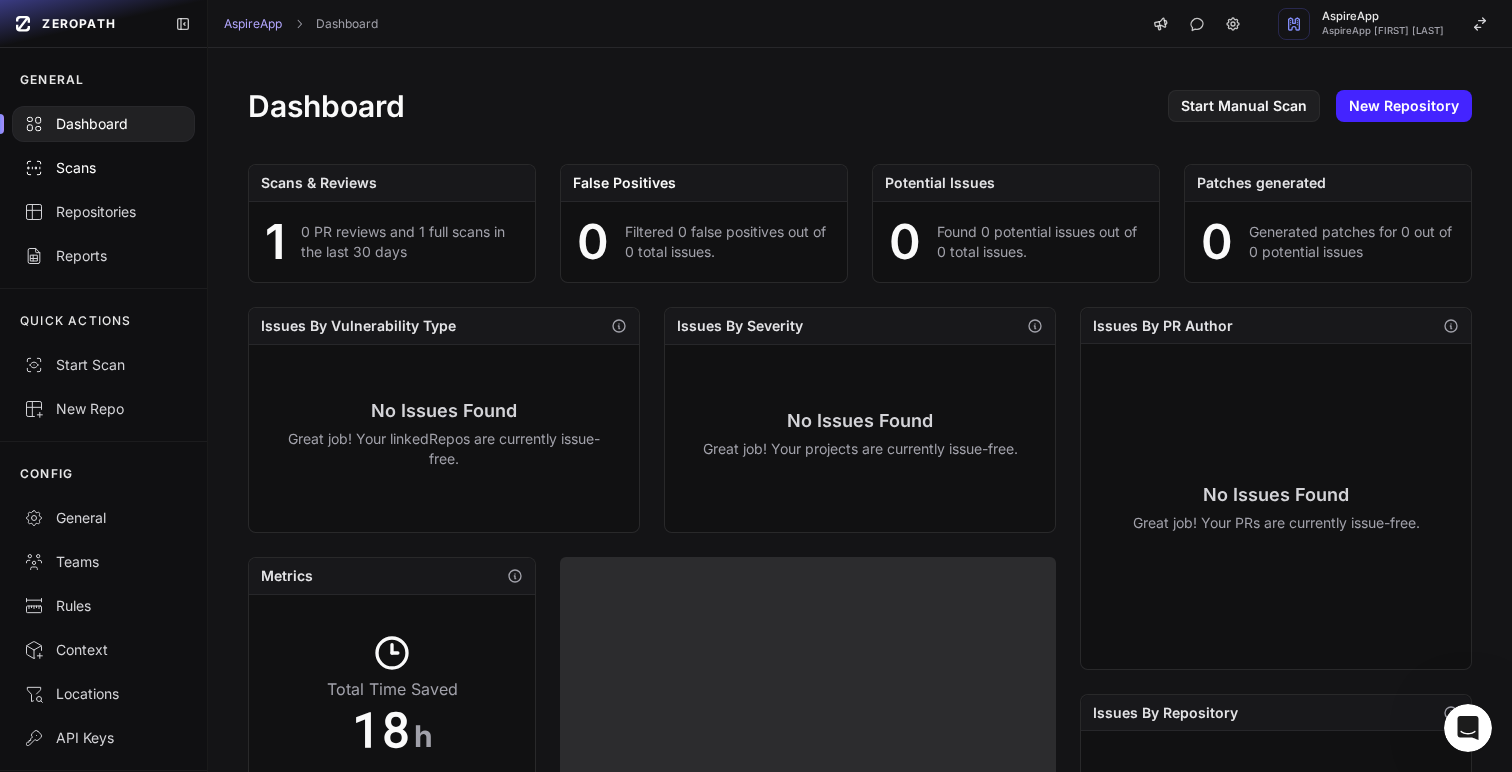 click on "Scans" at bounding box center [103, 168] 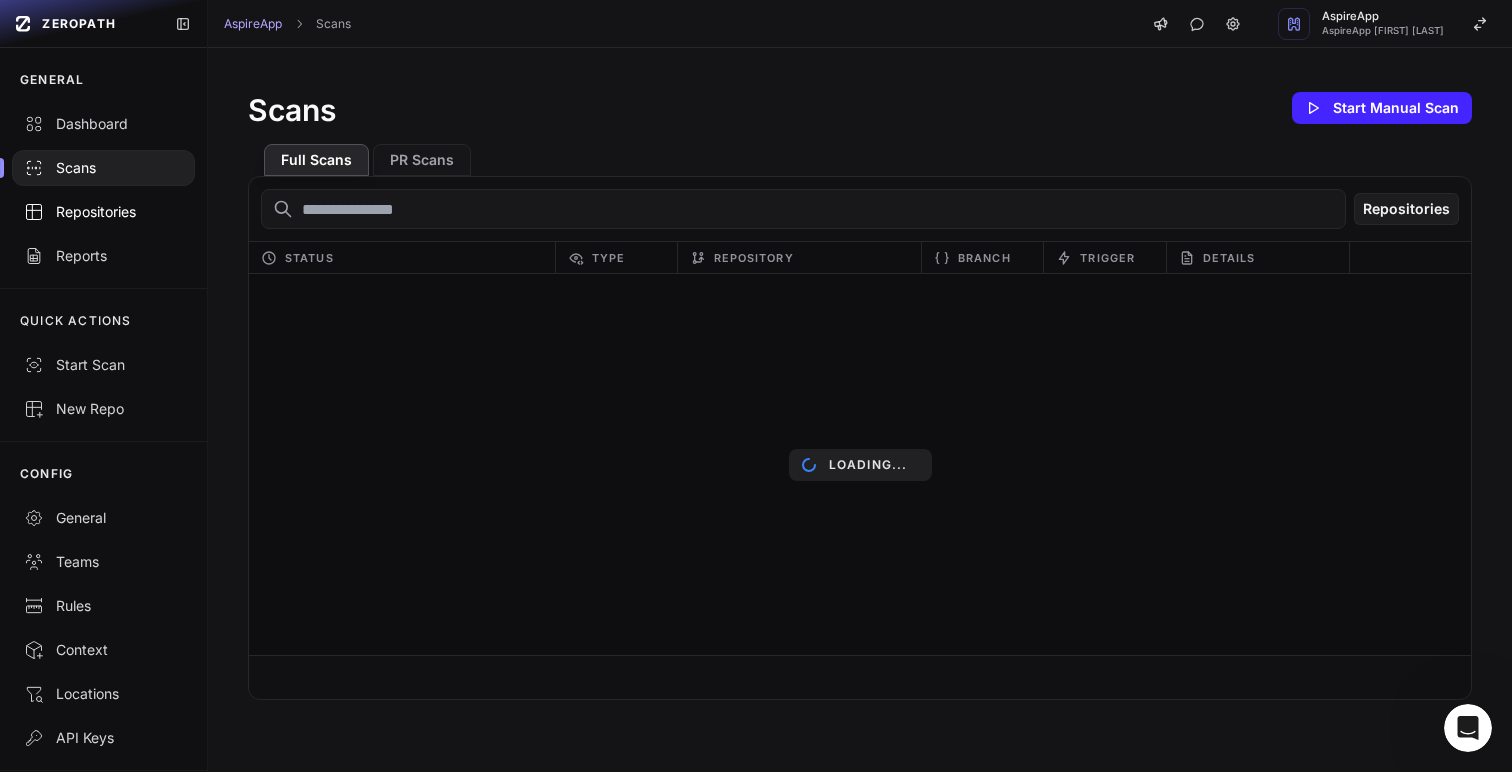 click on "Repositories" at bounding box center (103, 212) 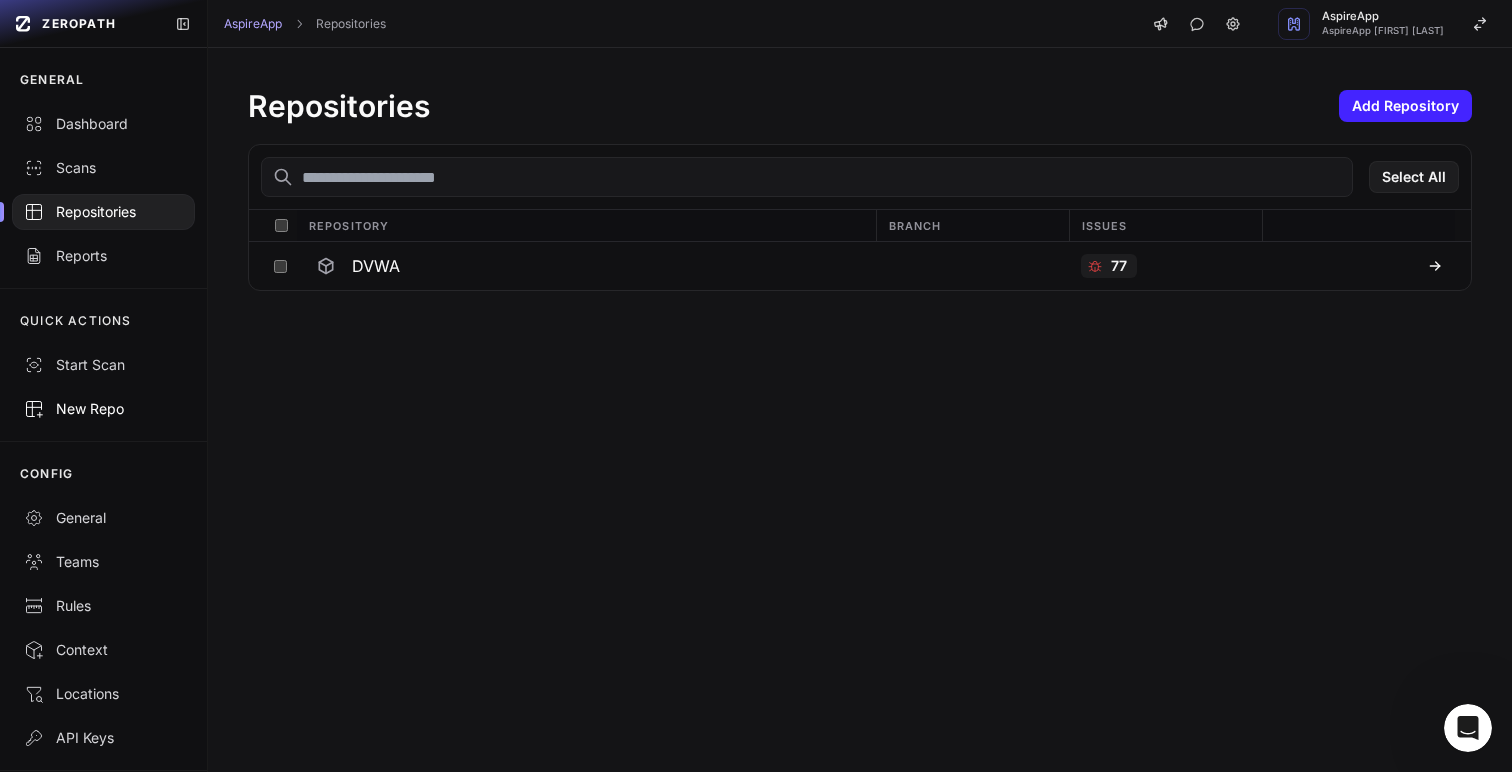 click on "New Repo" at bounding box center (103, 409) 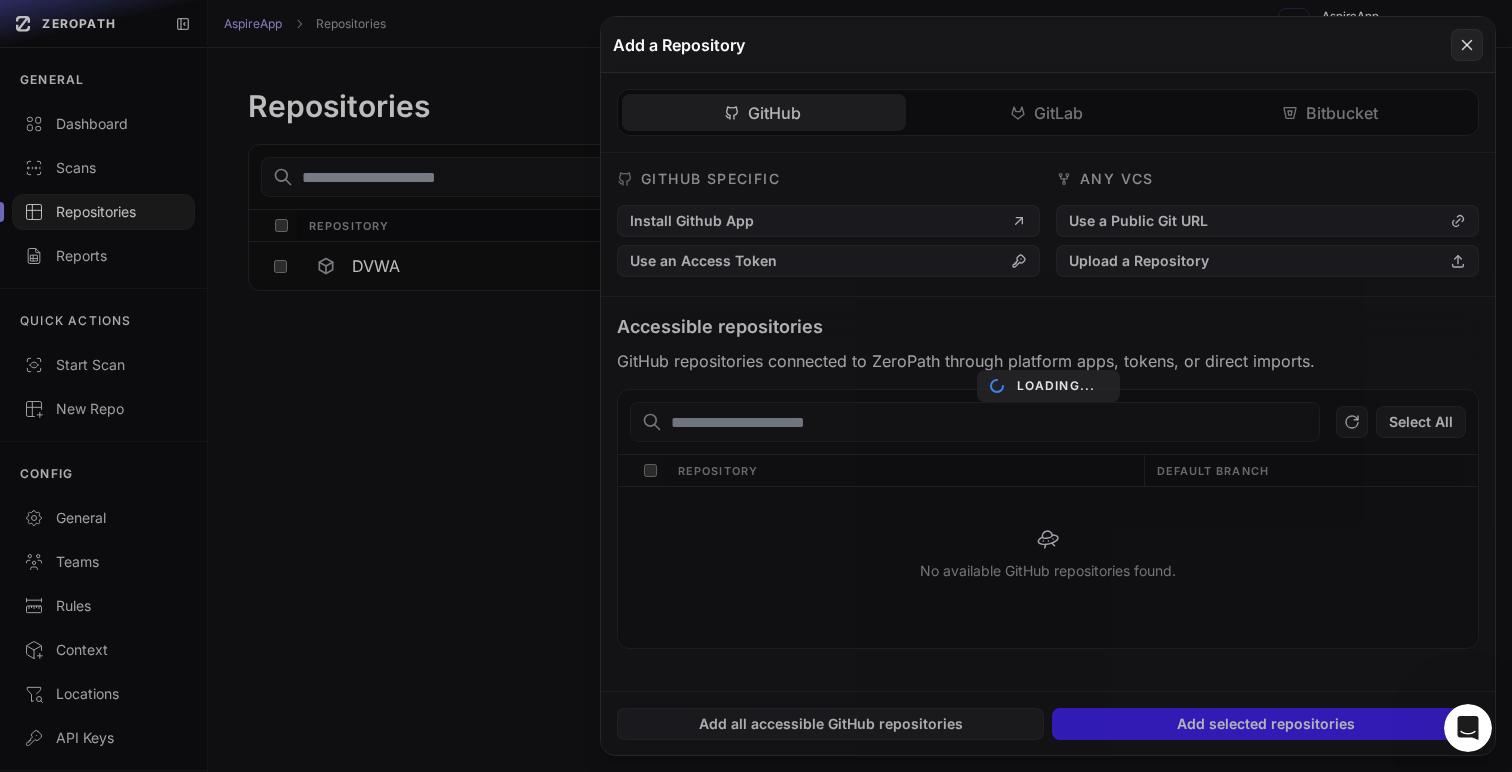 click 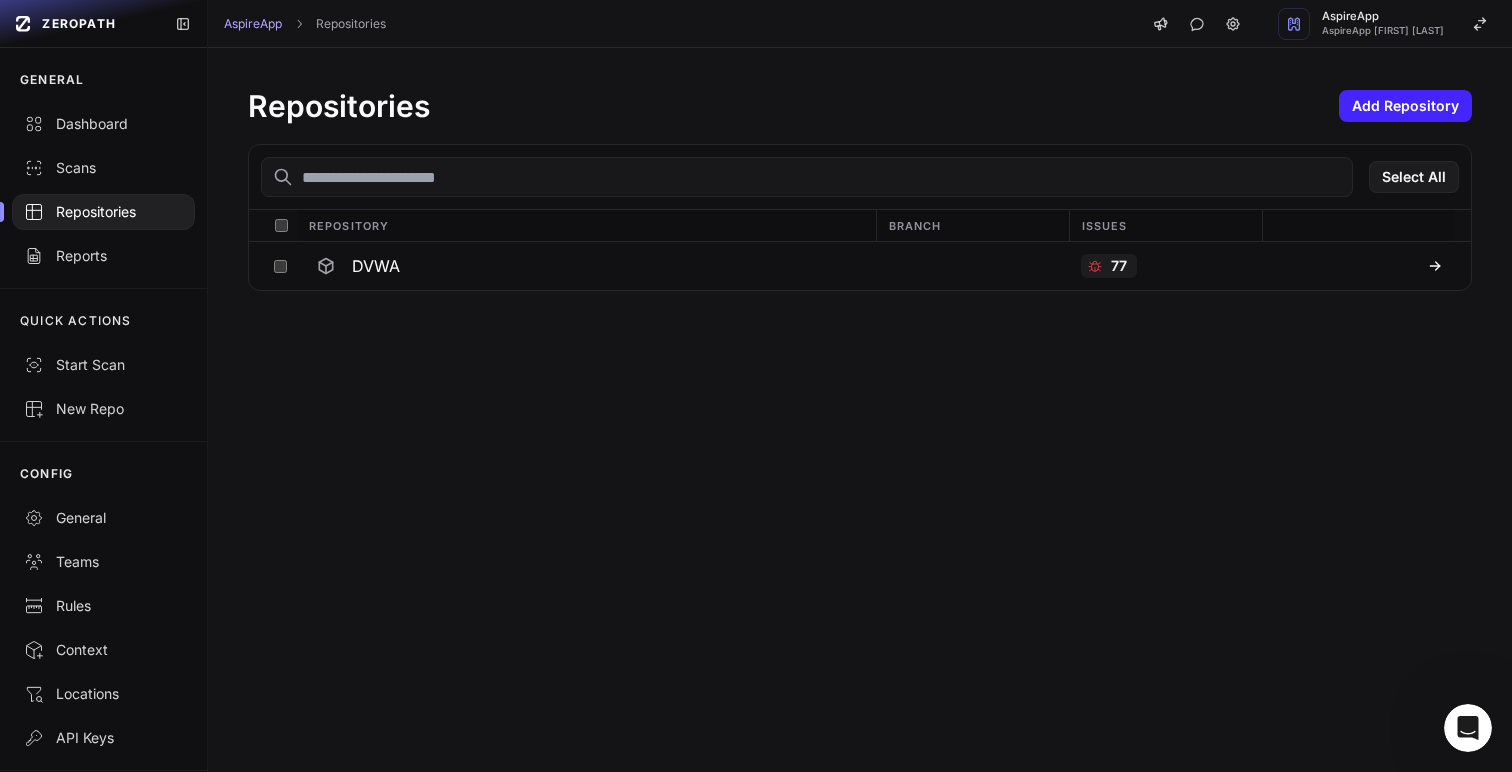 click on "Start Scan" at bounding box center (103, 365) 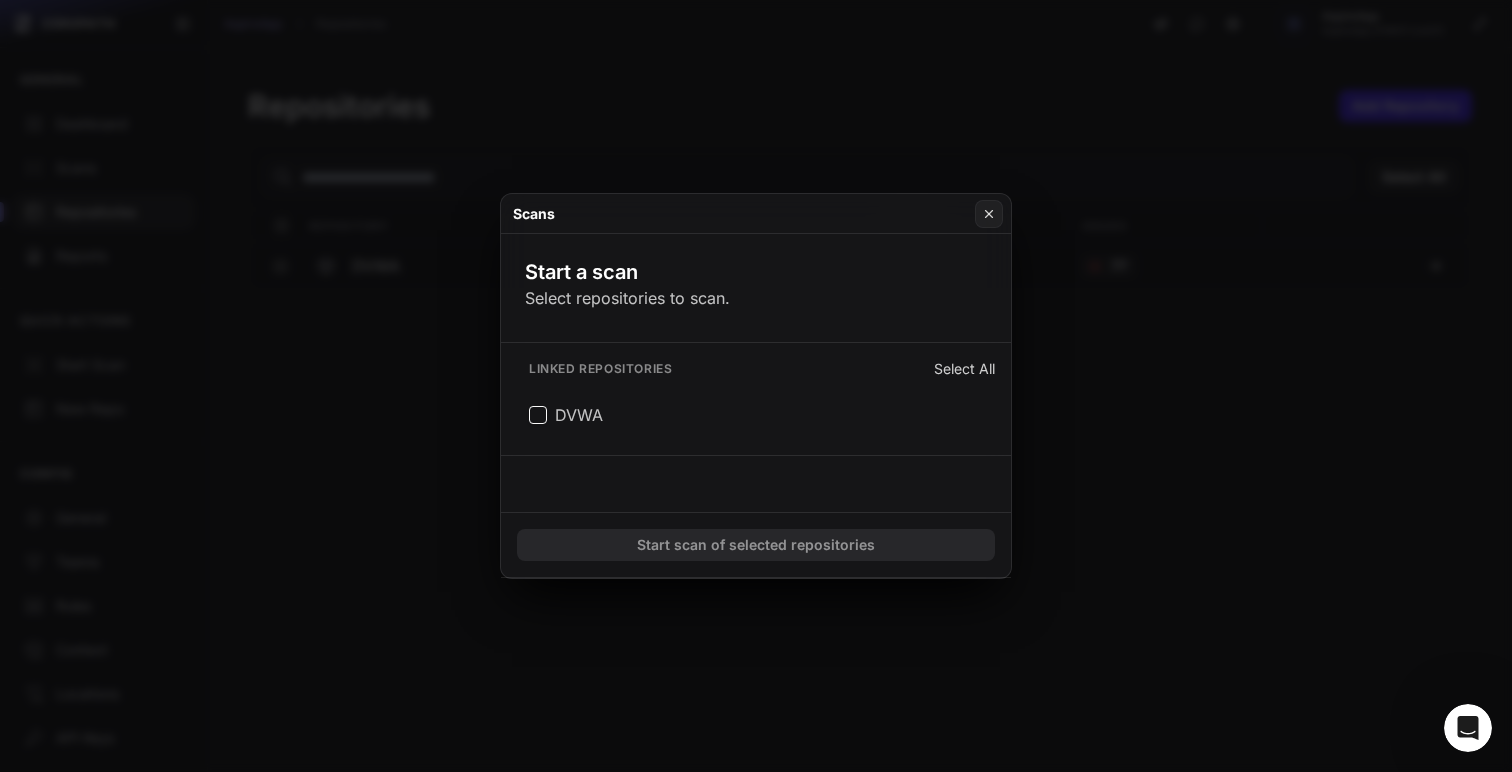 click at bounding box center [756, 386] 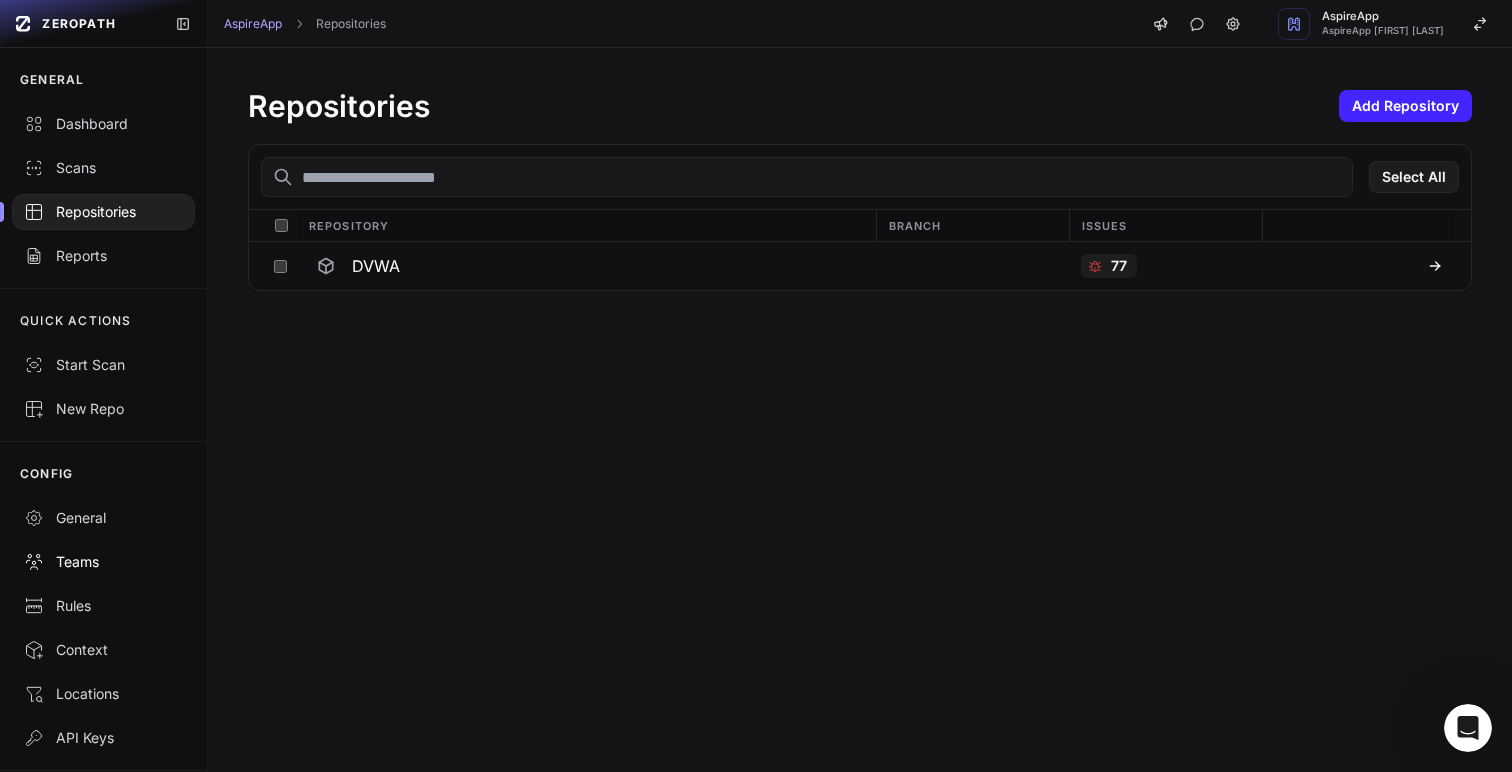 click on "Teams" at bounding box center (103, 562) 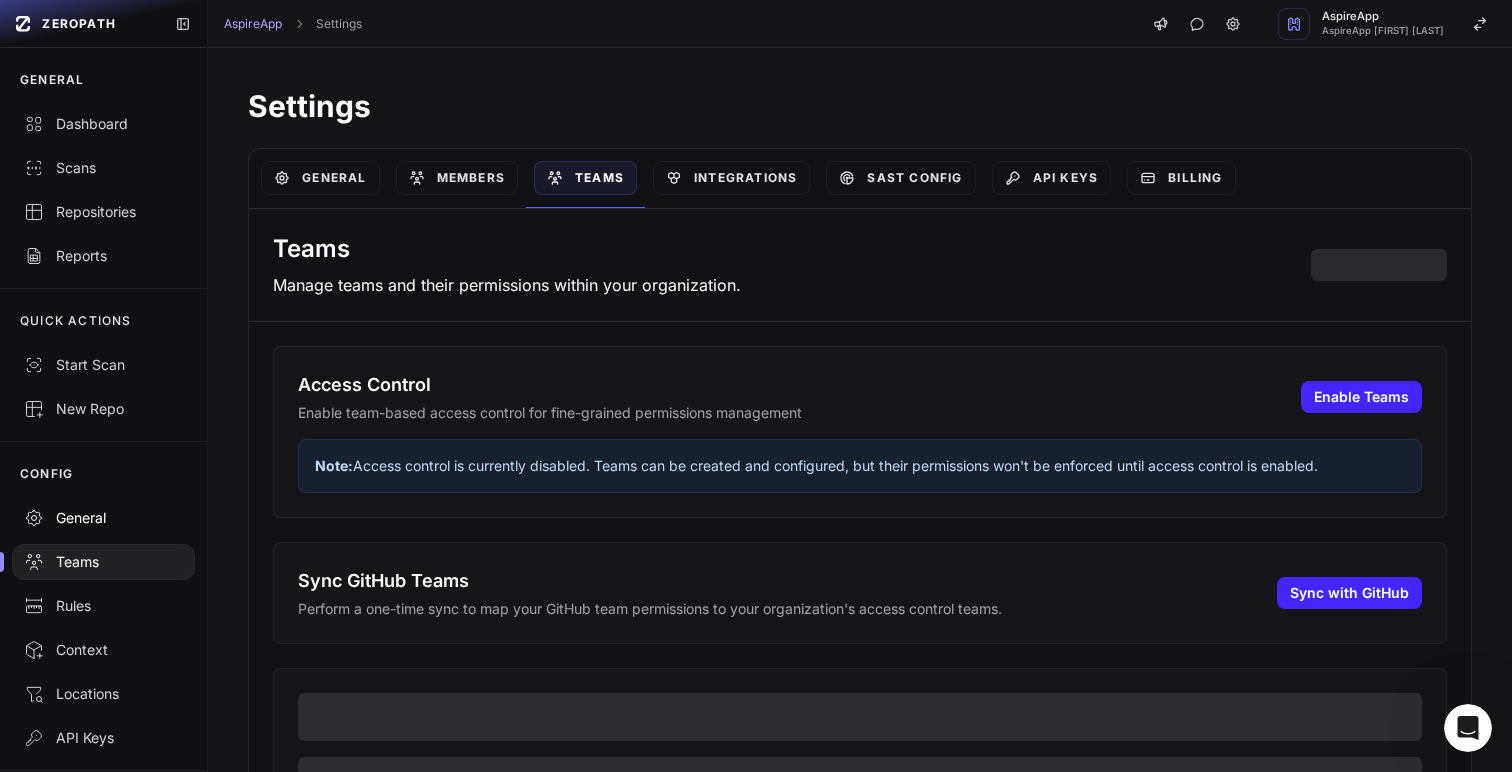click on "General" at bounding box center (103, 518) 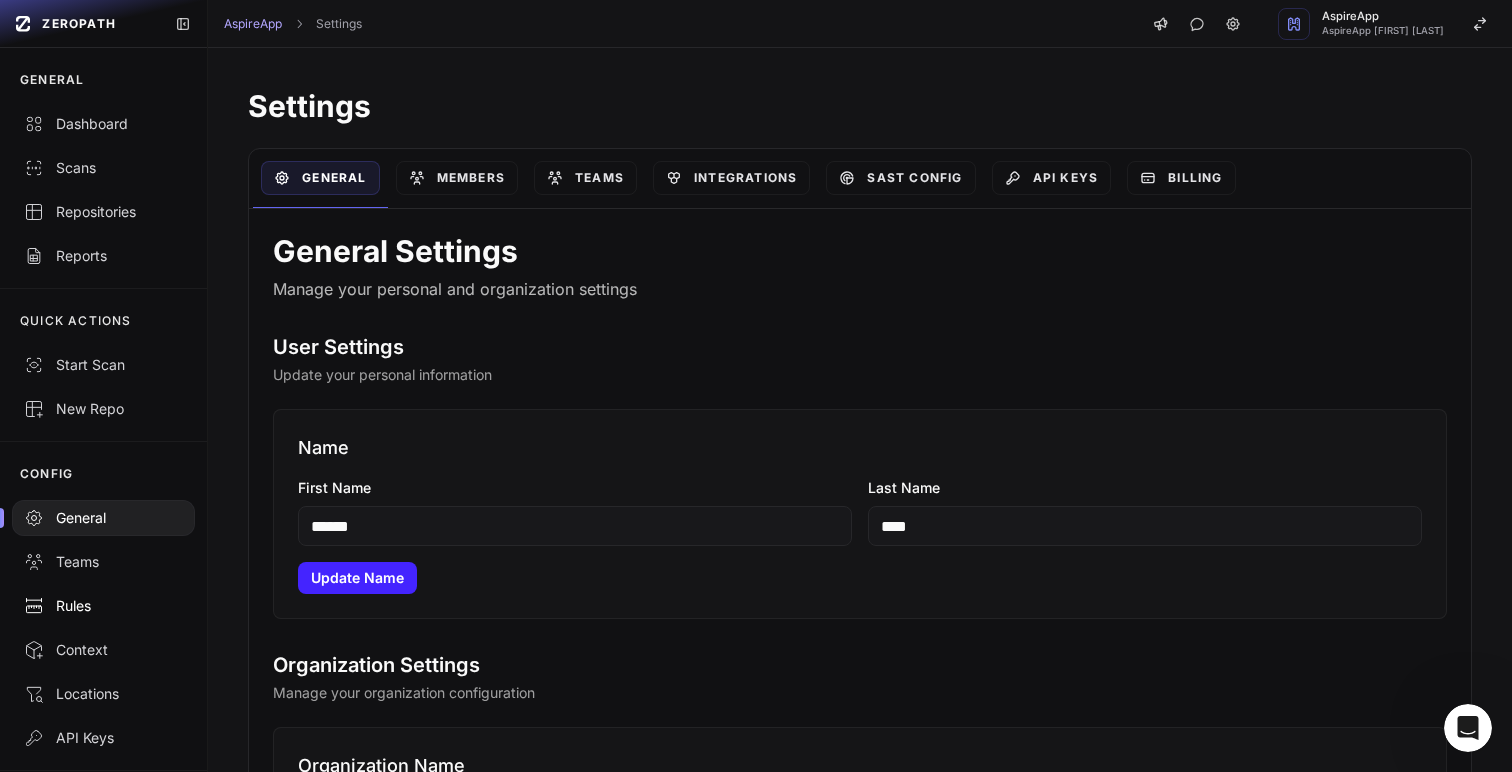 click on "Rules" at bounding box center [103, 606] 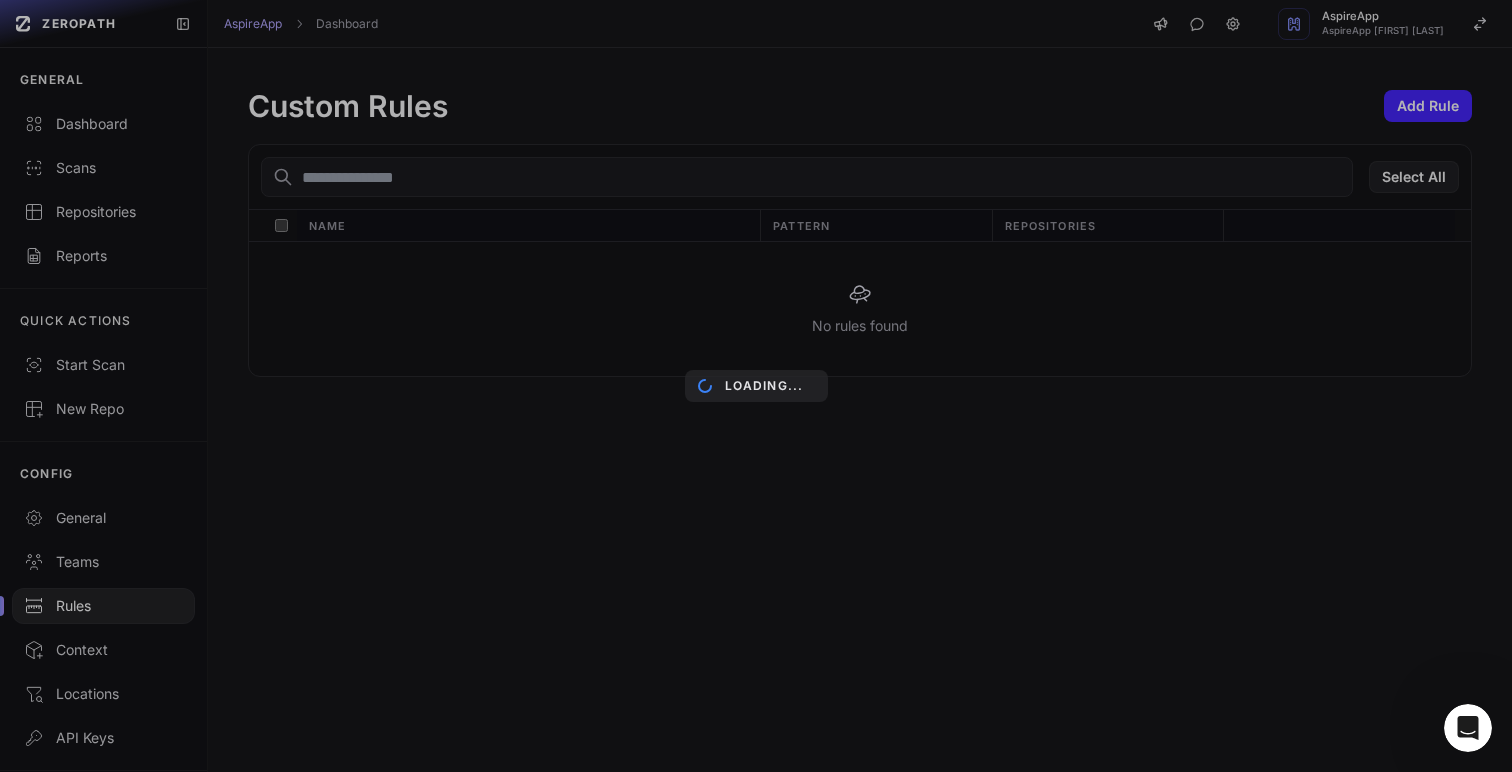 click on "Loading..." at bounding box center [756, 386] 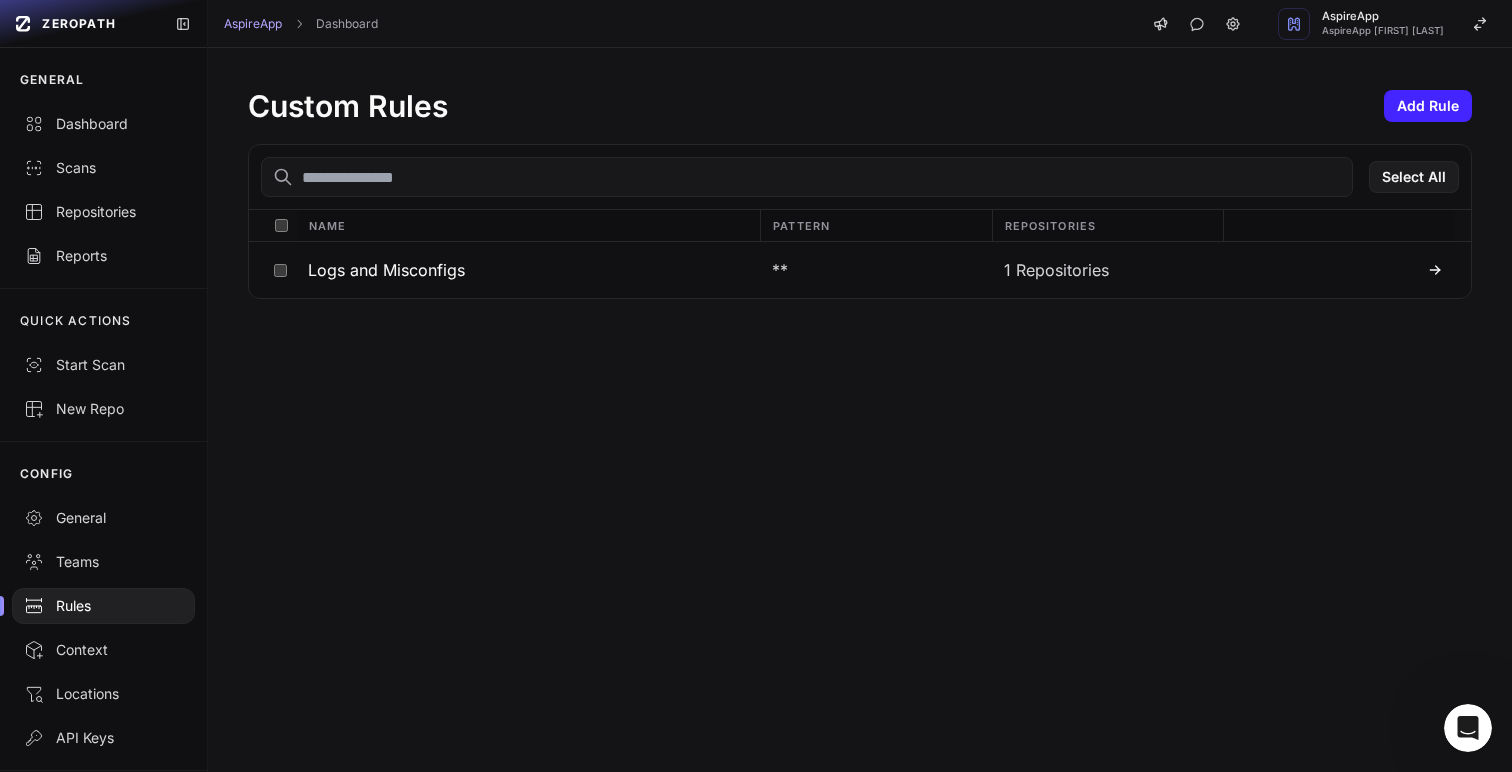 click on "Repositories" at bounding box center [103, 212] 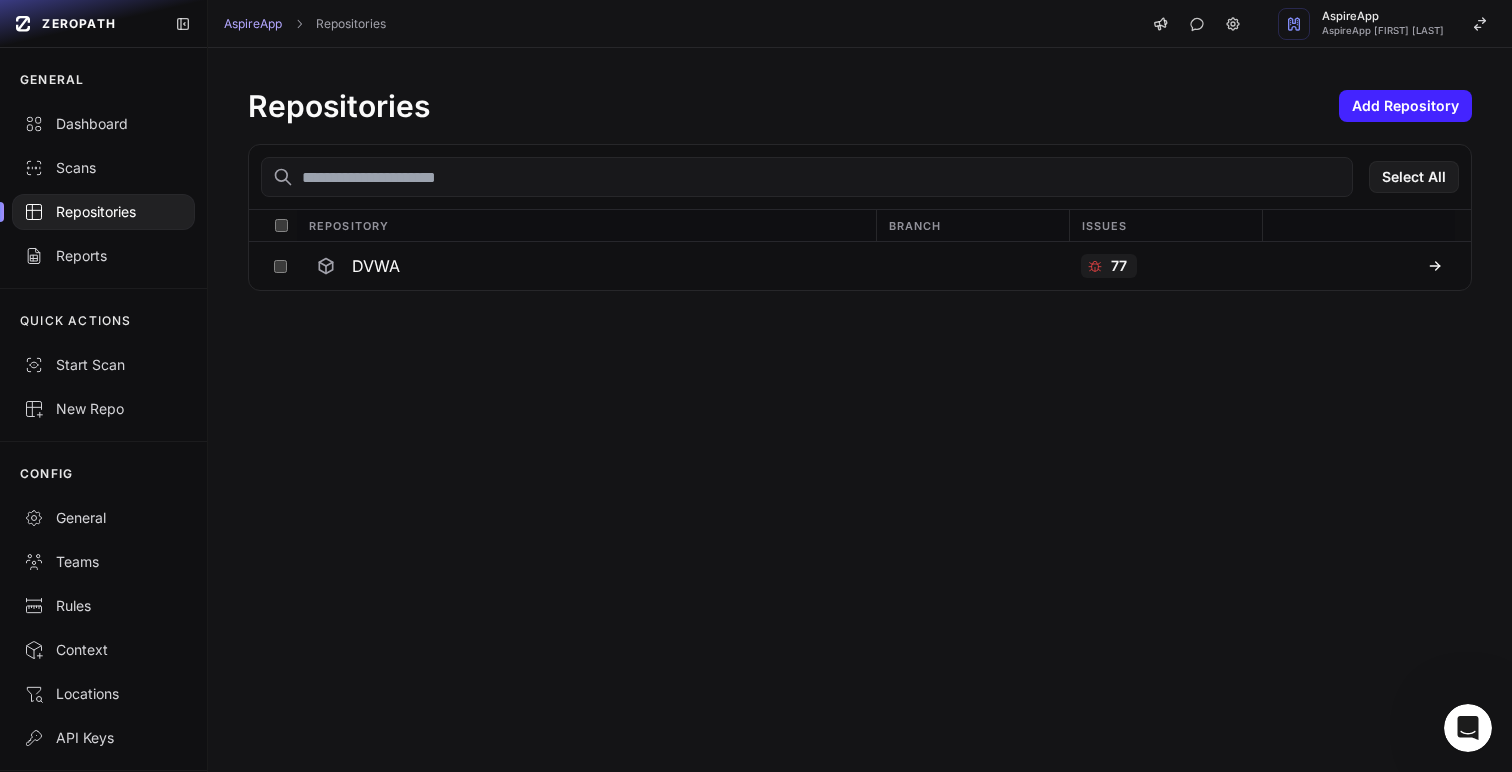 click at bounding box center (103, 212) 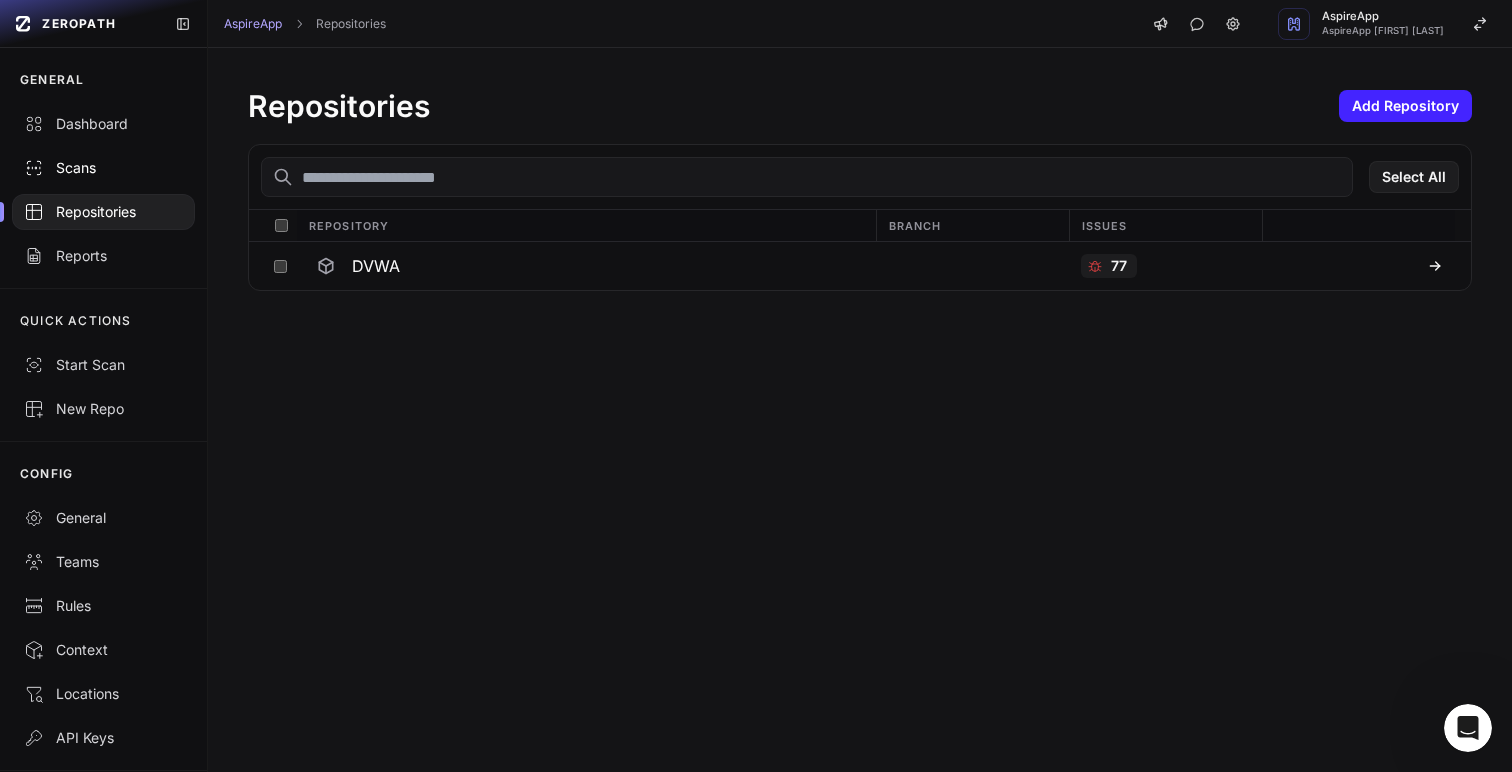 click on "Scans" at bounding box center (103, 168) 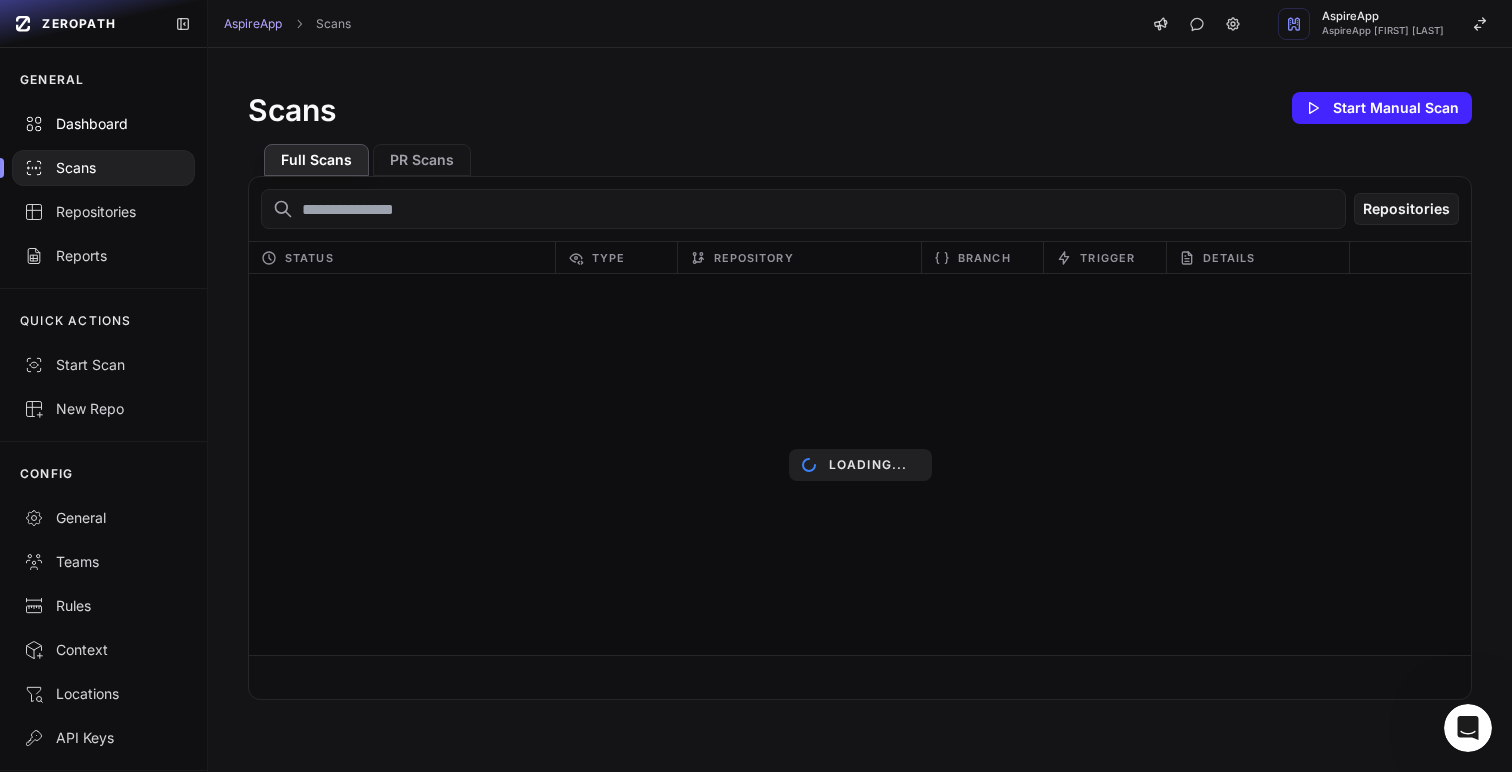 click on "Dashboard" at bounding box center (103, 124) 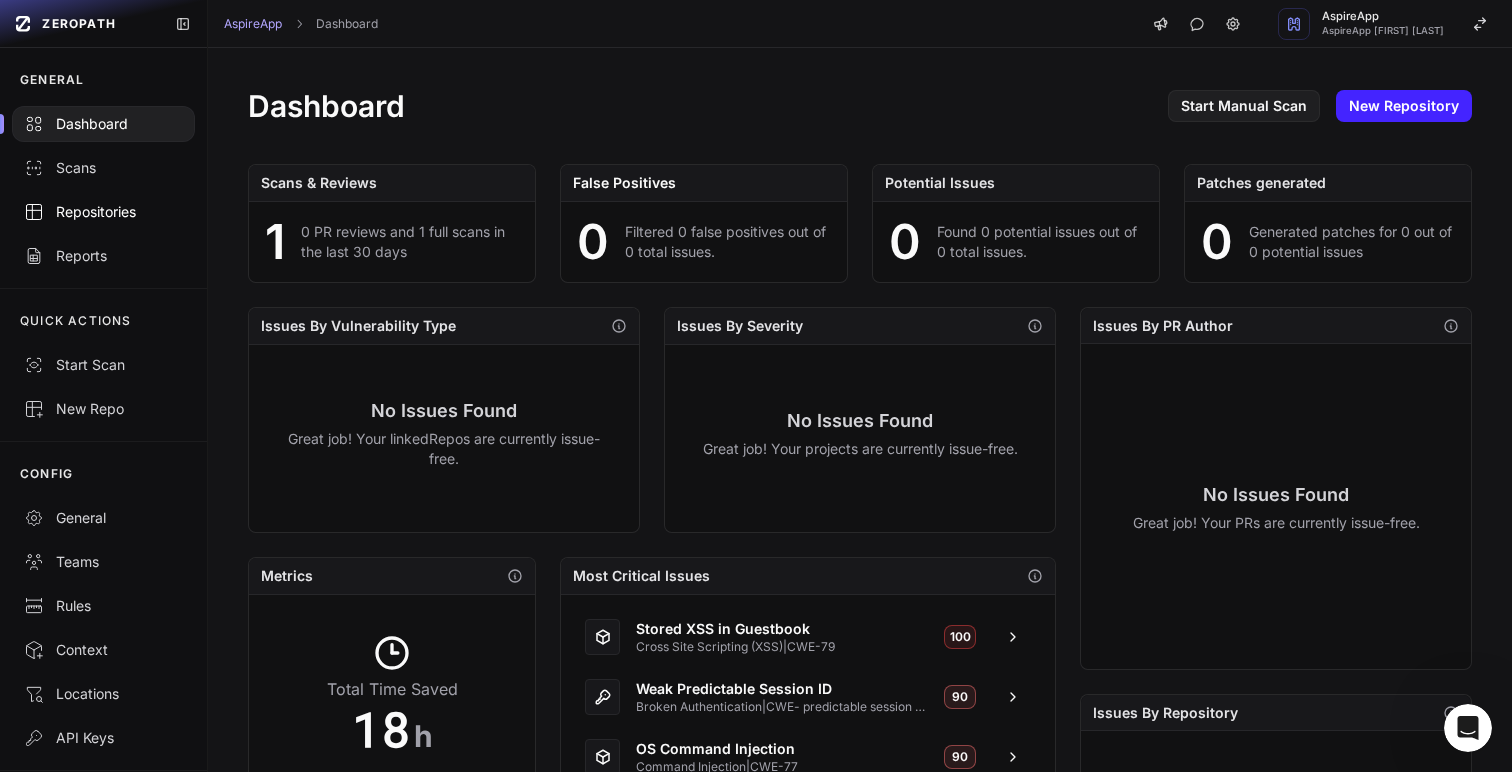 click on "Repositories" at bounding box center (103, 212) 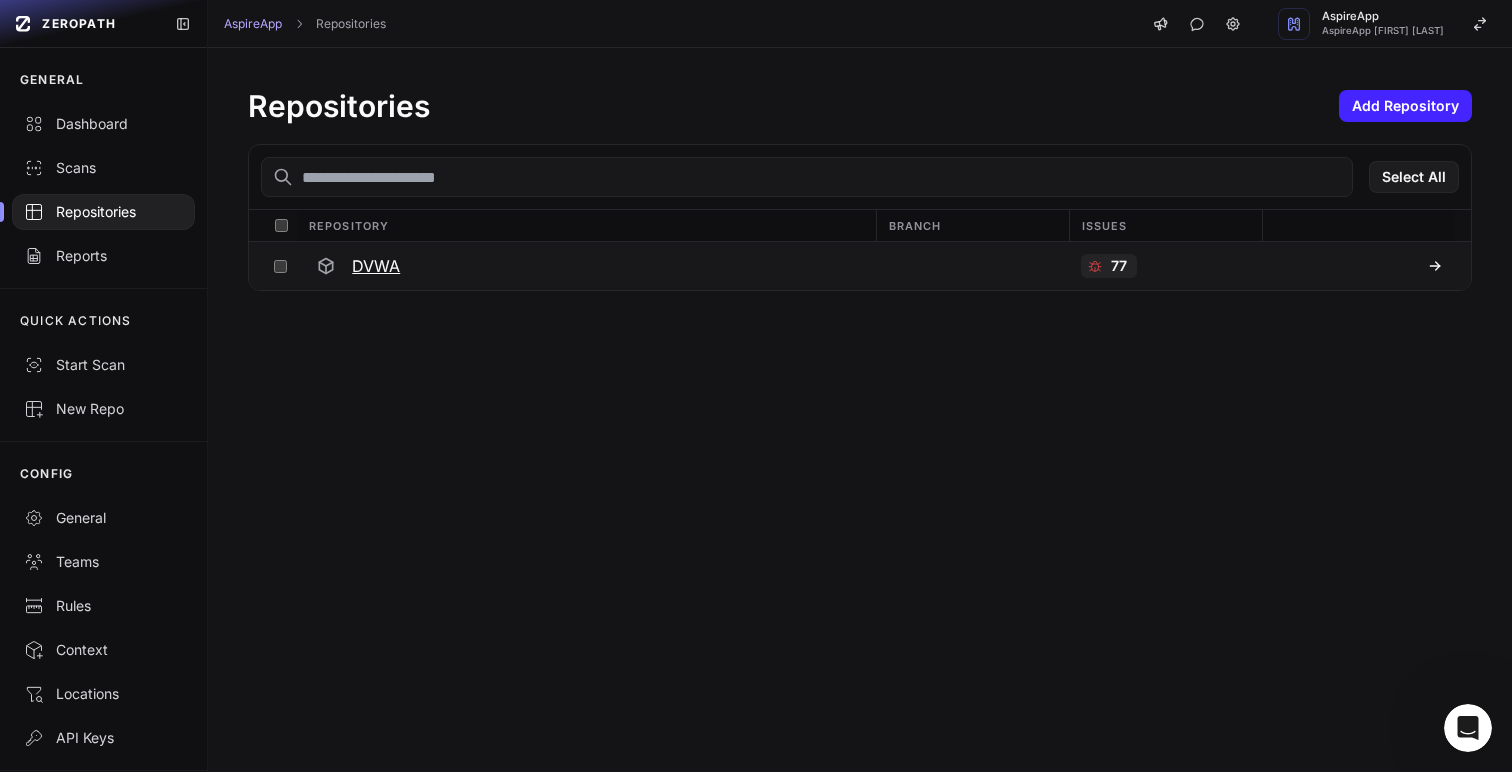click on "DVWA" at bounding box center [585, 266] 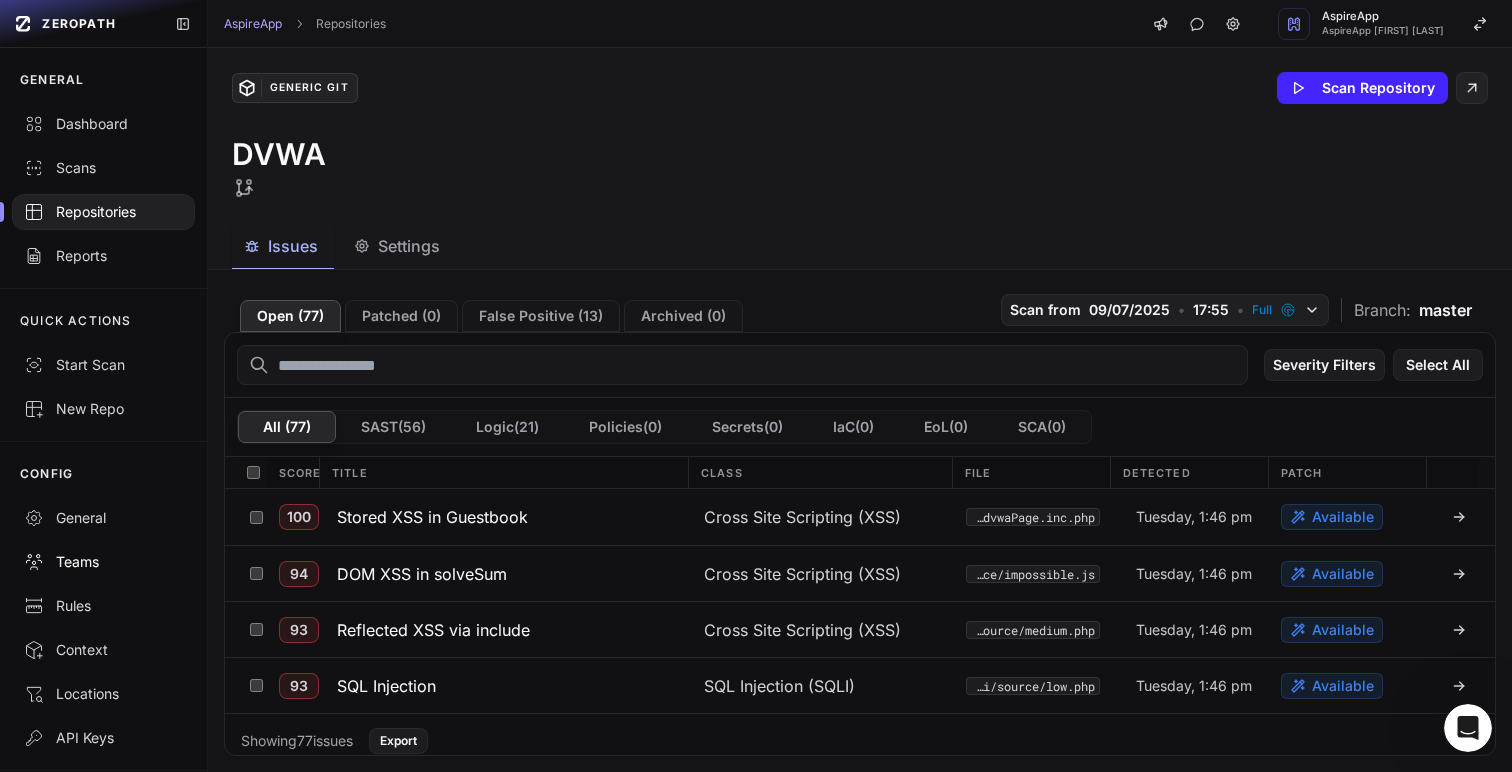 click on "Teams" at bounding box center (103, 562) 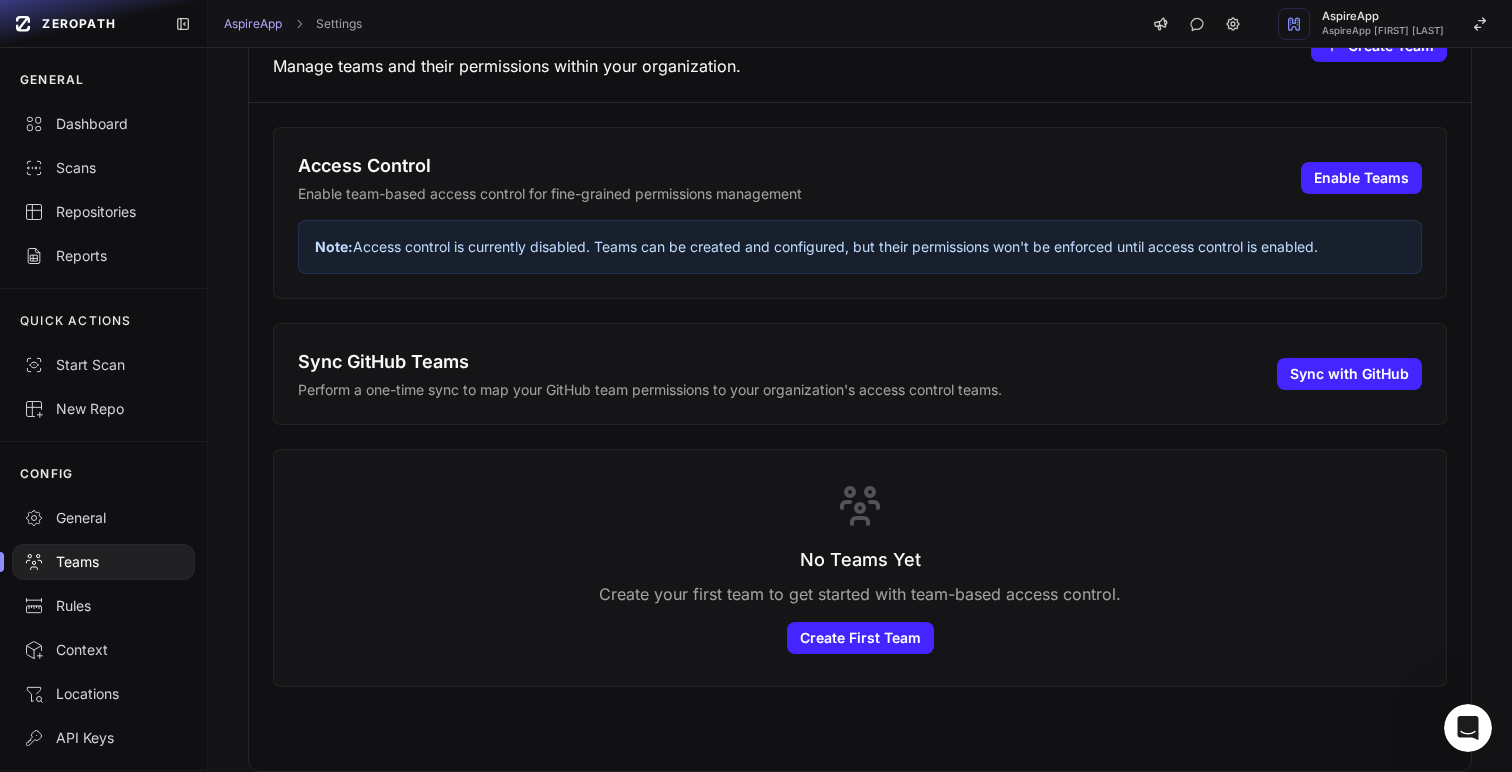 scroll, scrollTop: 0, scrollLeft: 0, axis: both 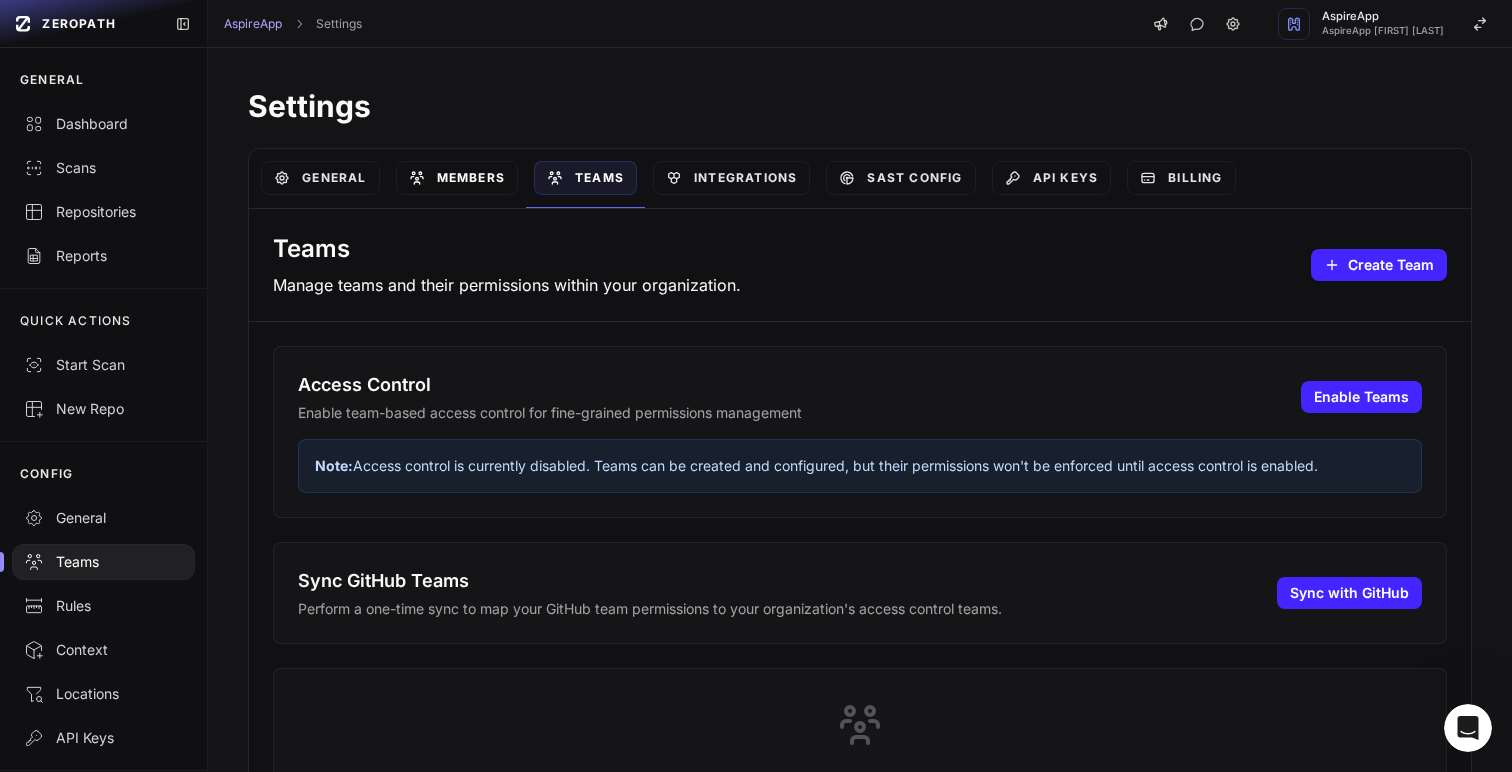 click on "Members" at bounding box center [457, 178] 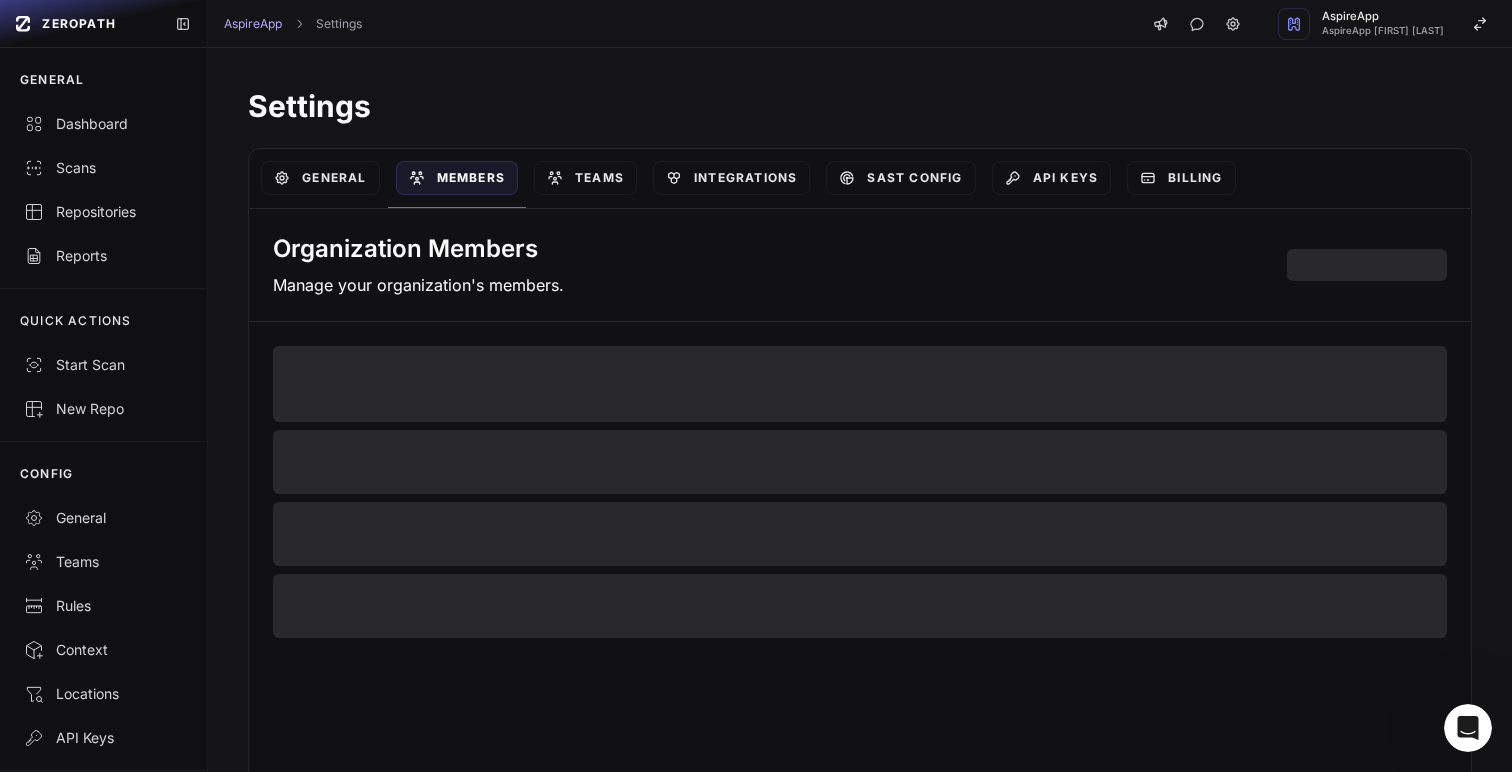 select on "*****" 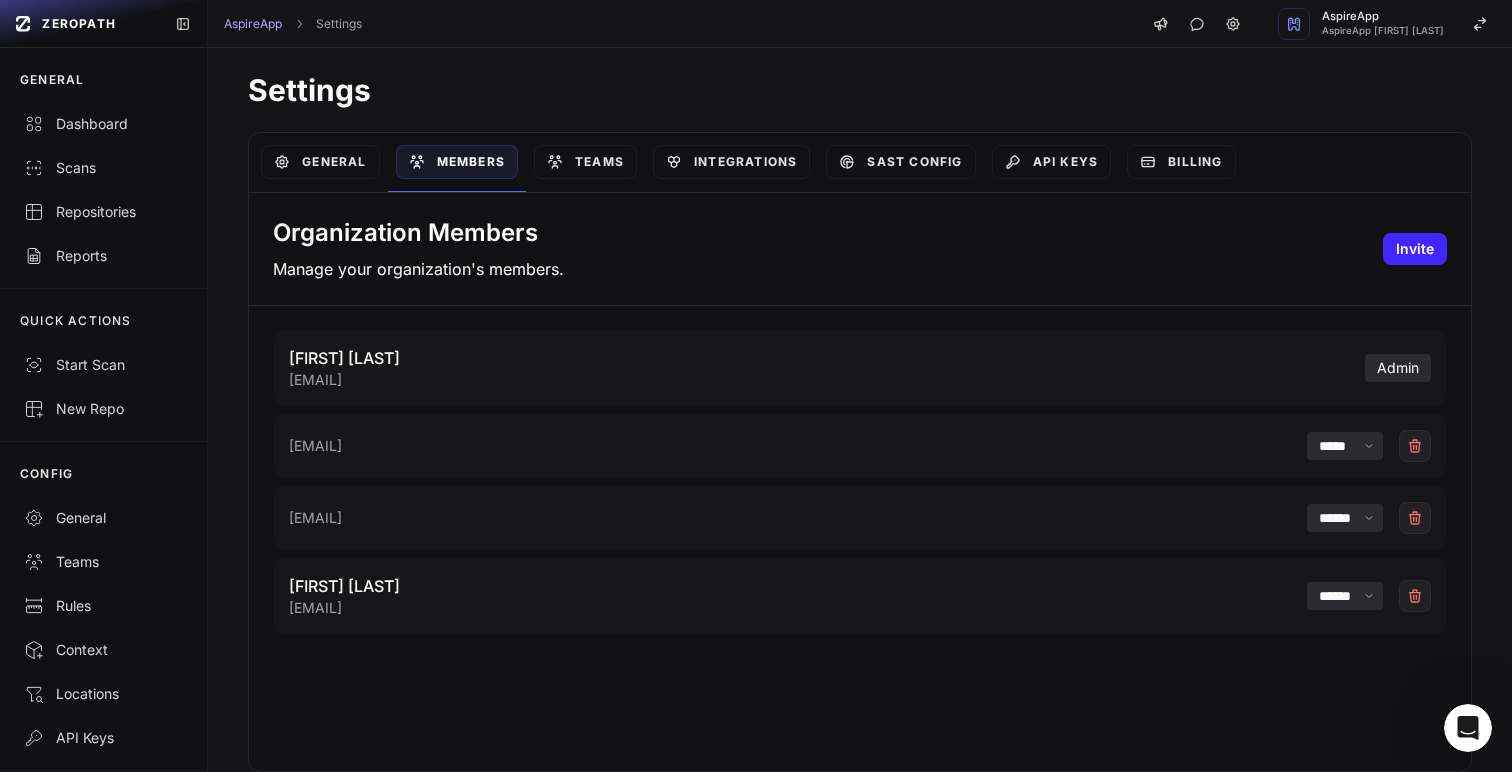 scroll, scrollTop: 0, scrollLeft: 0, axis: both 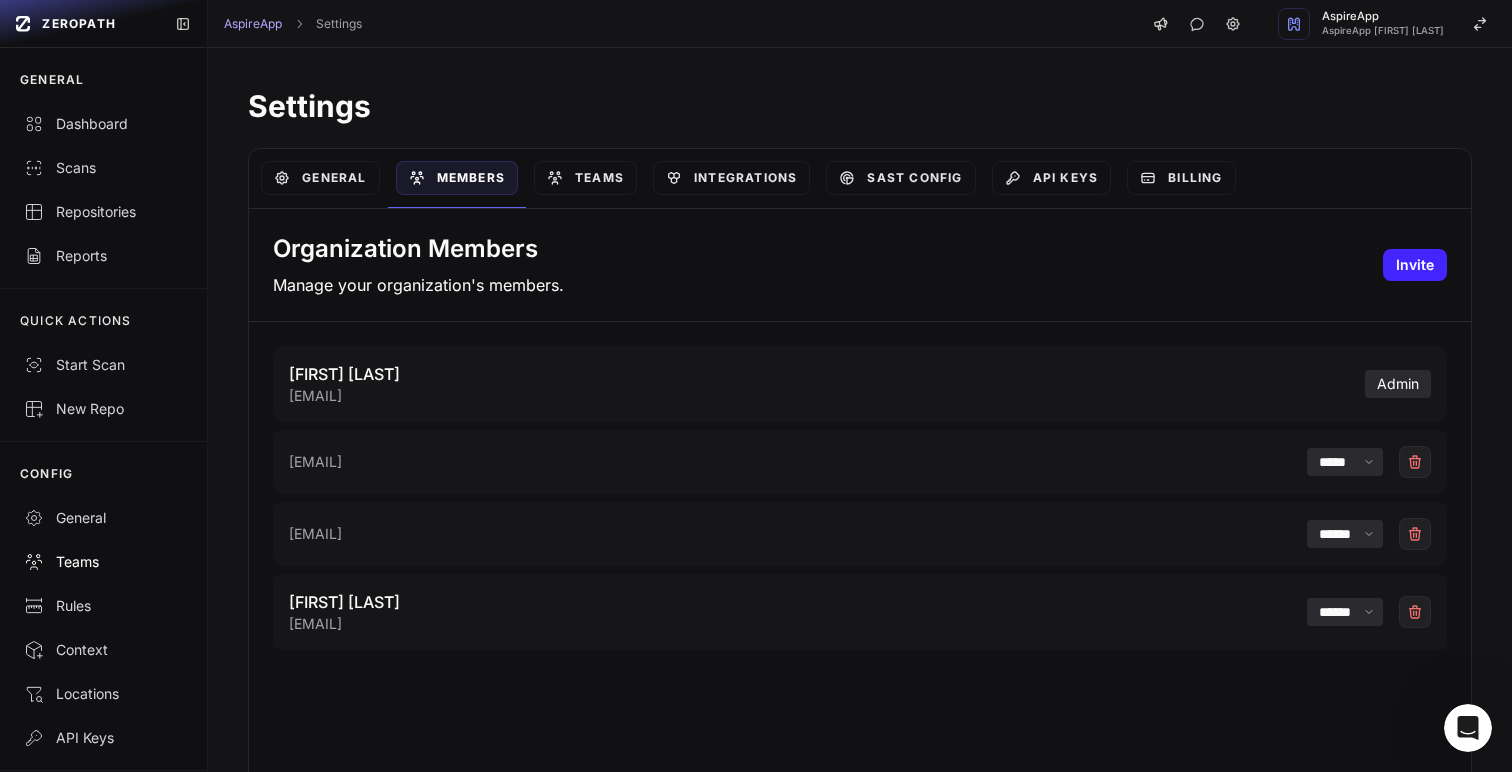 click on "Teams" at bounding box center (103, 562) 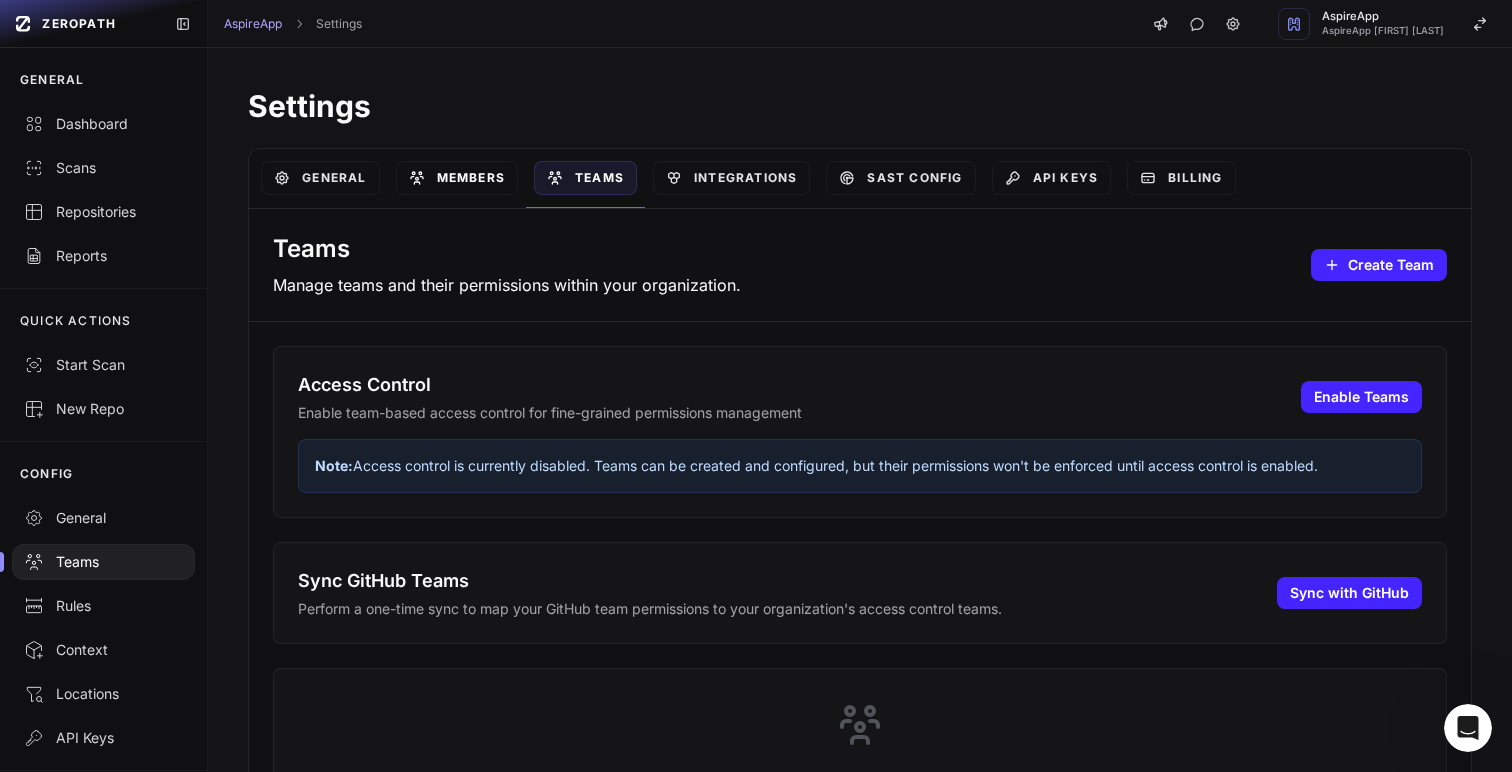 click on "Members" at bounding box center (457, 178) 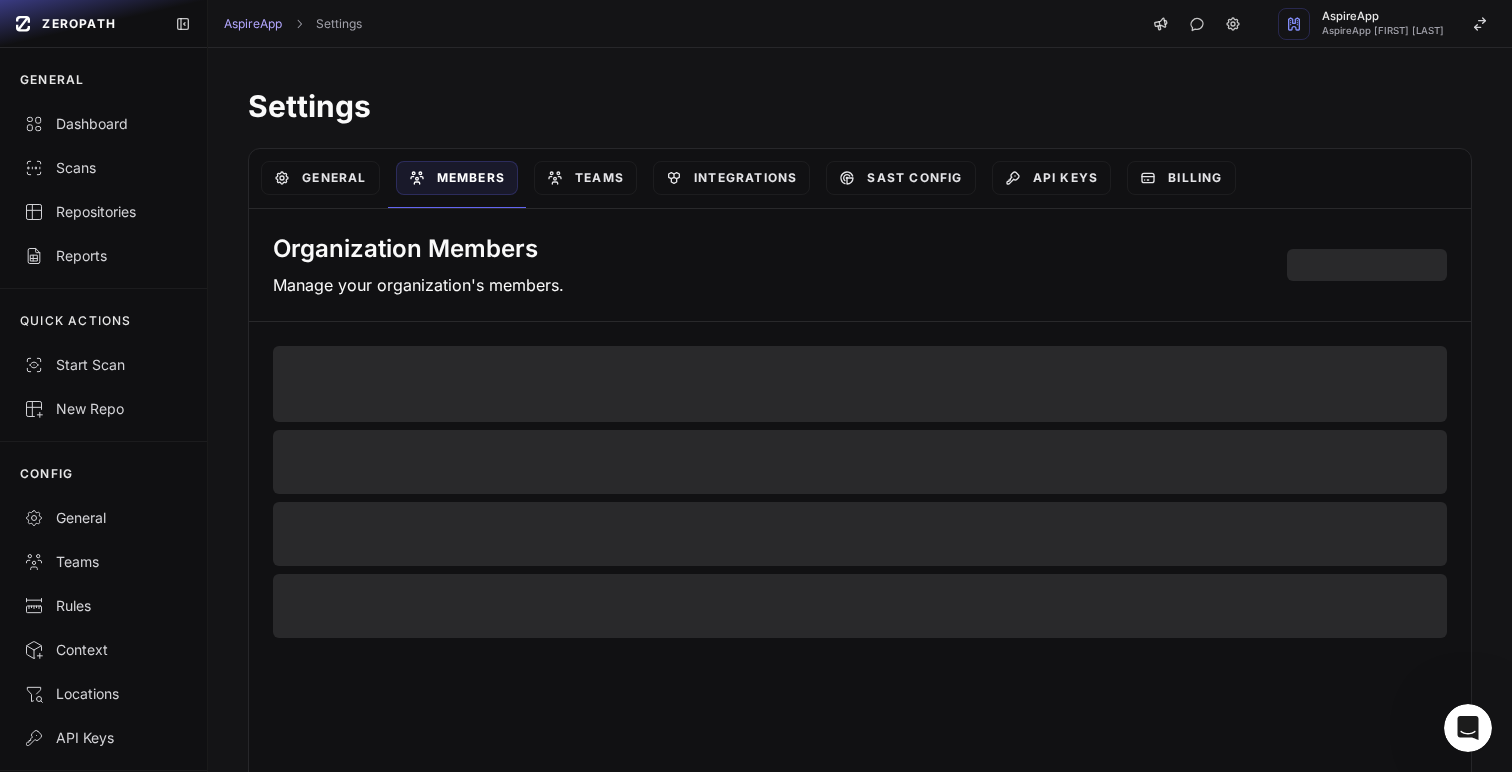 select on "*****" 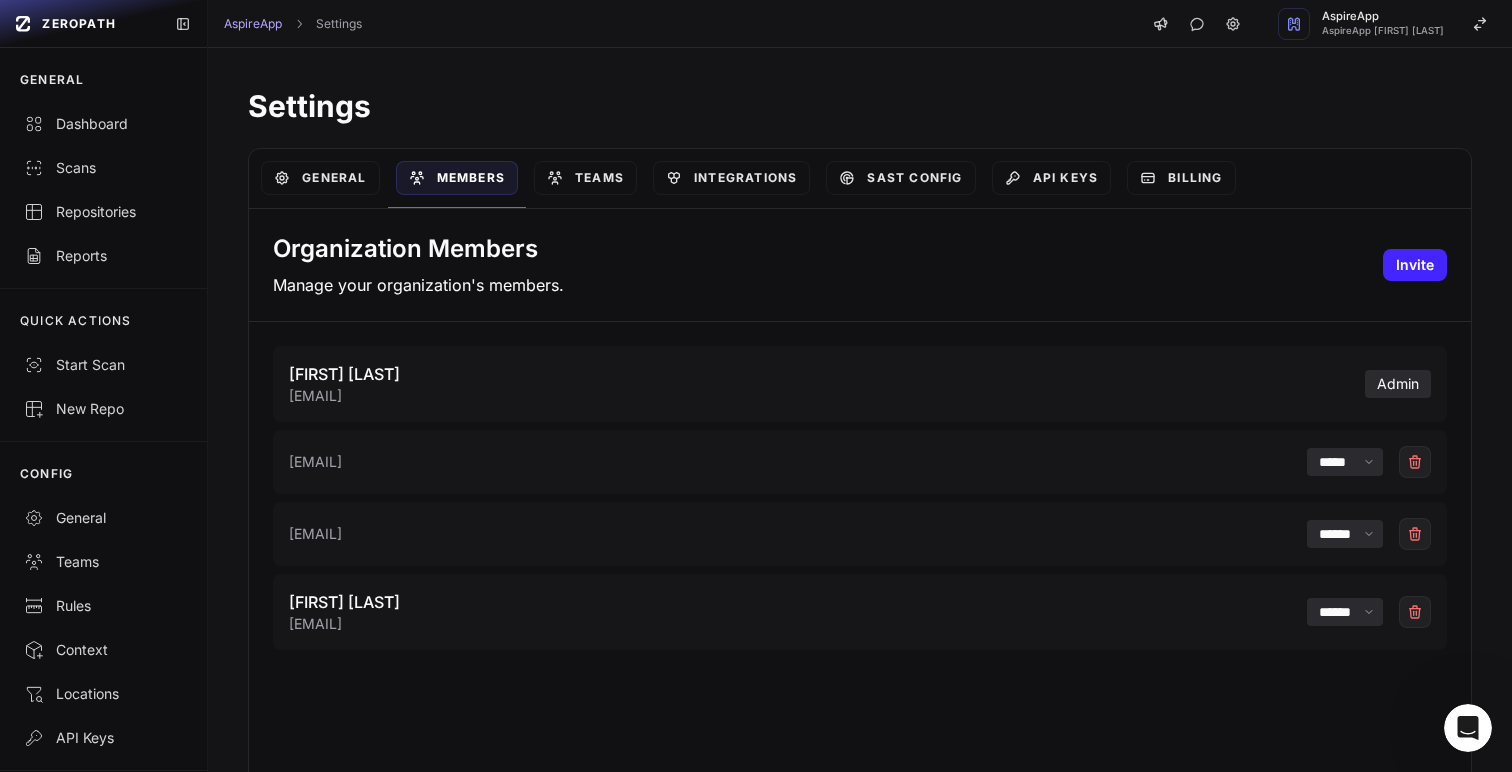 scroll, scrollTop: 16, scrollLeft: 0, axis: vertical 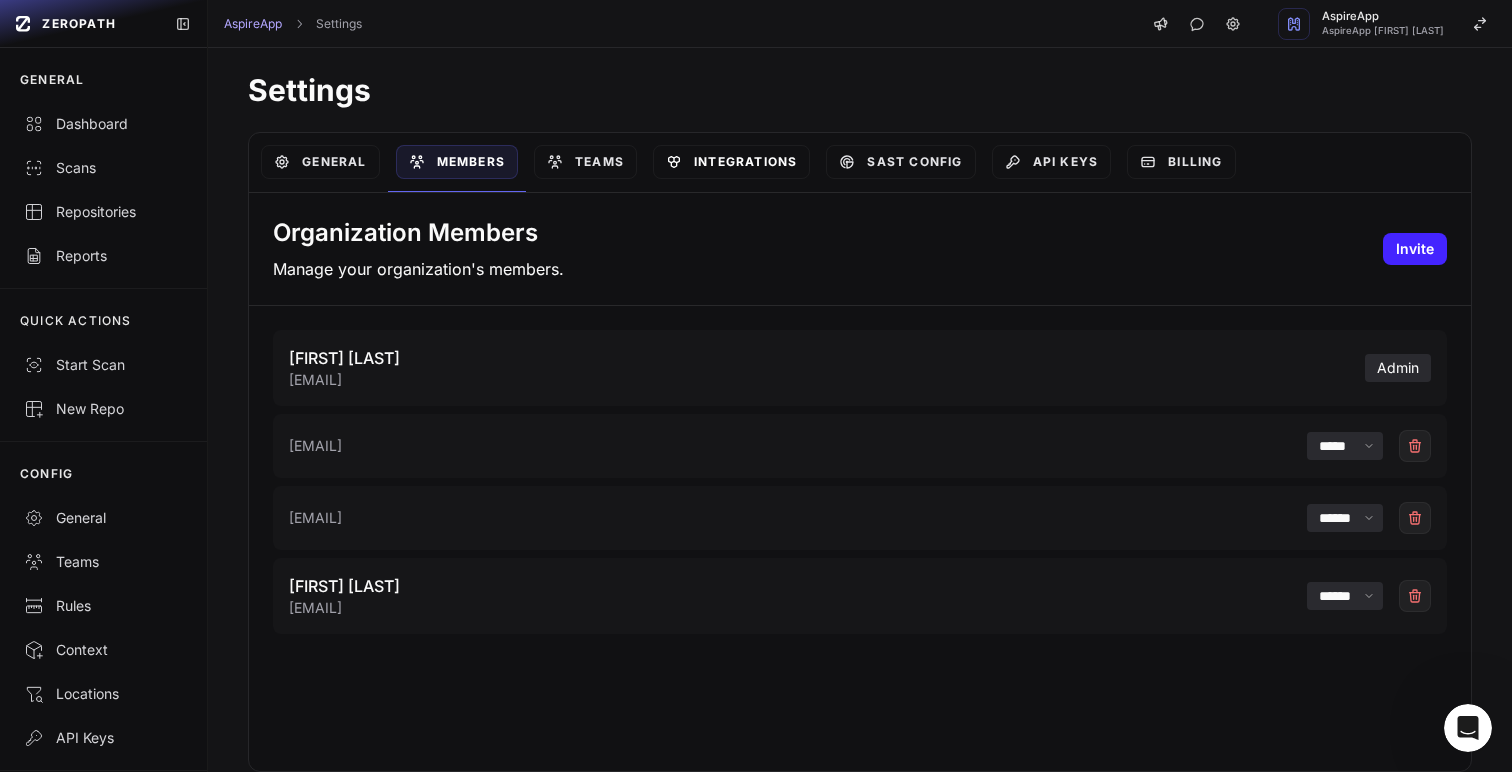 click on "Integrations" at bounding box center (731, 162) 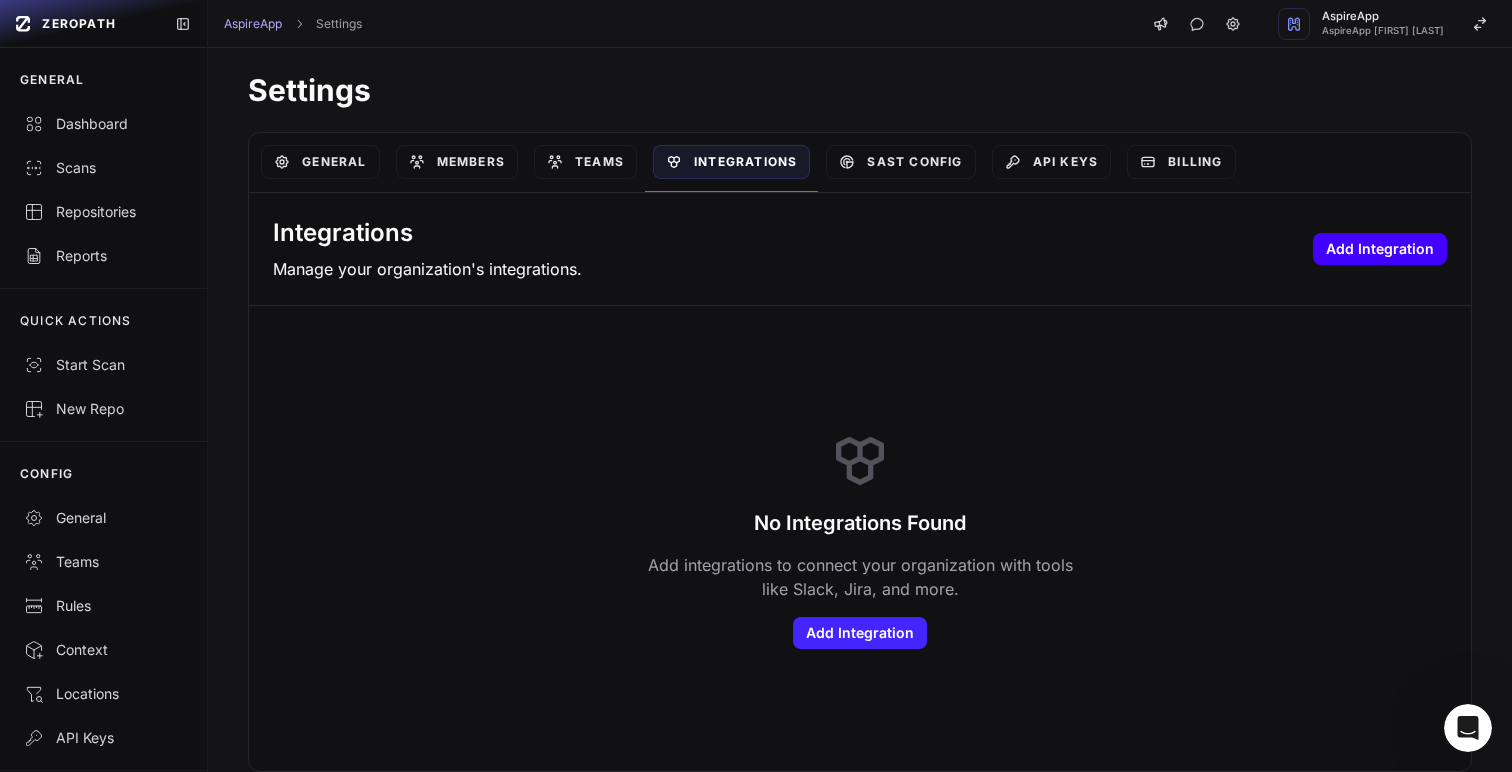 click on "Add Integration" at bounding box center [1380, 249] 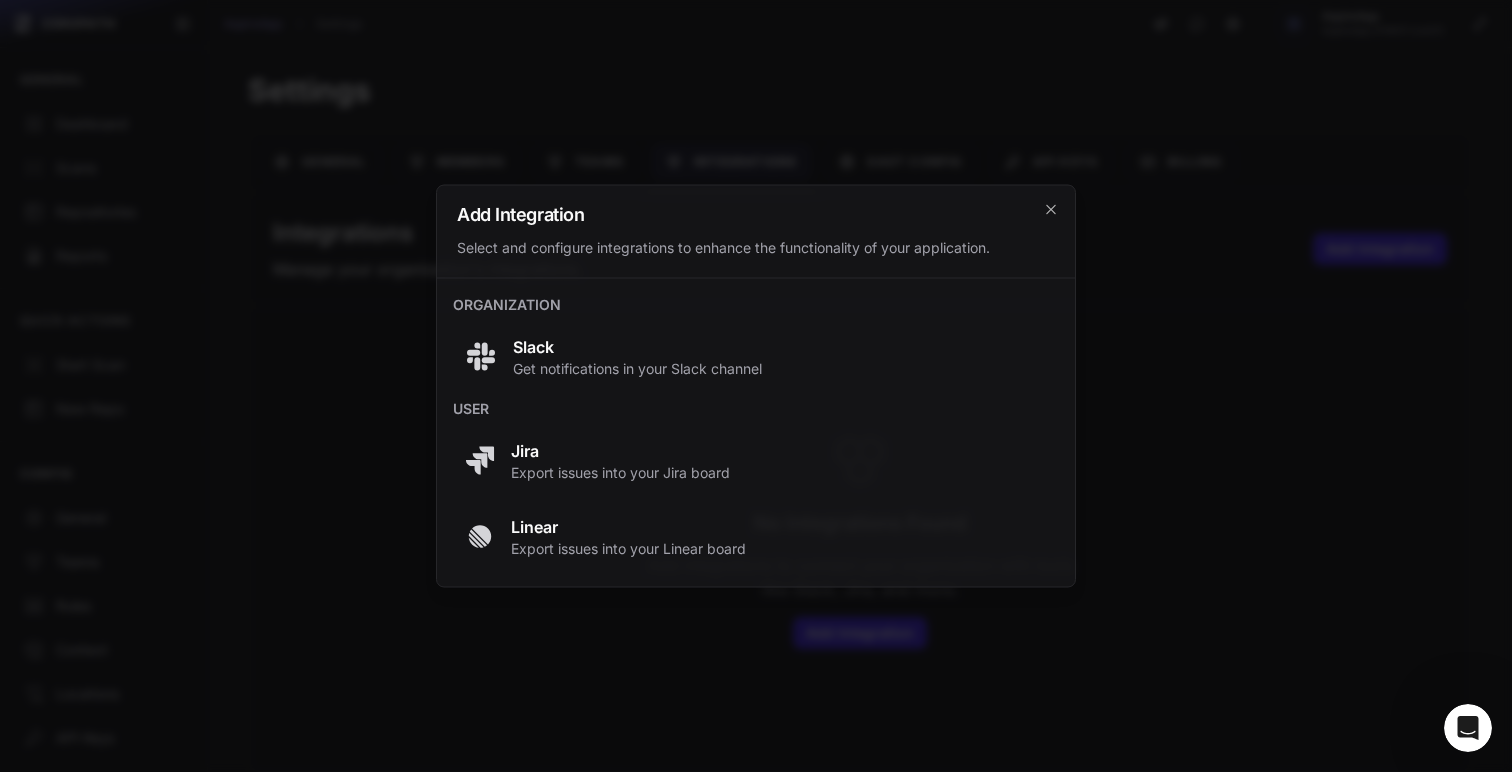 click at bounding box center [756, 386] 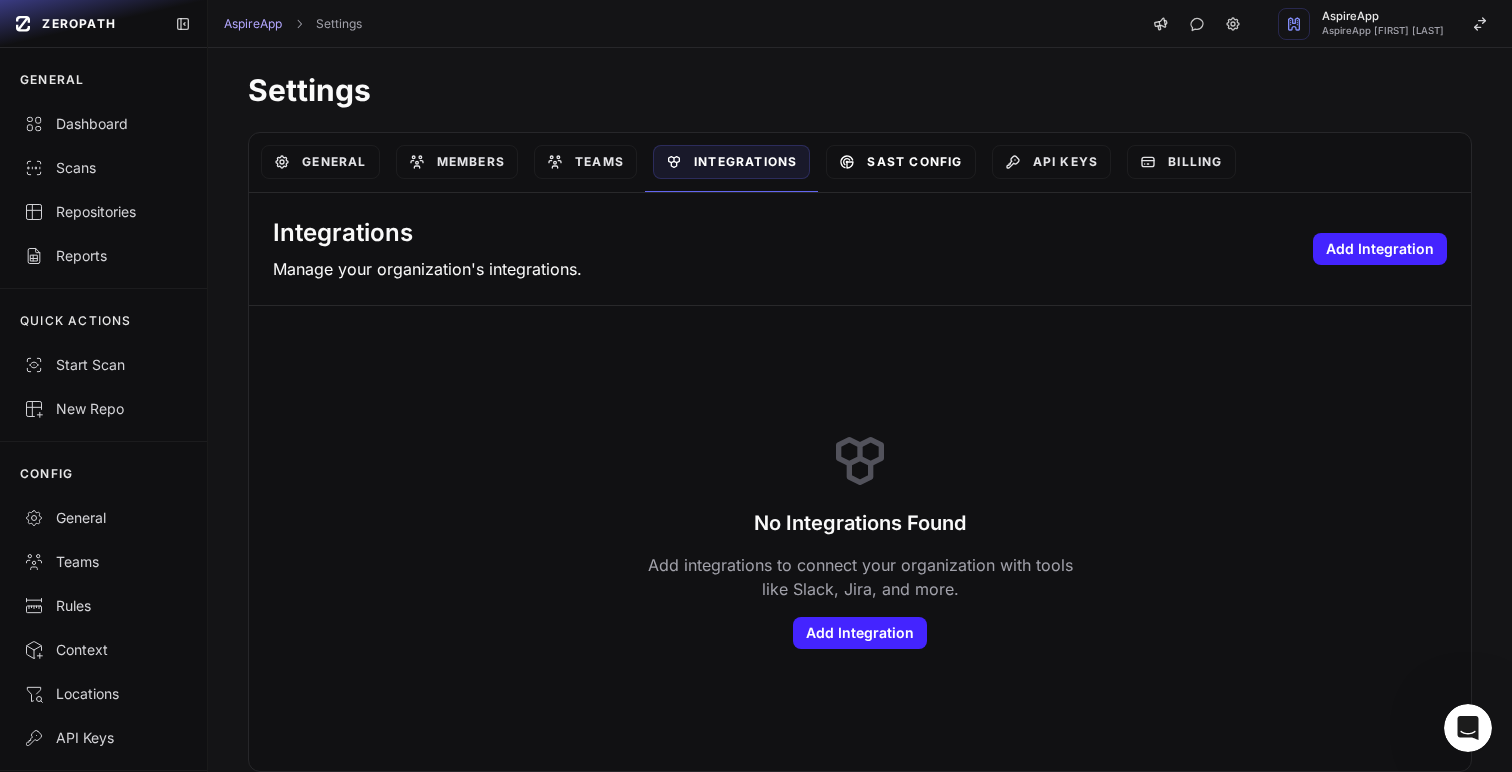 click on "SAST Config" at bounding box center [900, 162] 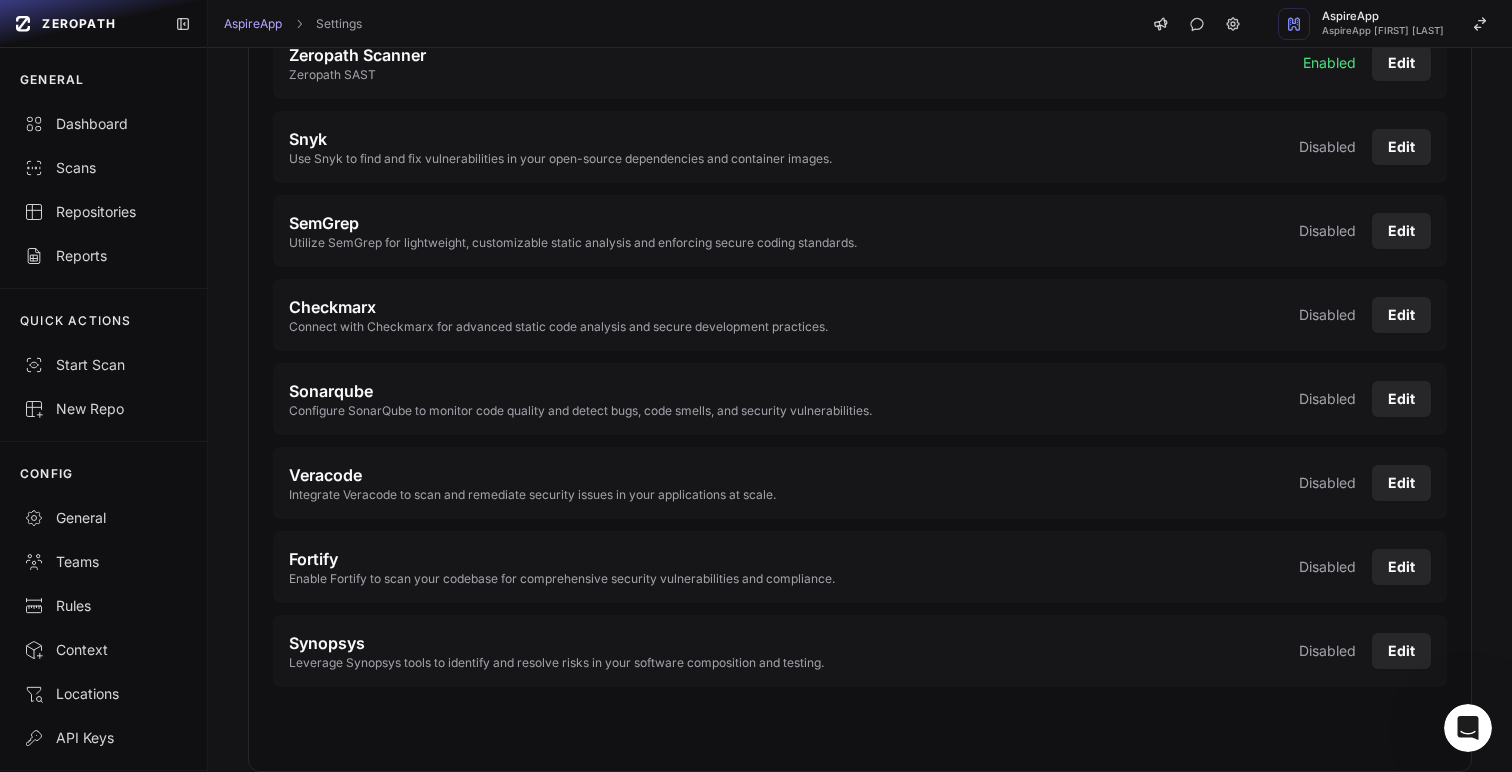 scroll, scrollTop: 0, scrollLeft: 0, axis: both 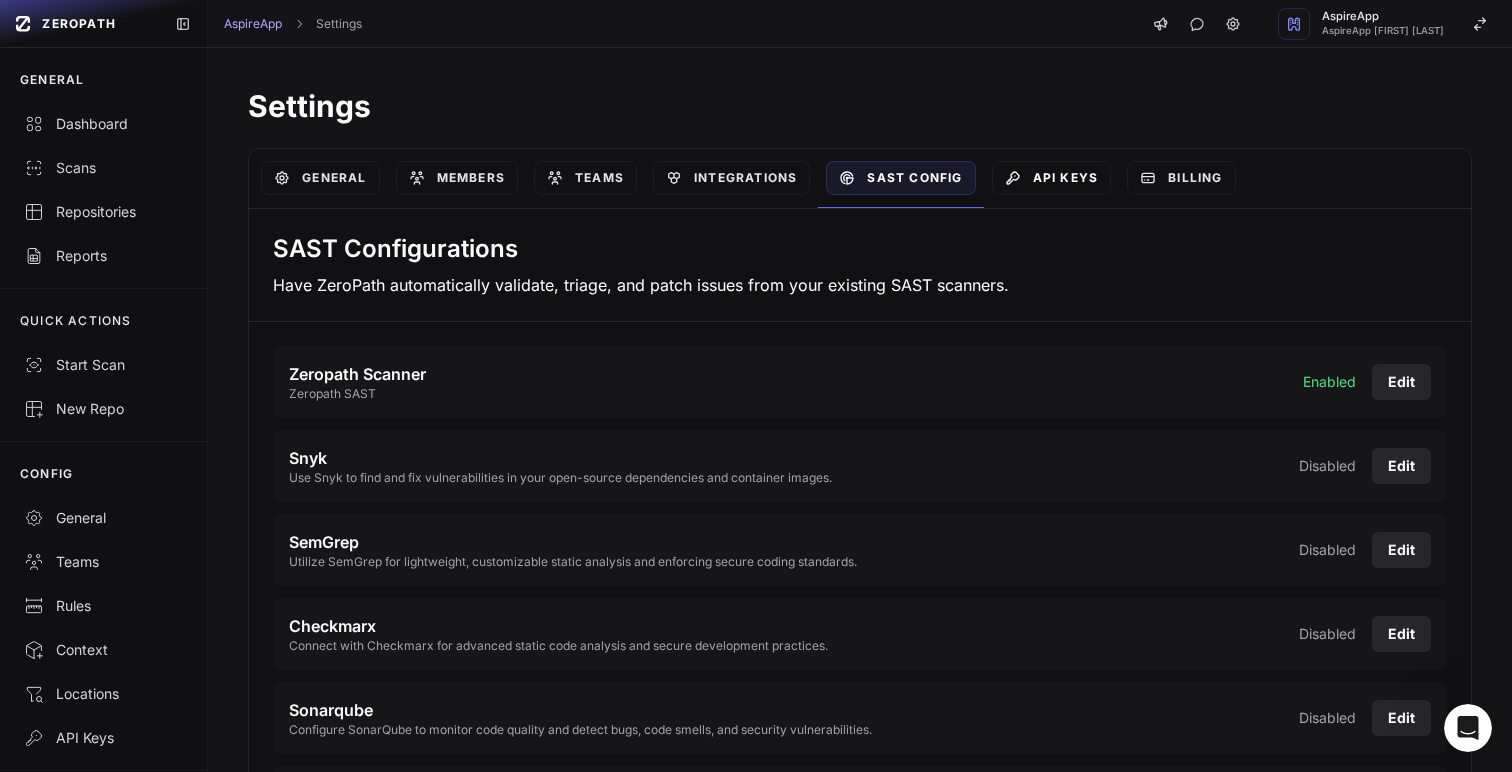 click on "API Keys" at bounding box center (1052, 178) 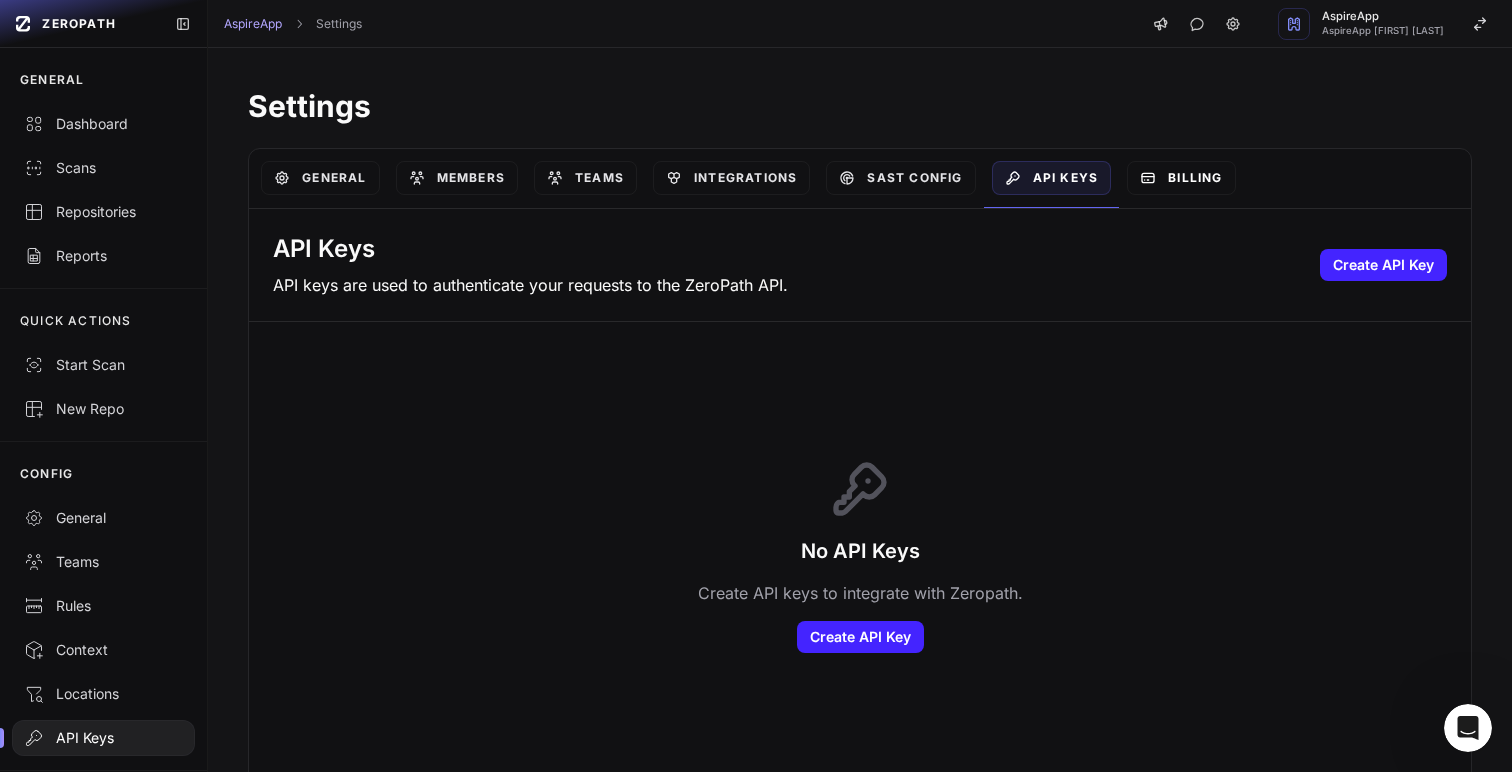 click on "Billing" at bounding box center [1181, 178] 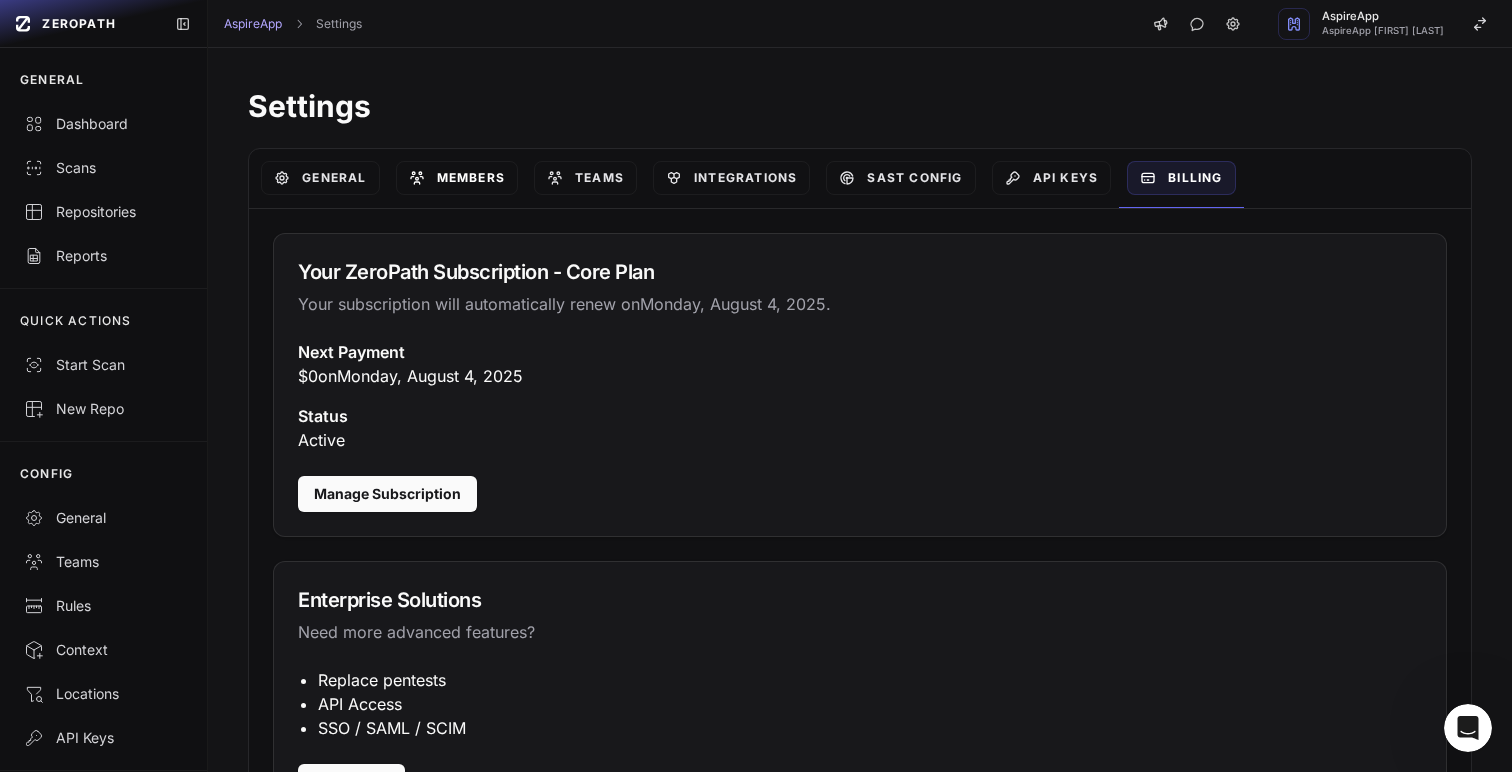 click on "Members" at bounding box center [457, 178] 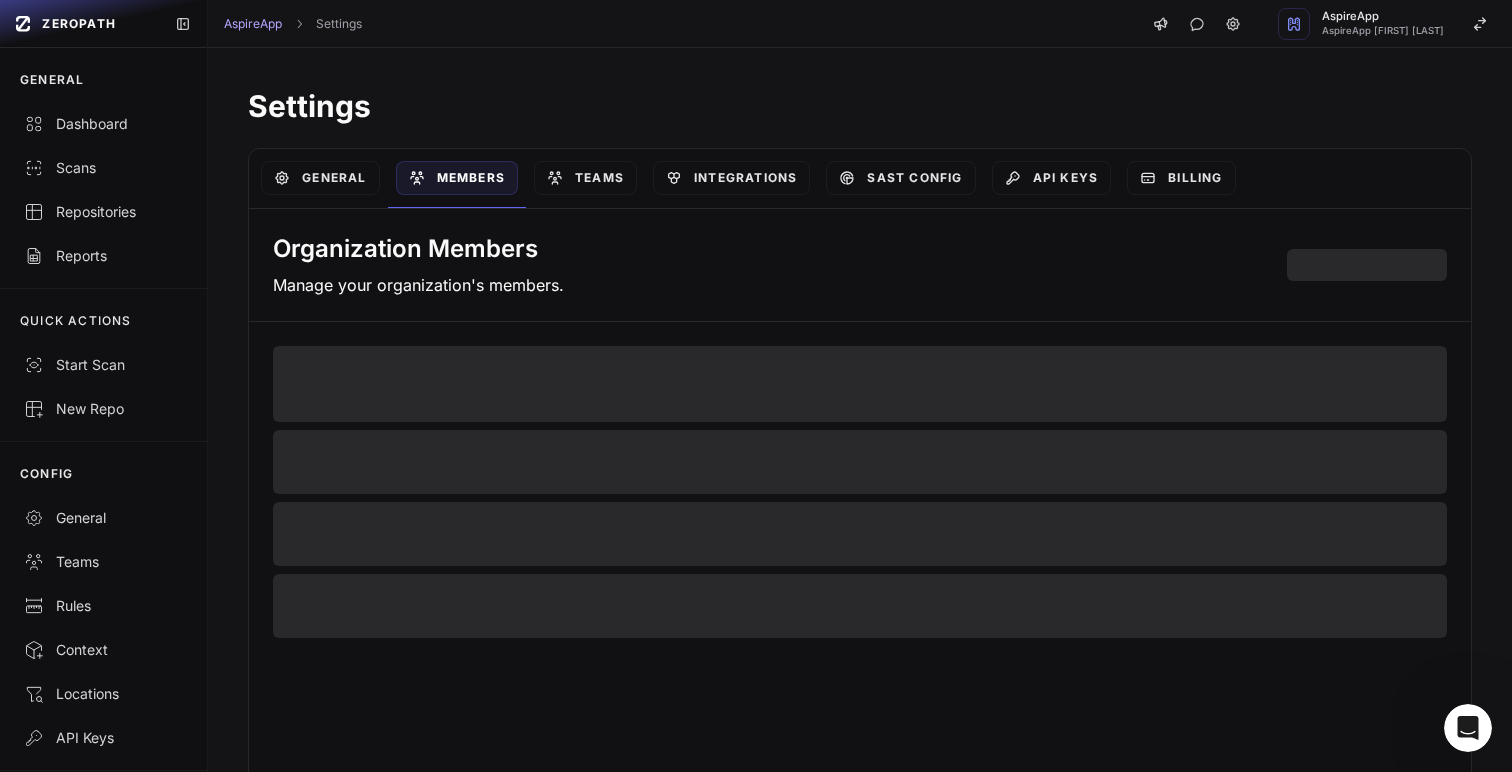 select on "*****" 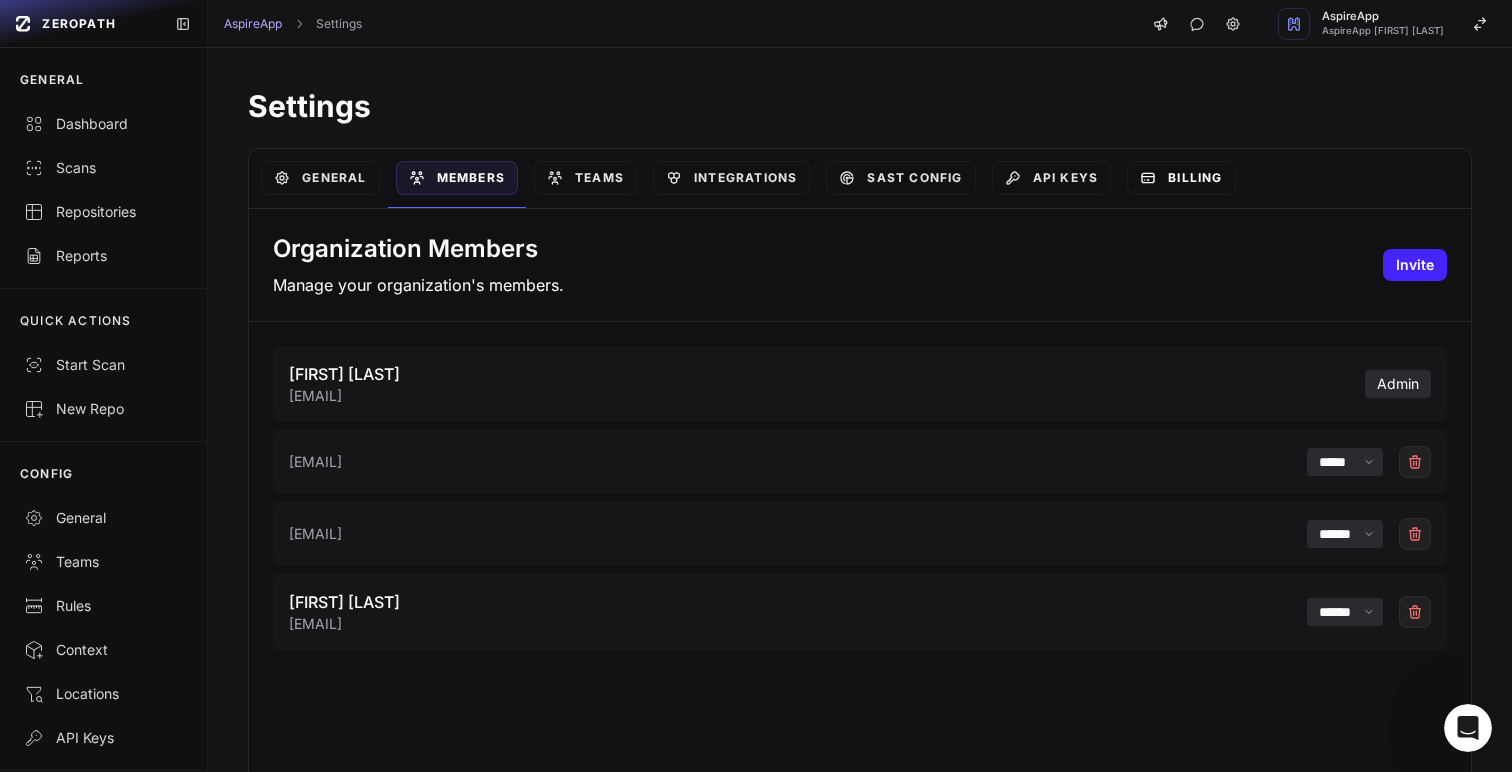 click on "Billing" at bounding box center (1181, 178) 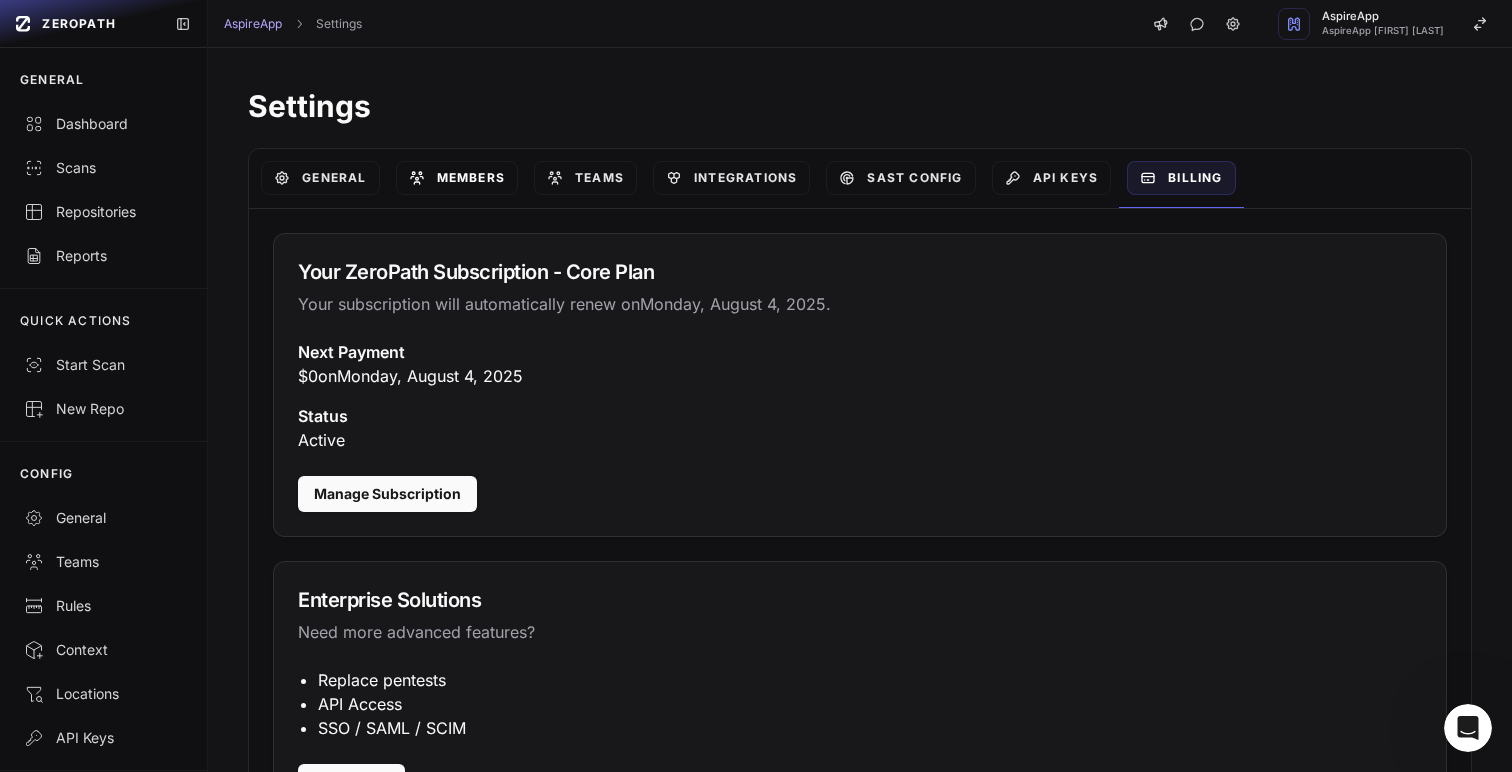 click on "Members" at bounding box center (457, 178) 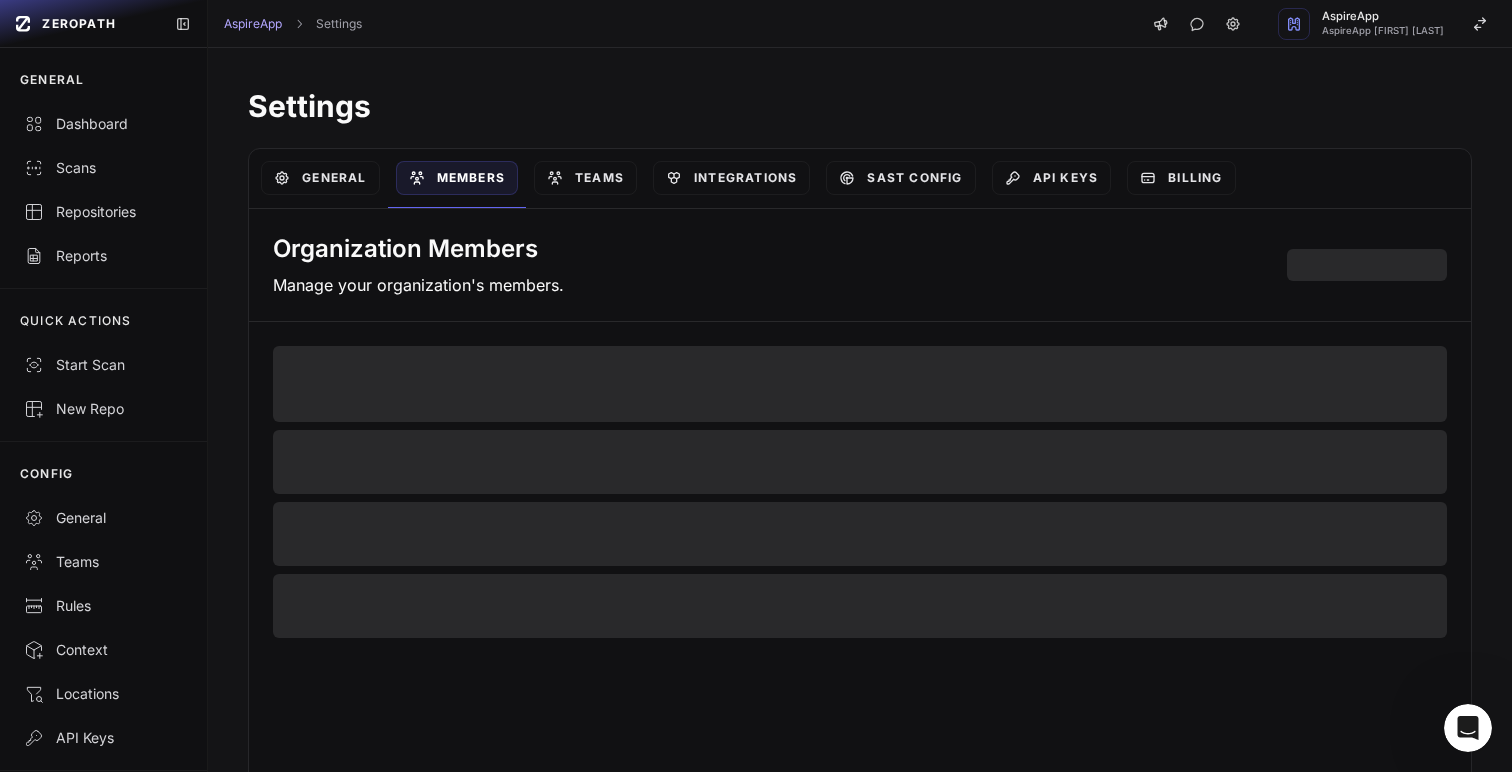 select on "*****" 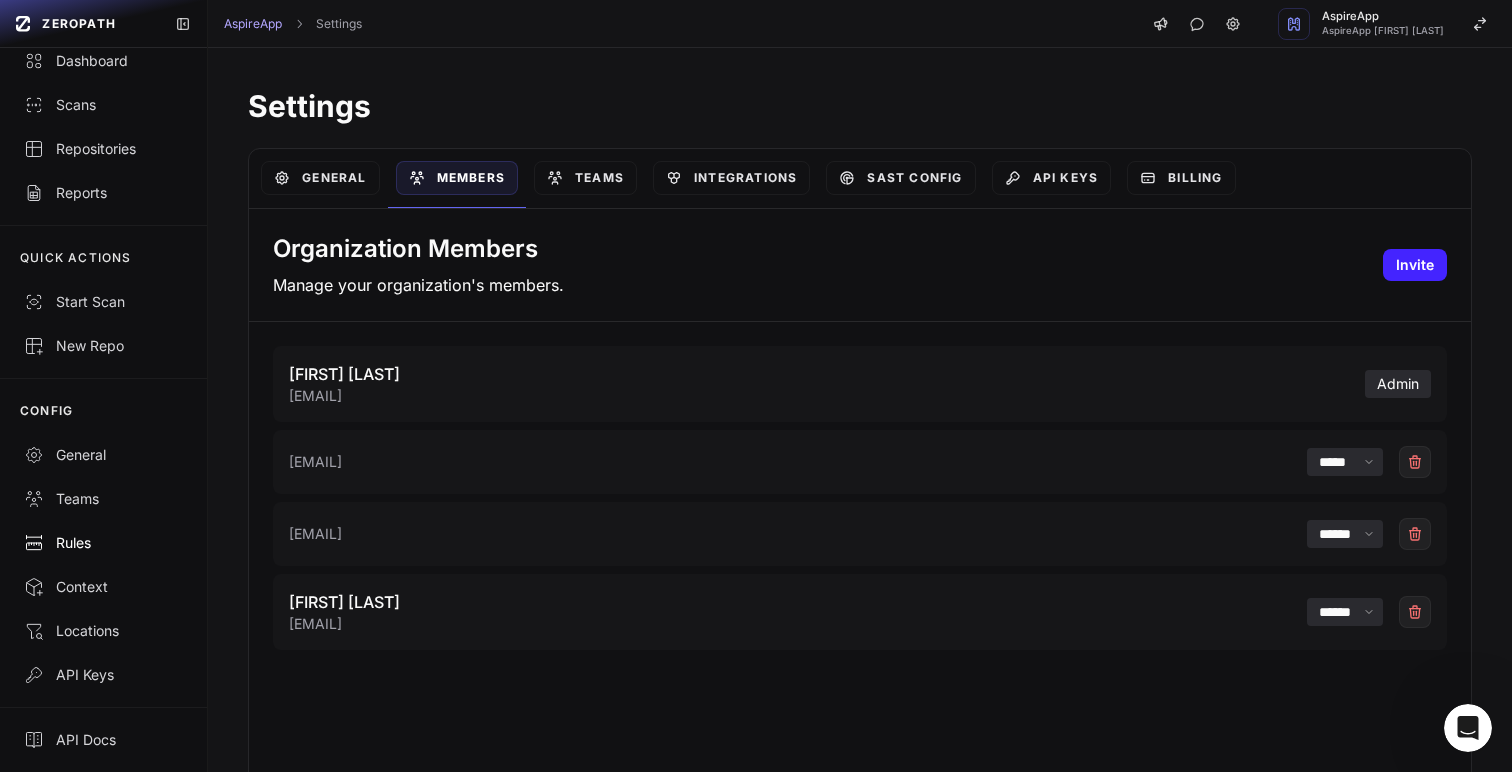 scroll, scrollTop: 0, scrollLeft: 0, axis: both 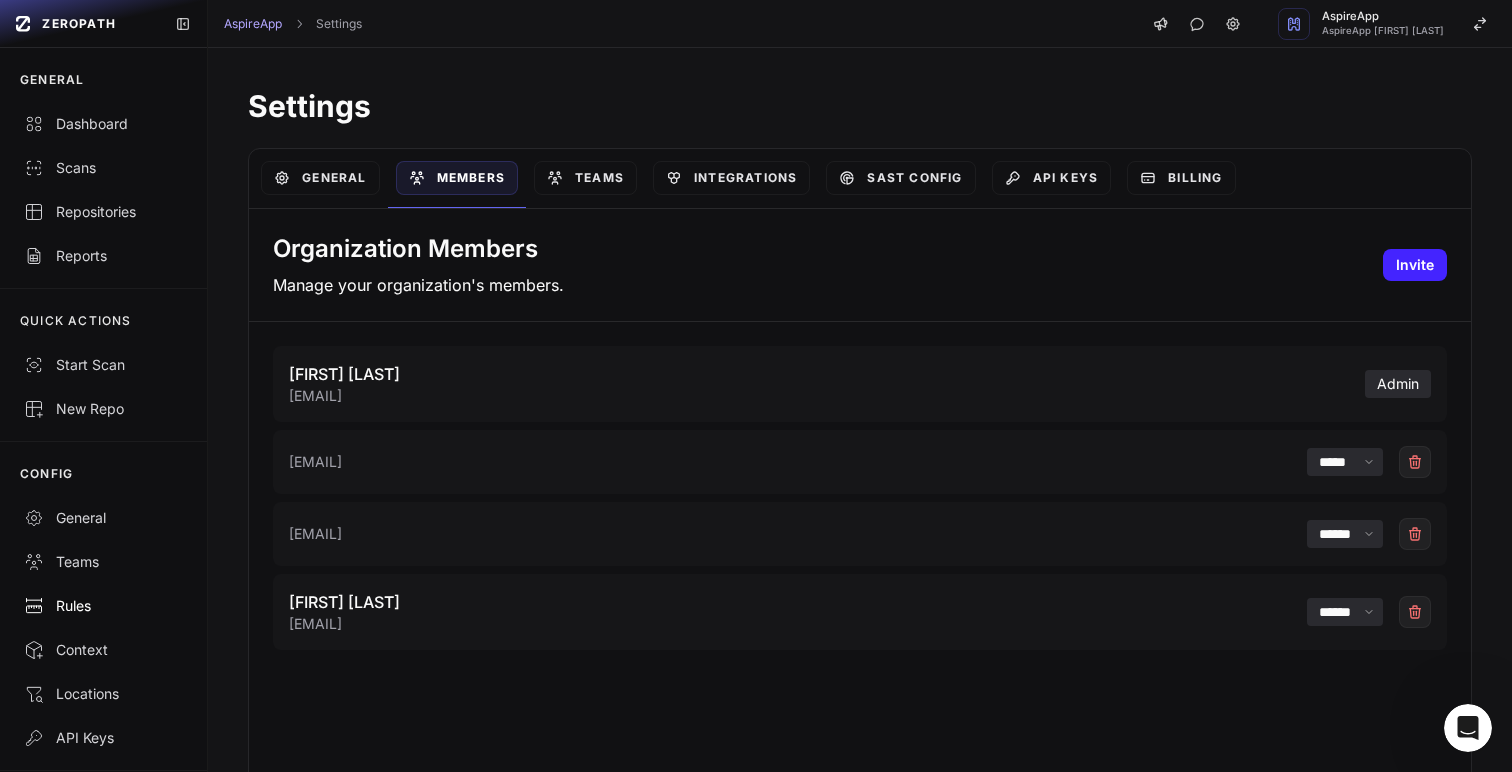 click on "Rules" at bounding box center (103, 606) 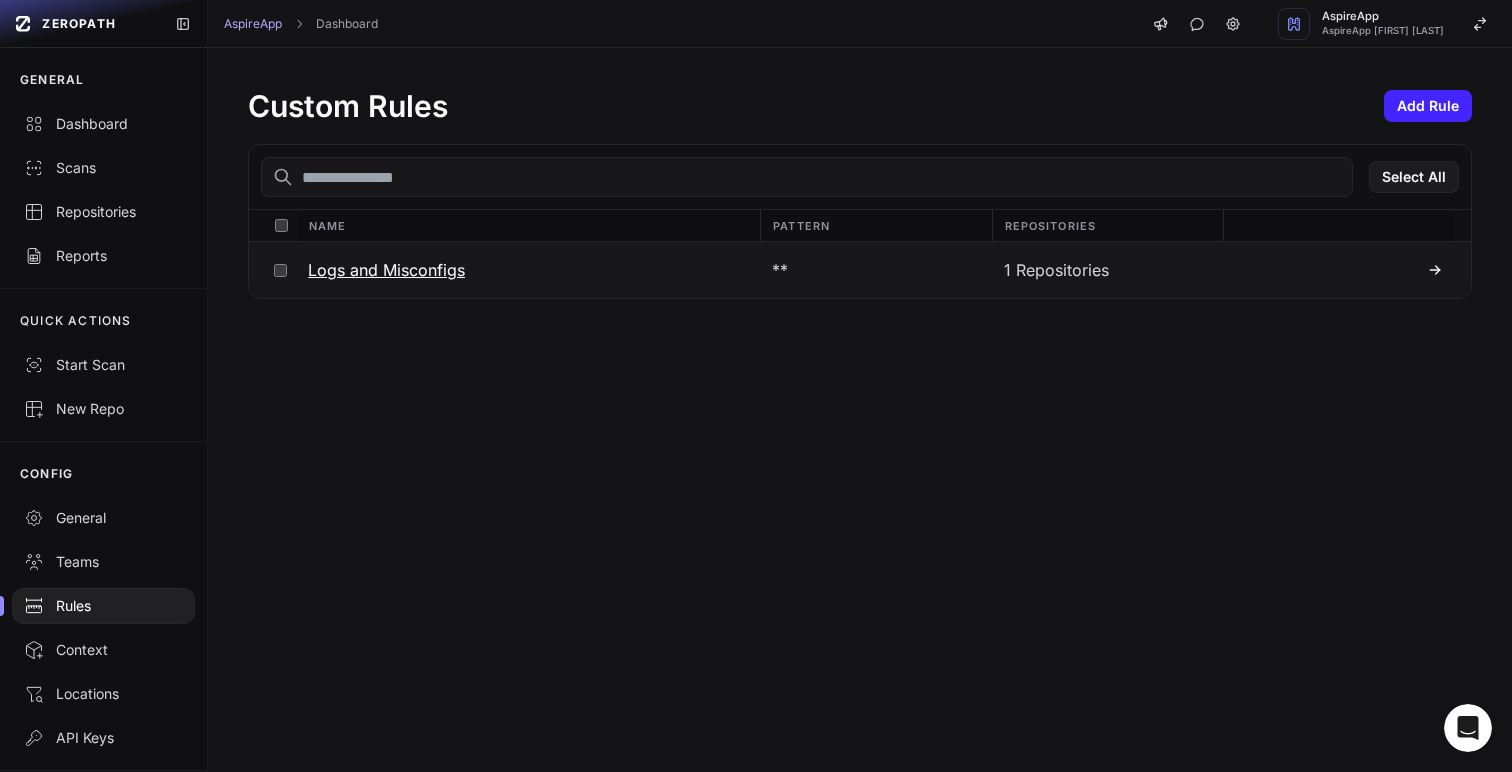 click on "Logs and Misconfigs" at bounding box center (527, 270) 